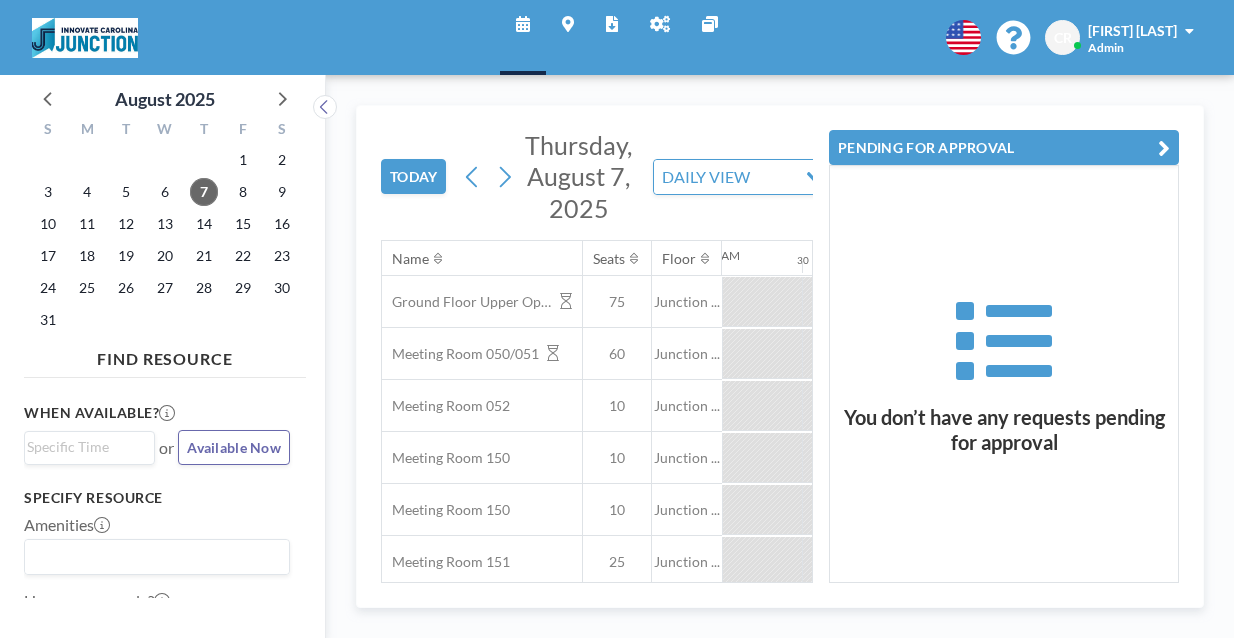 scroll, scrollTop: 0, scrollLeft: 0, axis: both 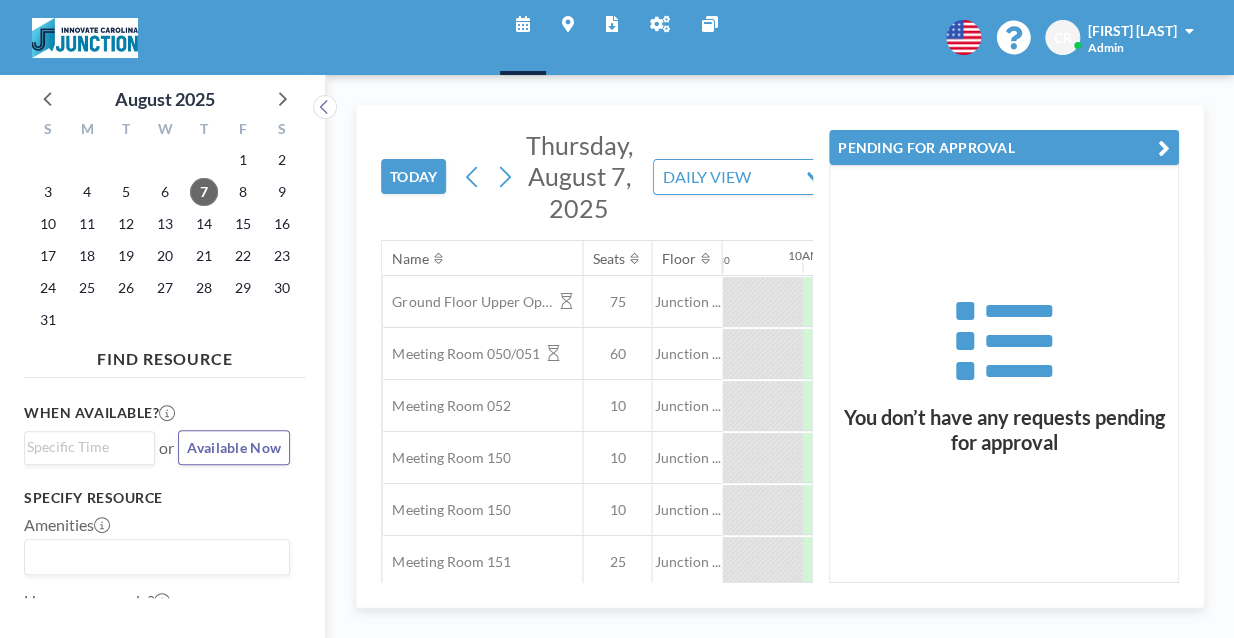 click at bounding box center [1164, 148] 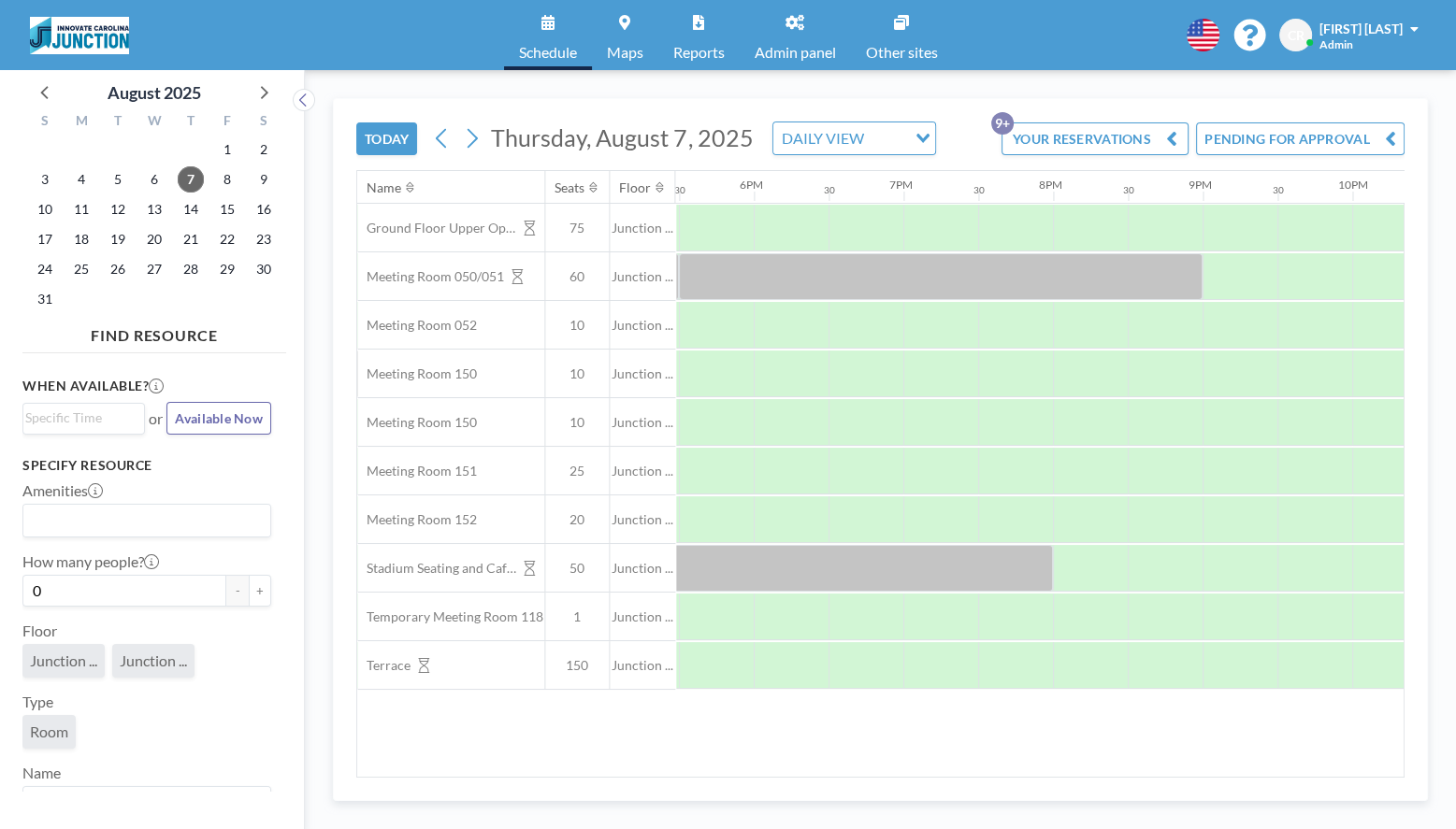 scroll, scrollTop: 0, scrollLeft: 2617, axis: horizontal 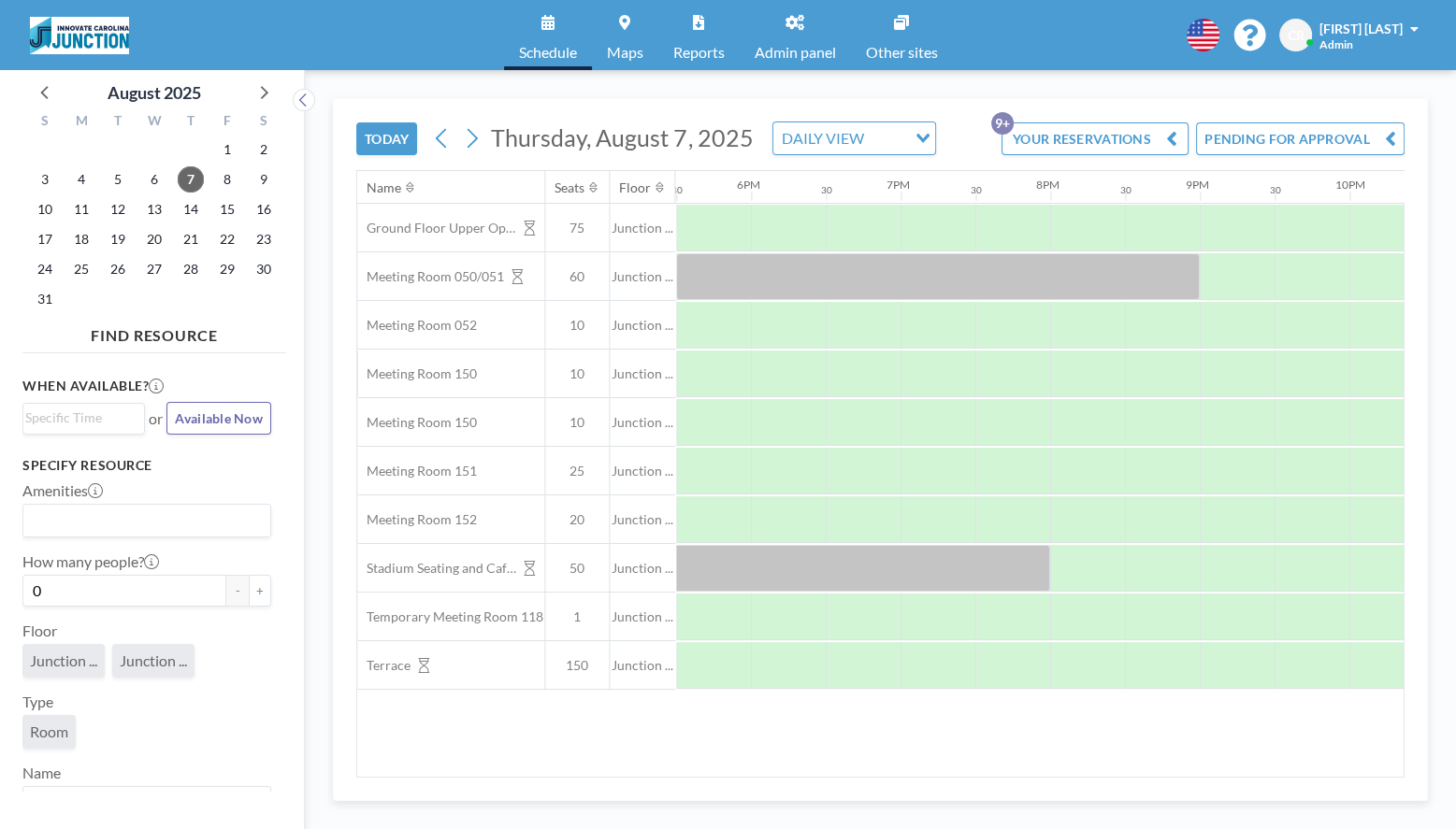 click on "Thursday, August 7, 2025" at bounding box center (622, 137) 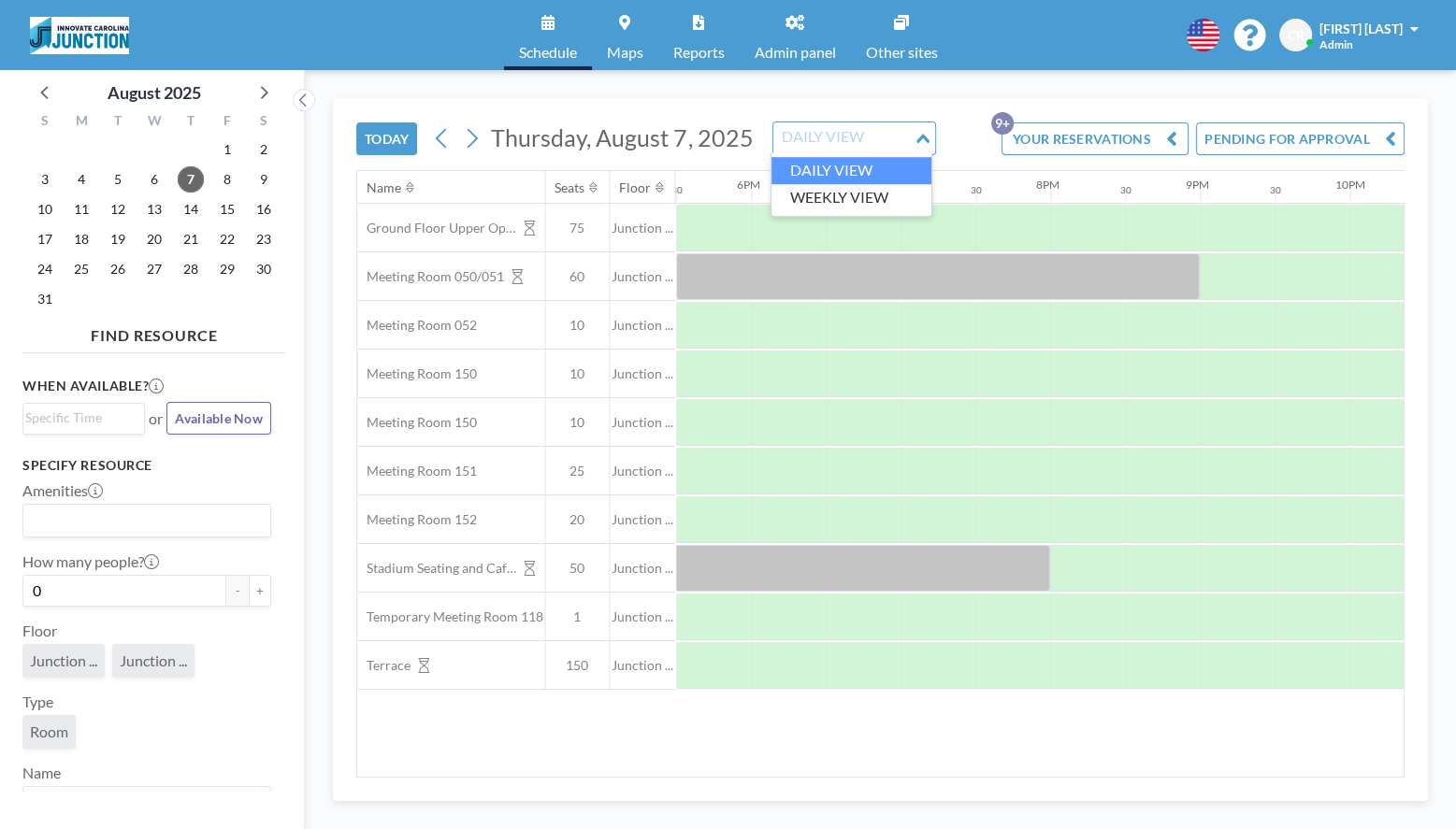 click at bounding box center (843, 138) 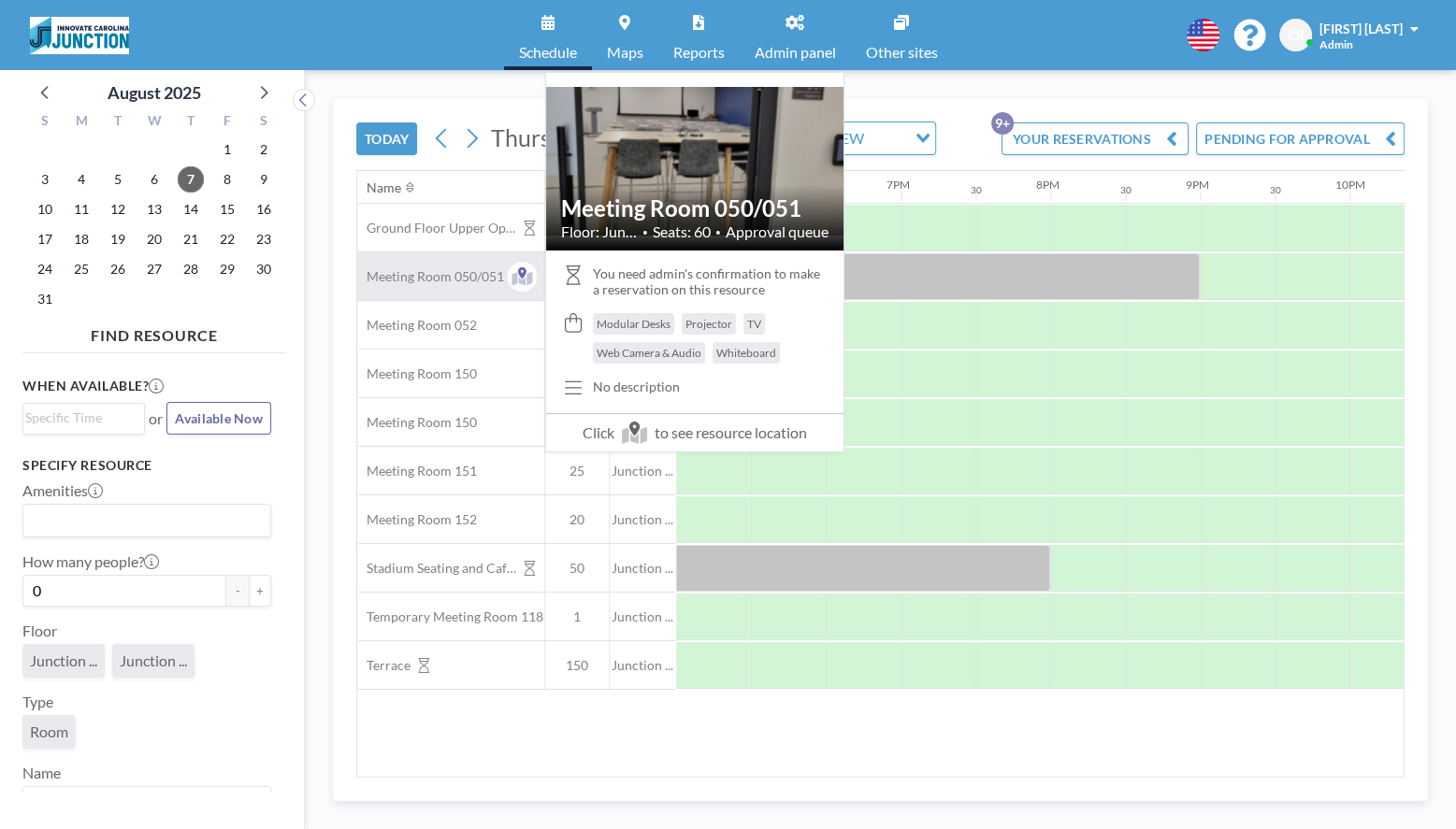 click on "Meeting Room 050/051" at bounding box center [430, 277] 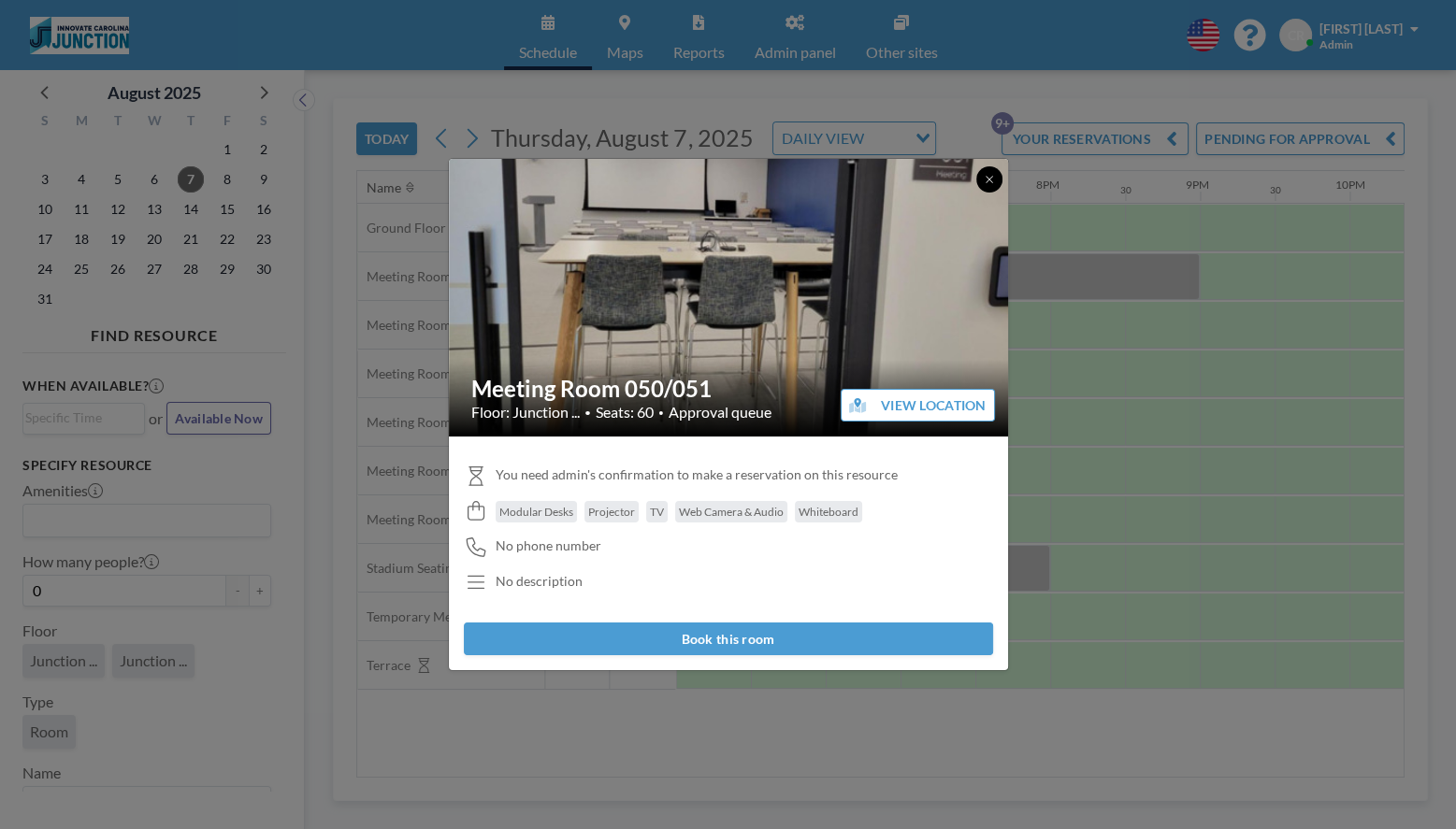 click 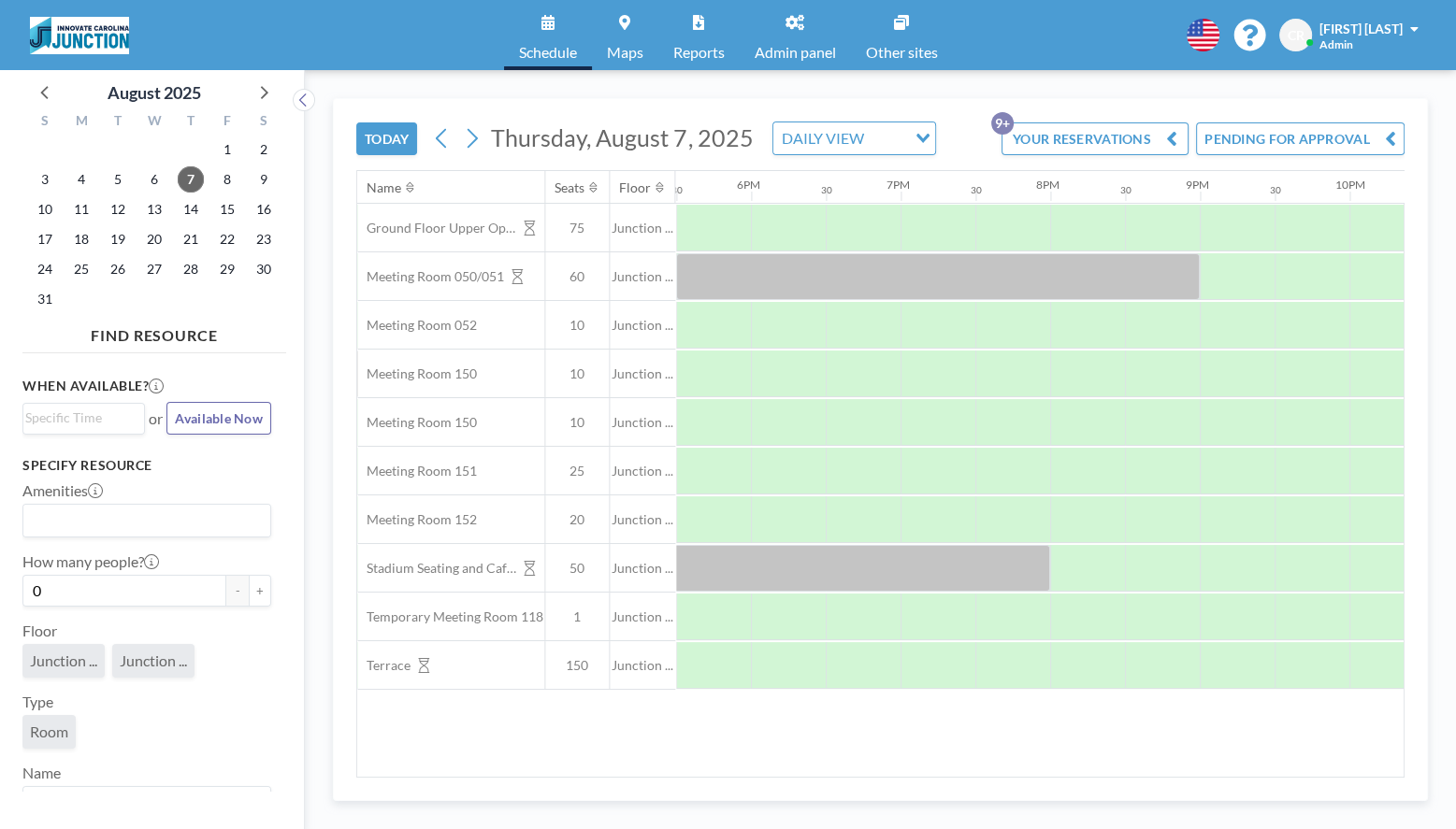 click on "DAILY VIEW" at bounding box center [840, 136] 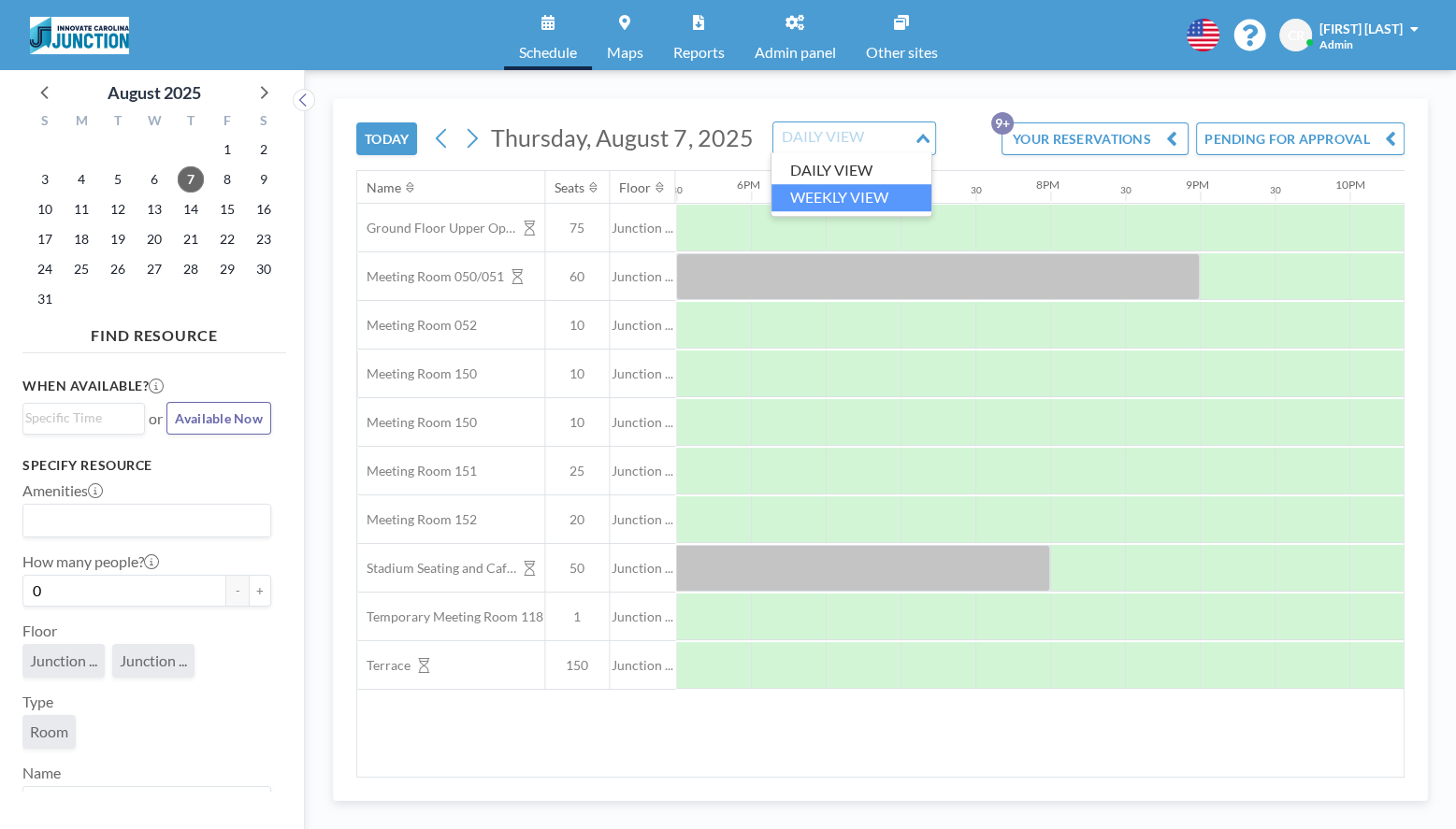 click on "WEEKLY VIEW" at bounding box center [851, 197] 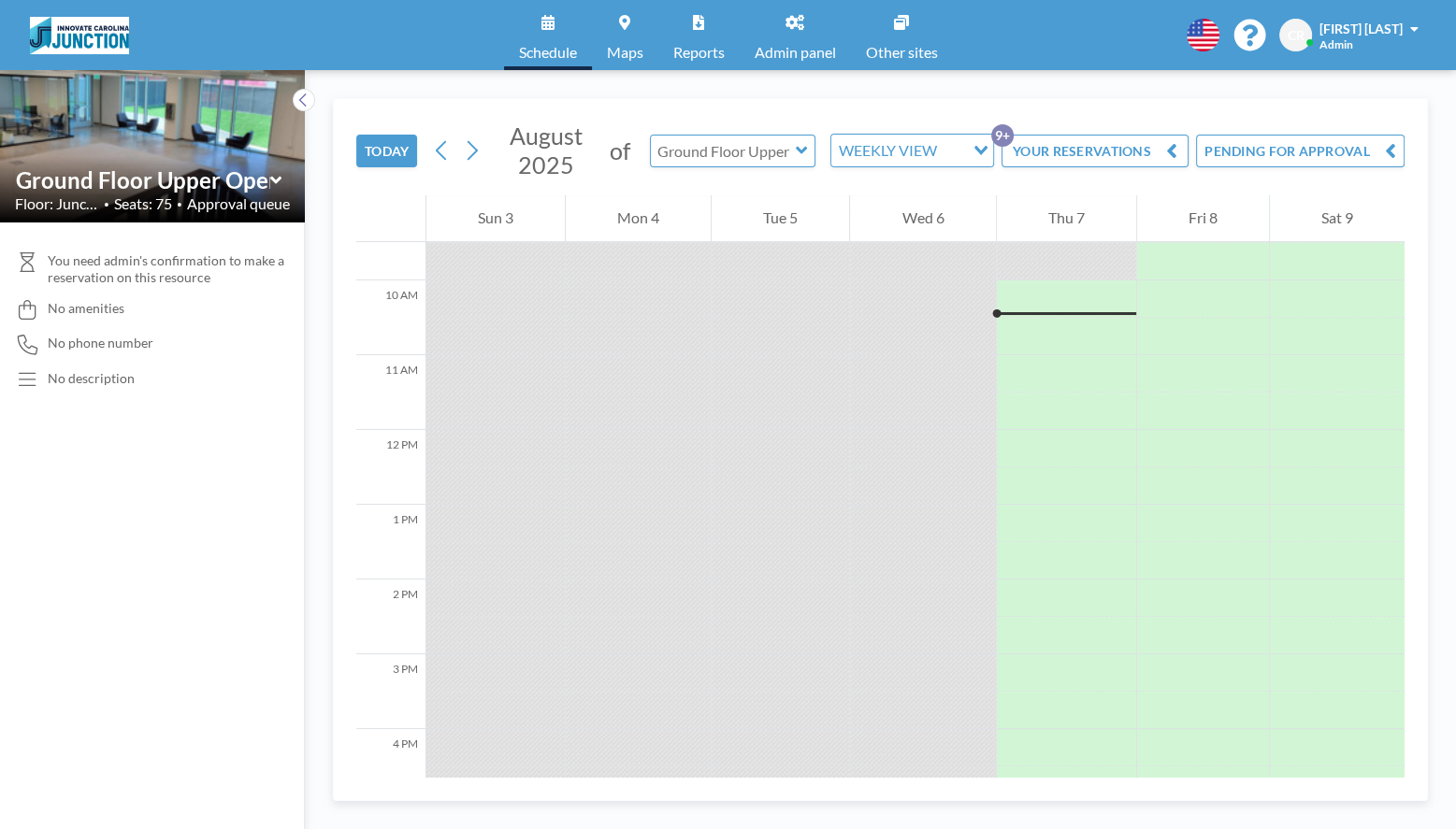 scroll, scrollTop: 710, scrollLeft: 0, axis: vertical 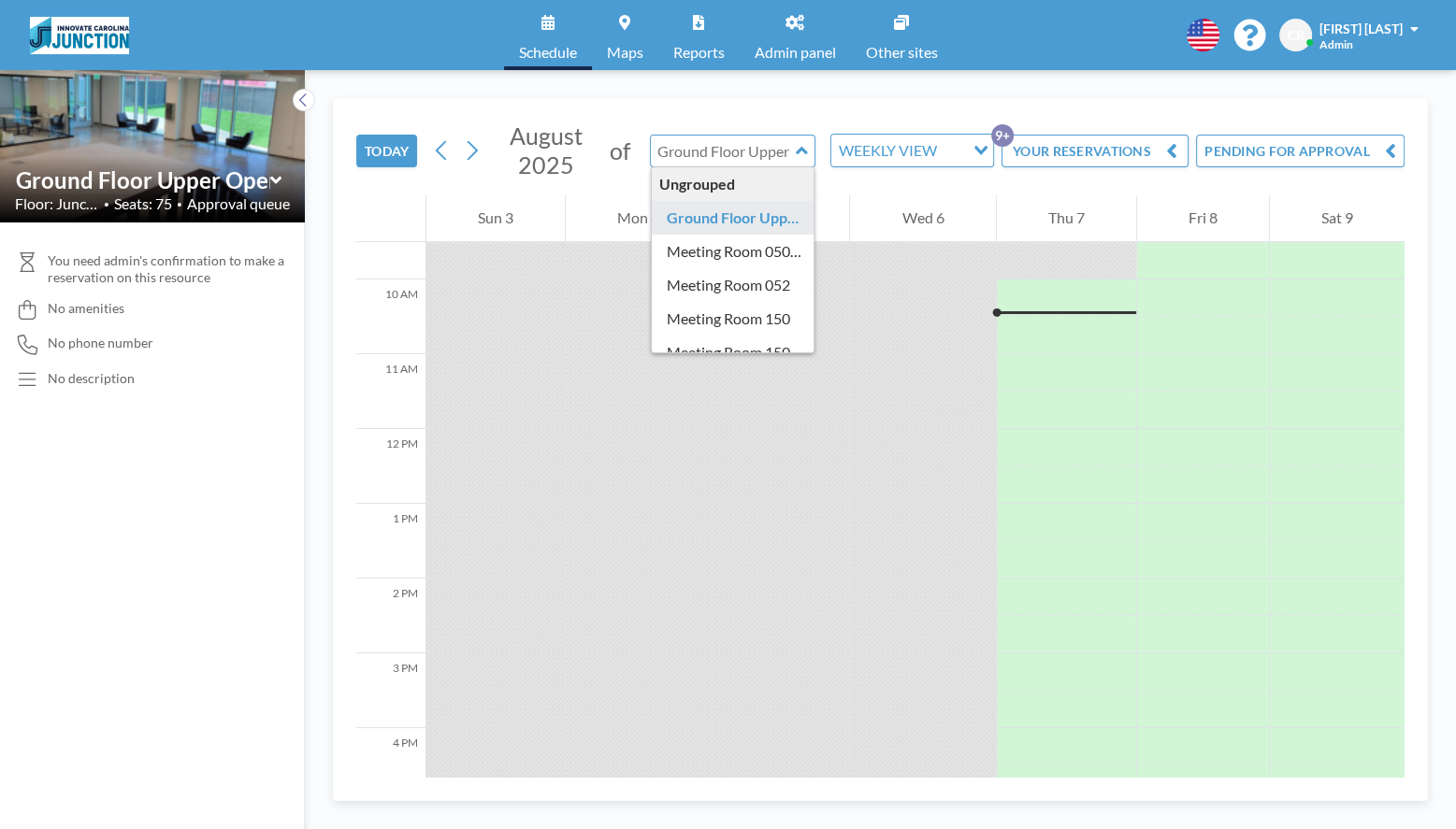click at bounding box center [723, 150] 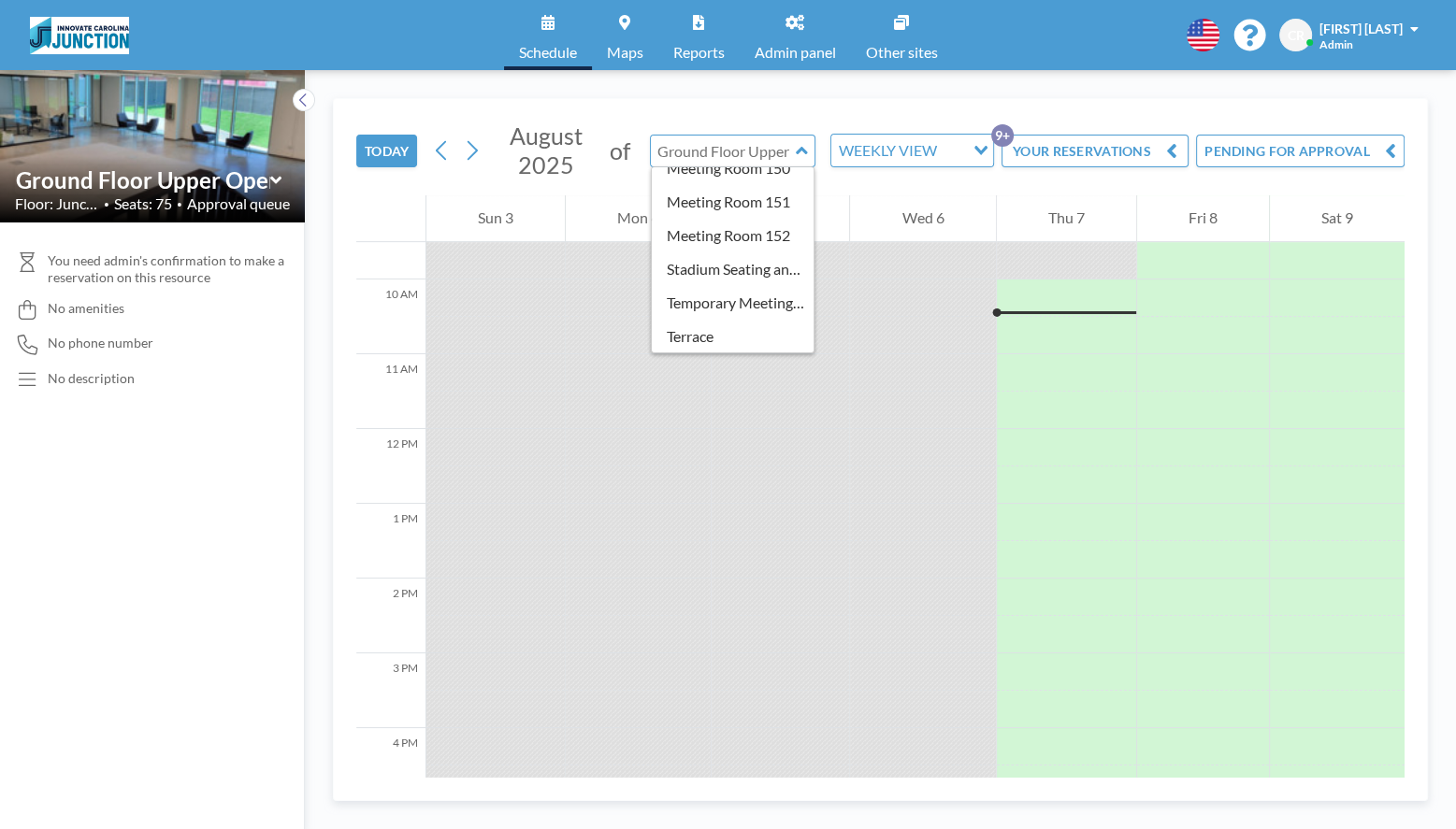 scroll, scrollTop: 0, scrollLeft: 0, axis: both 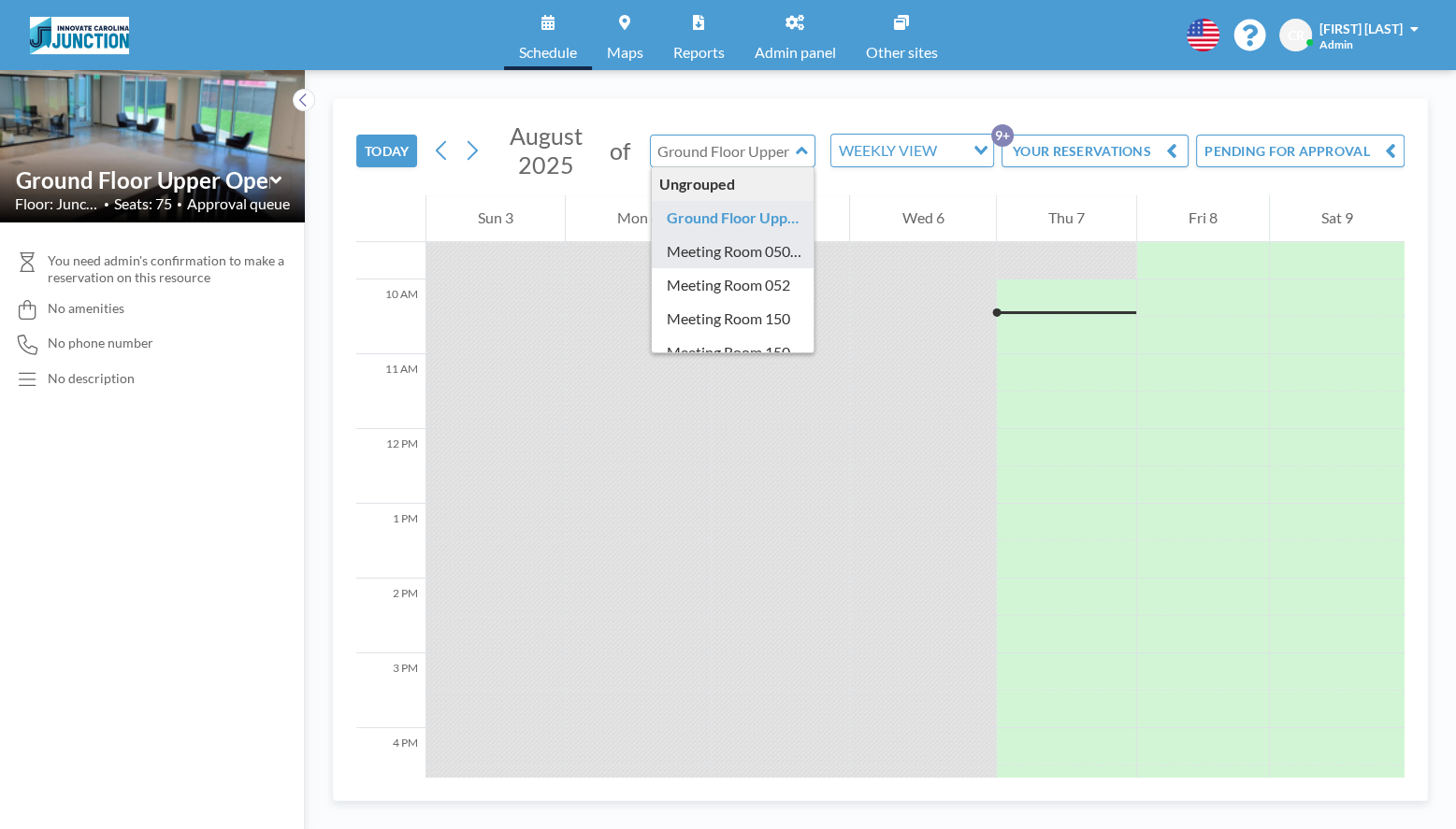 type on "Meeting Room 050/051" 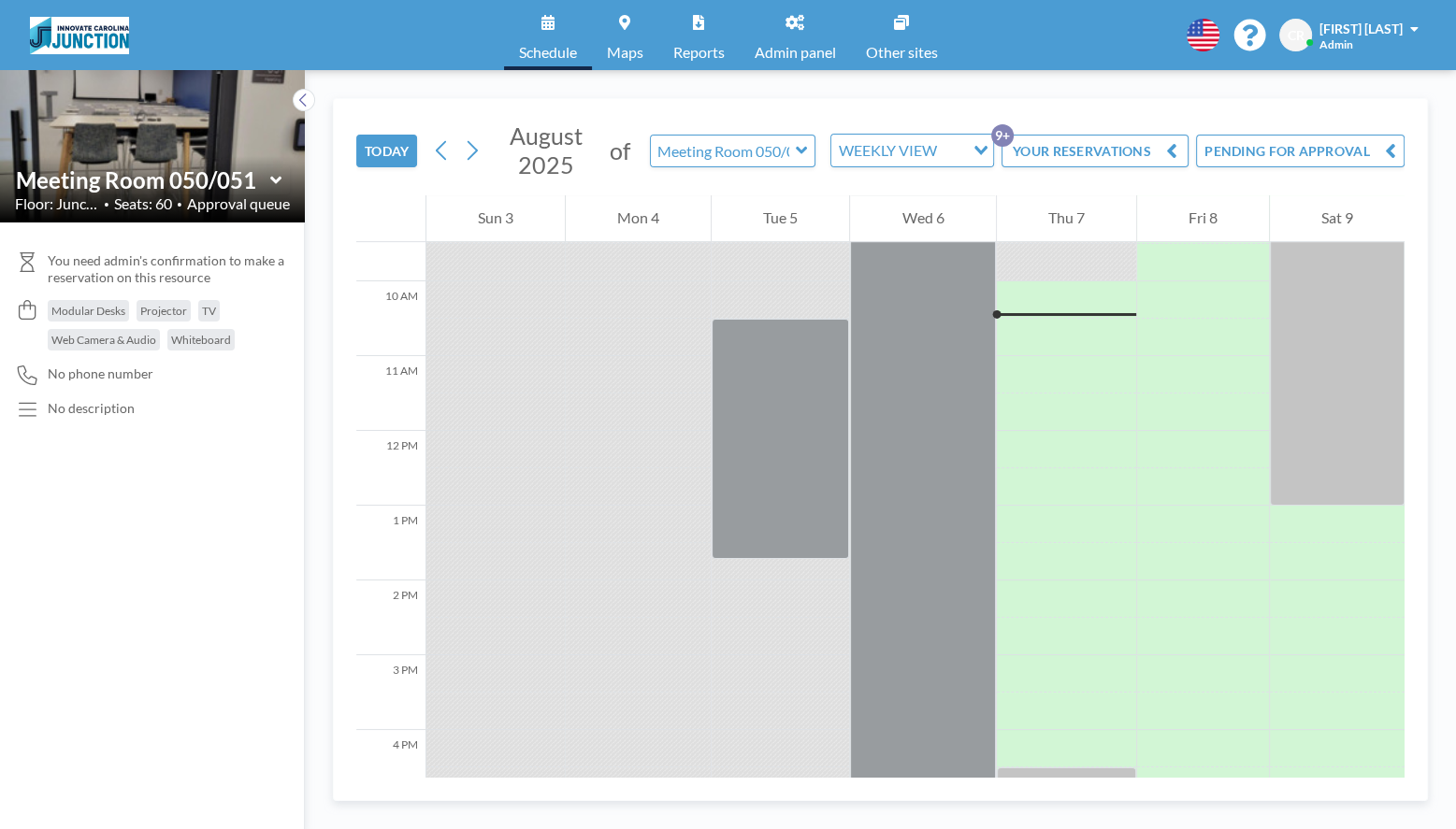 scroll, scrollTop: 710, scrollLeft: 0, axis: vertical 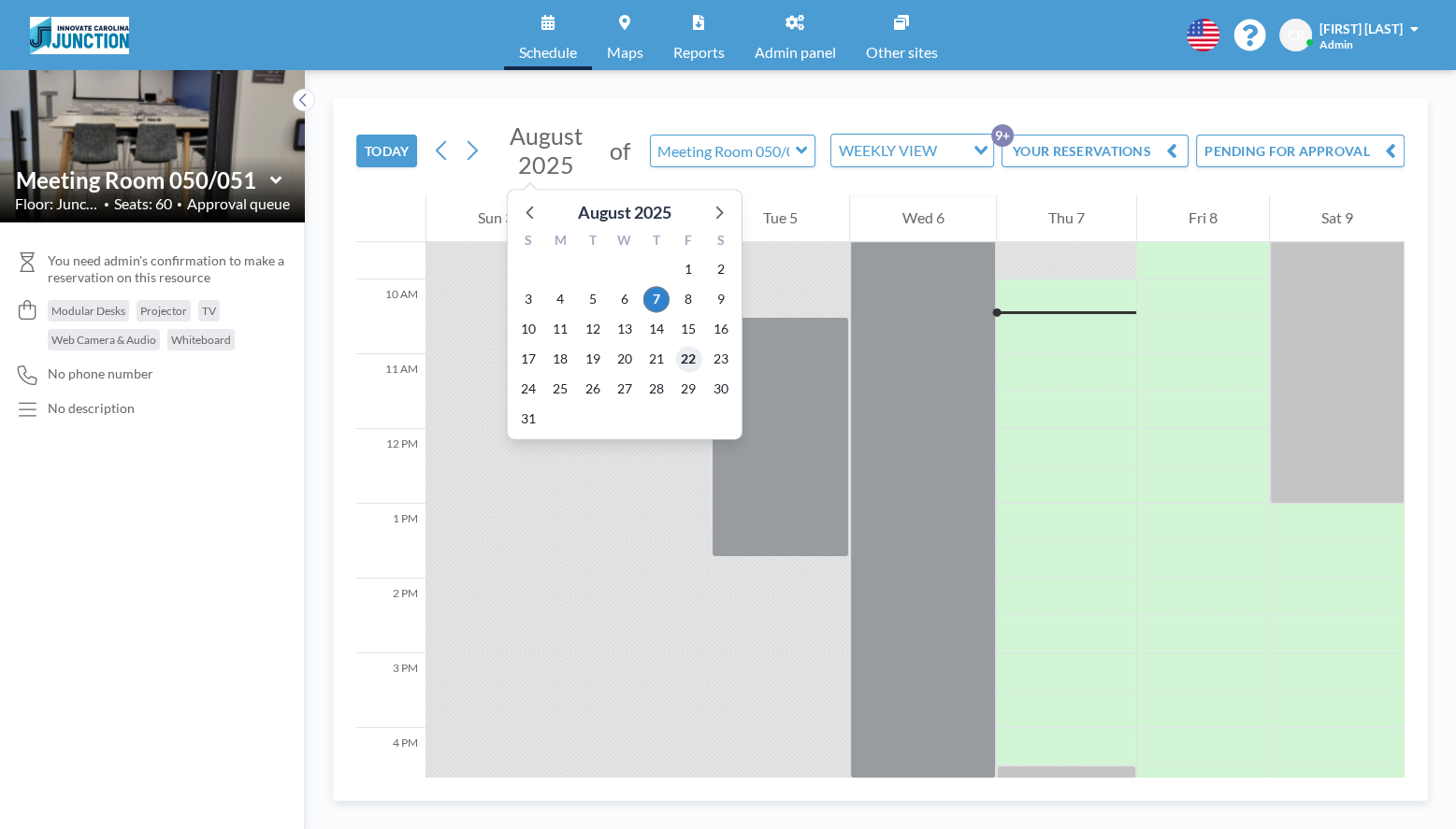 click on "22" at bounding box center [688, 359] 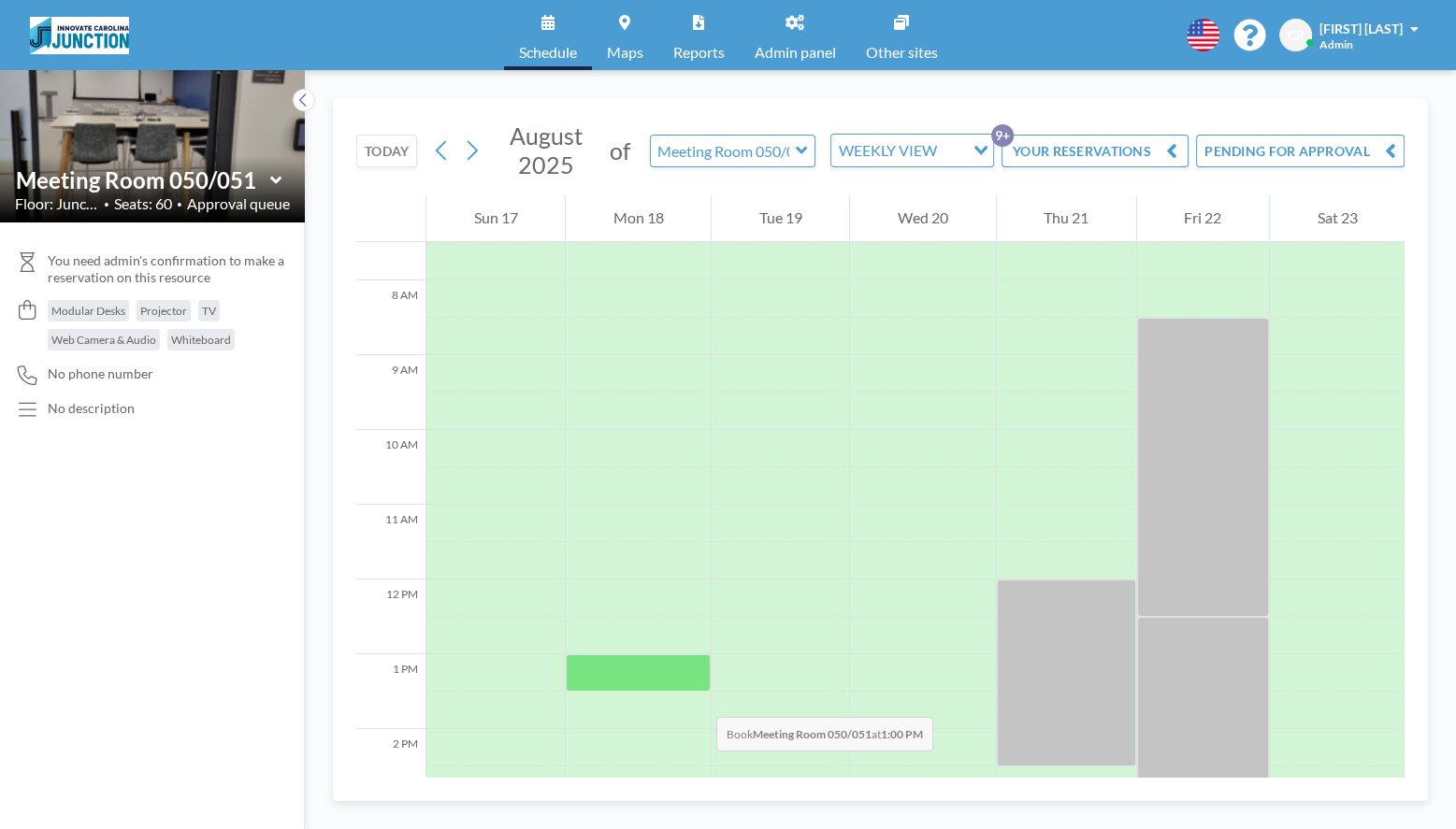 scroll, scrollTop: 561, scrollLeft: 0, axis: vertical 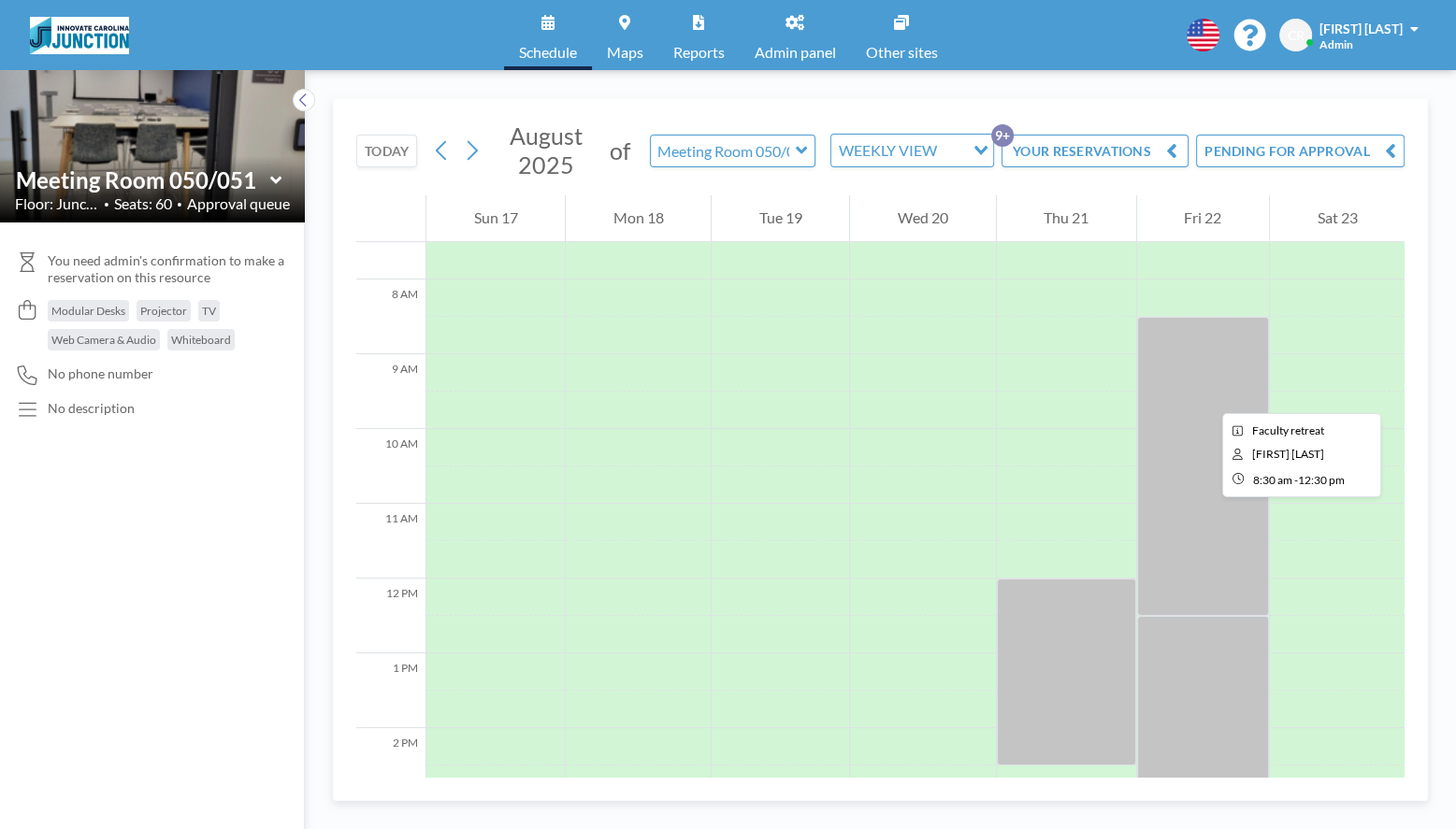 click at bounding box center [1203, 466] 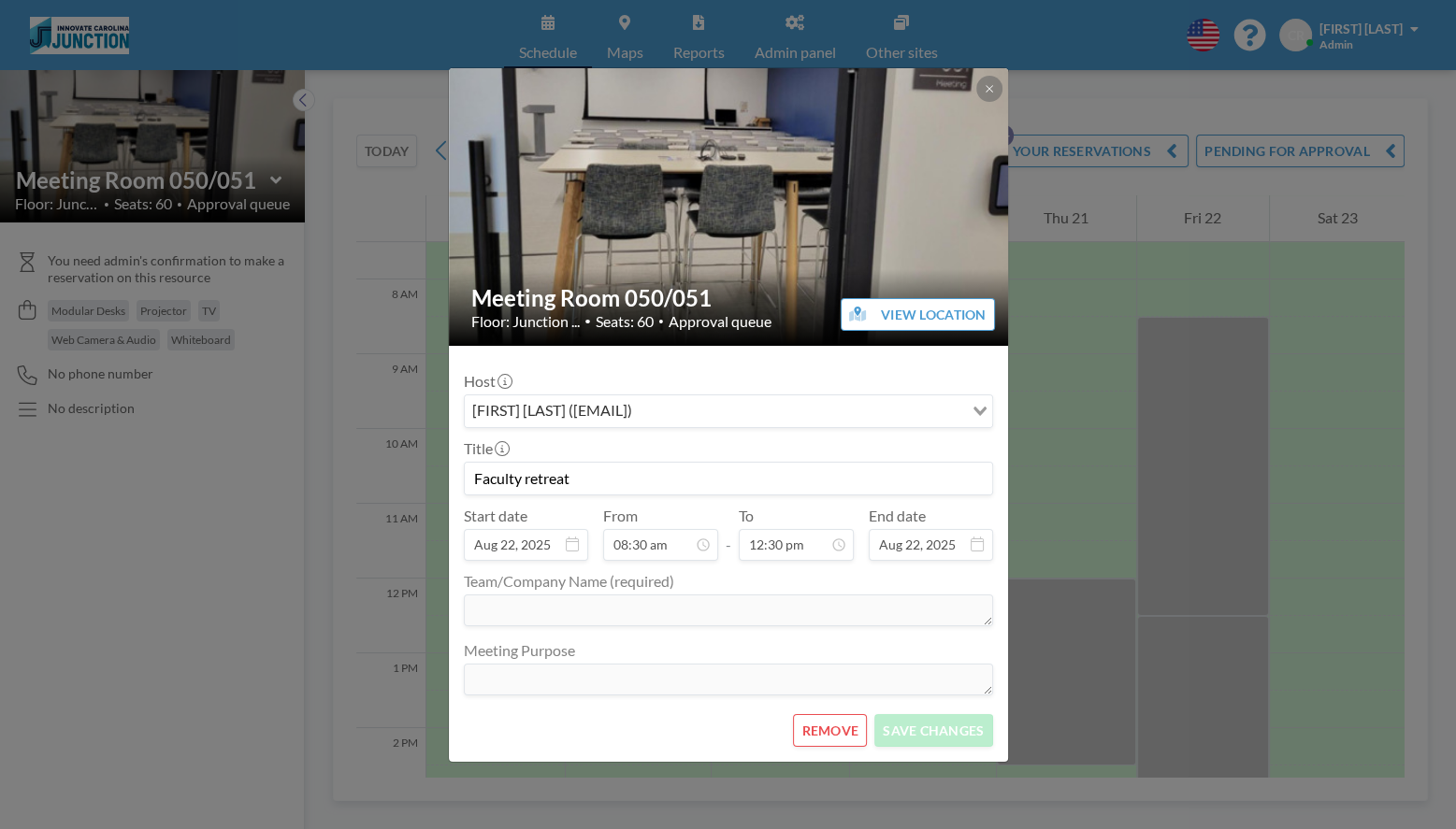 scroll, scrollTop: 832, scrollLeft: 0, axis: vertical 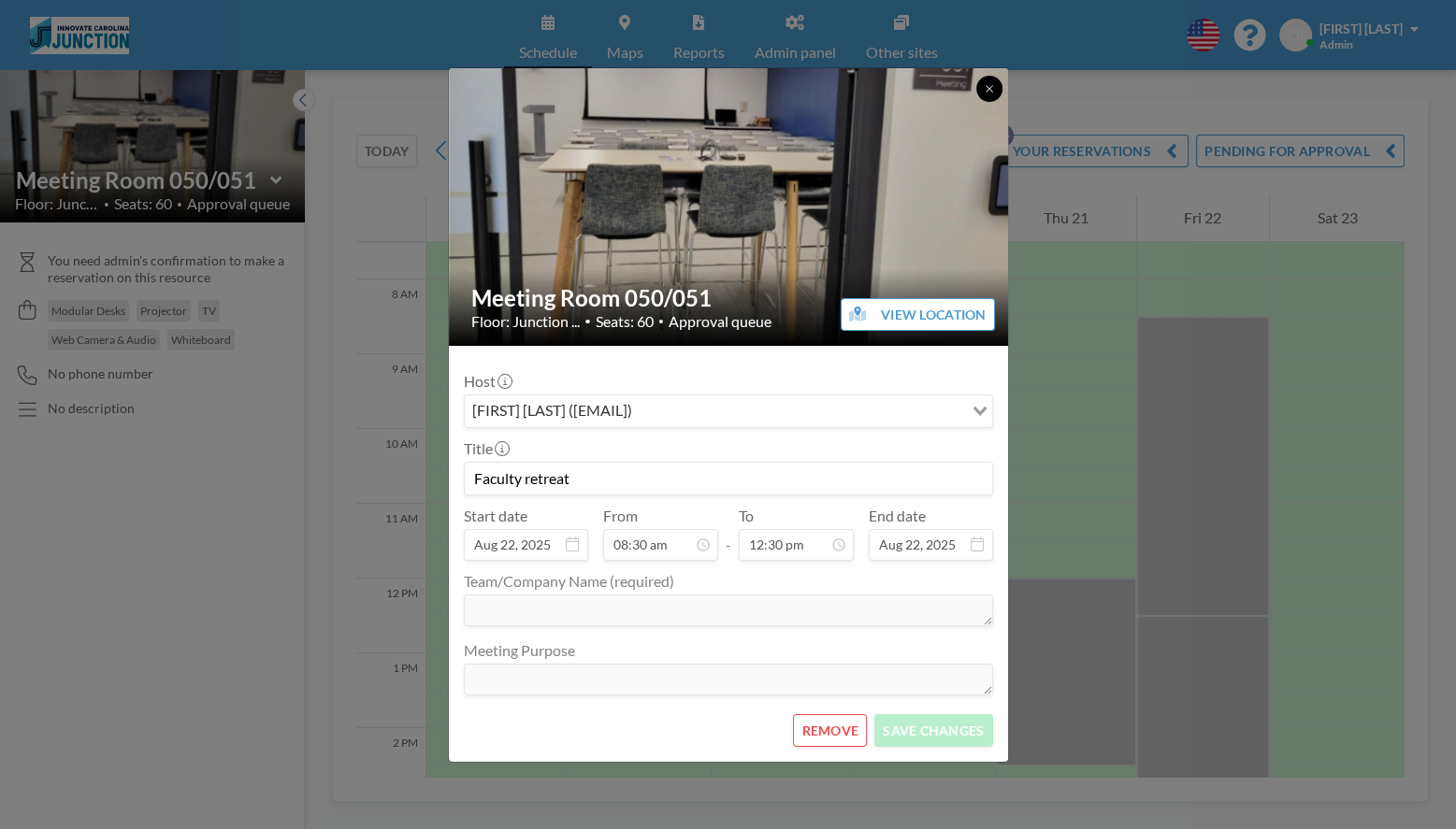click 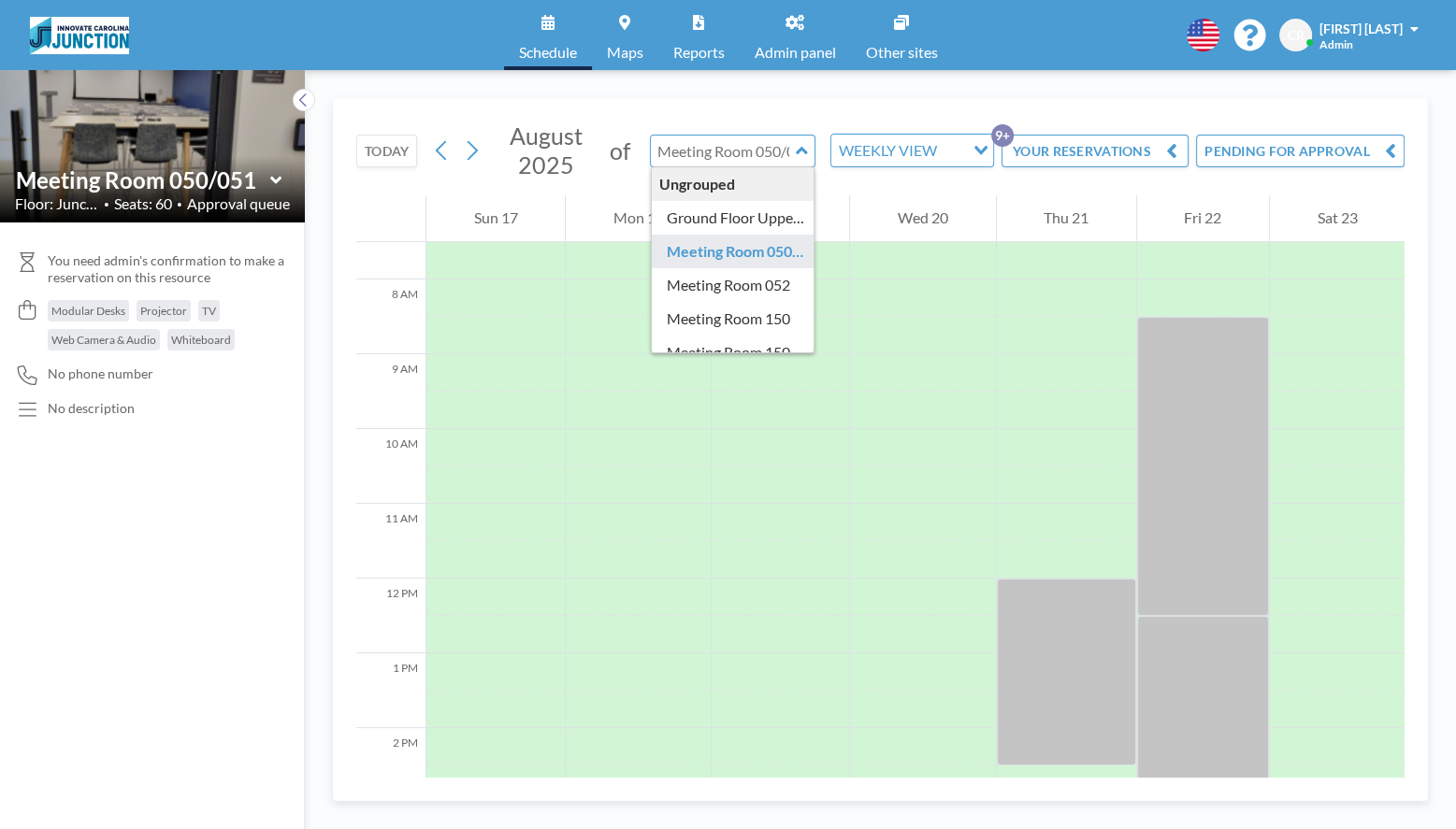 click at bounding box center (723, 150) 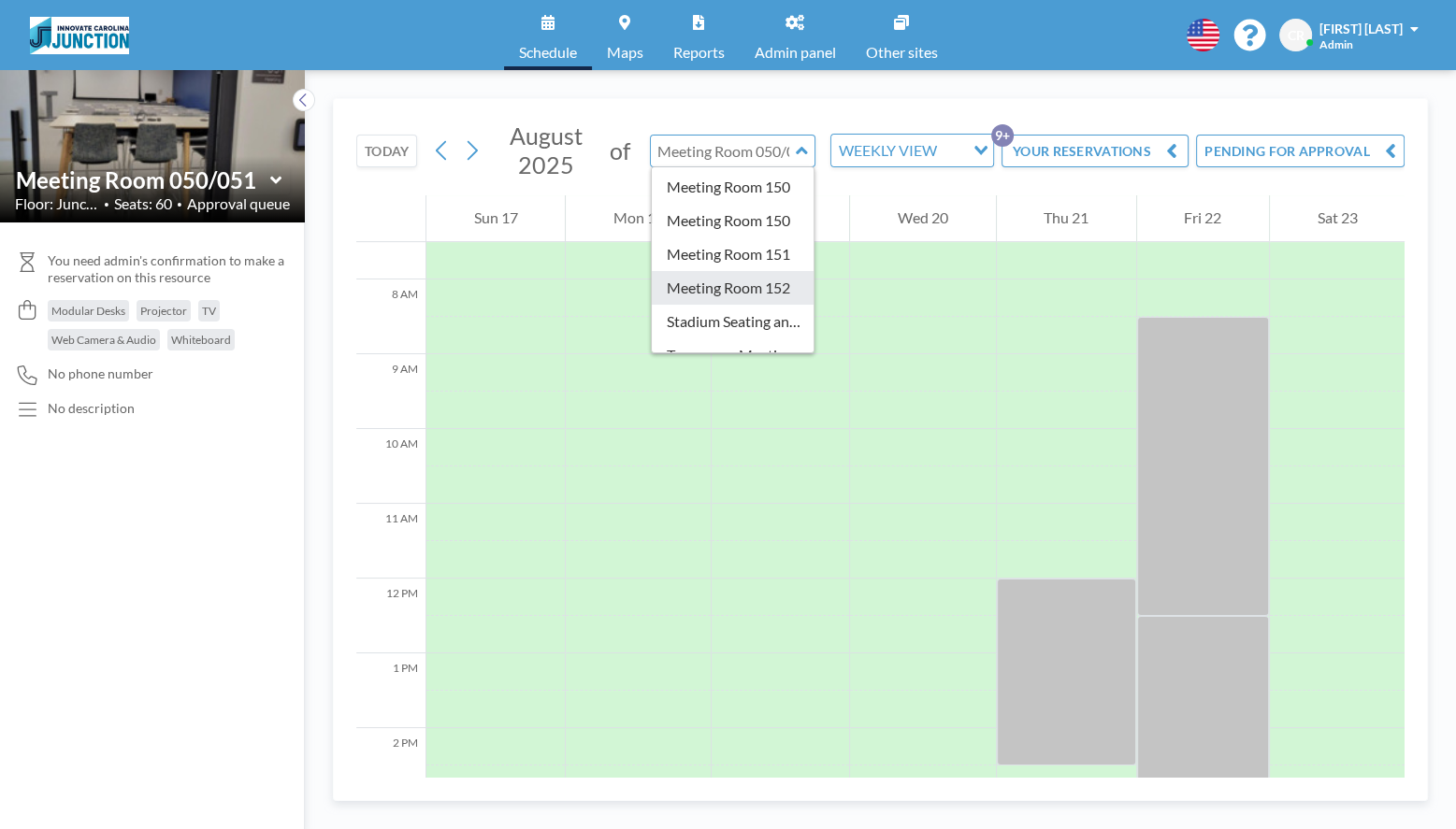 scroll, scrollTop: 184, scrollLeft: 0, axis: vertical 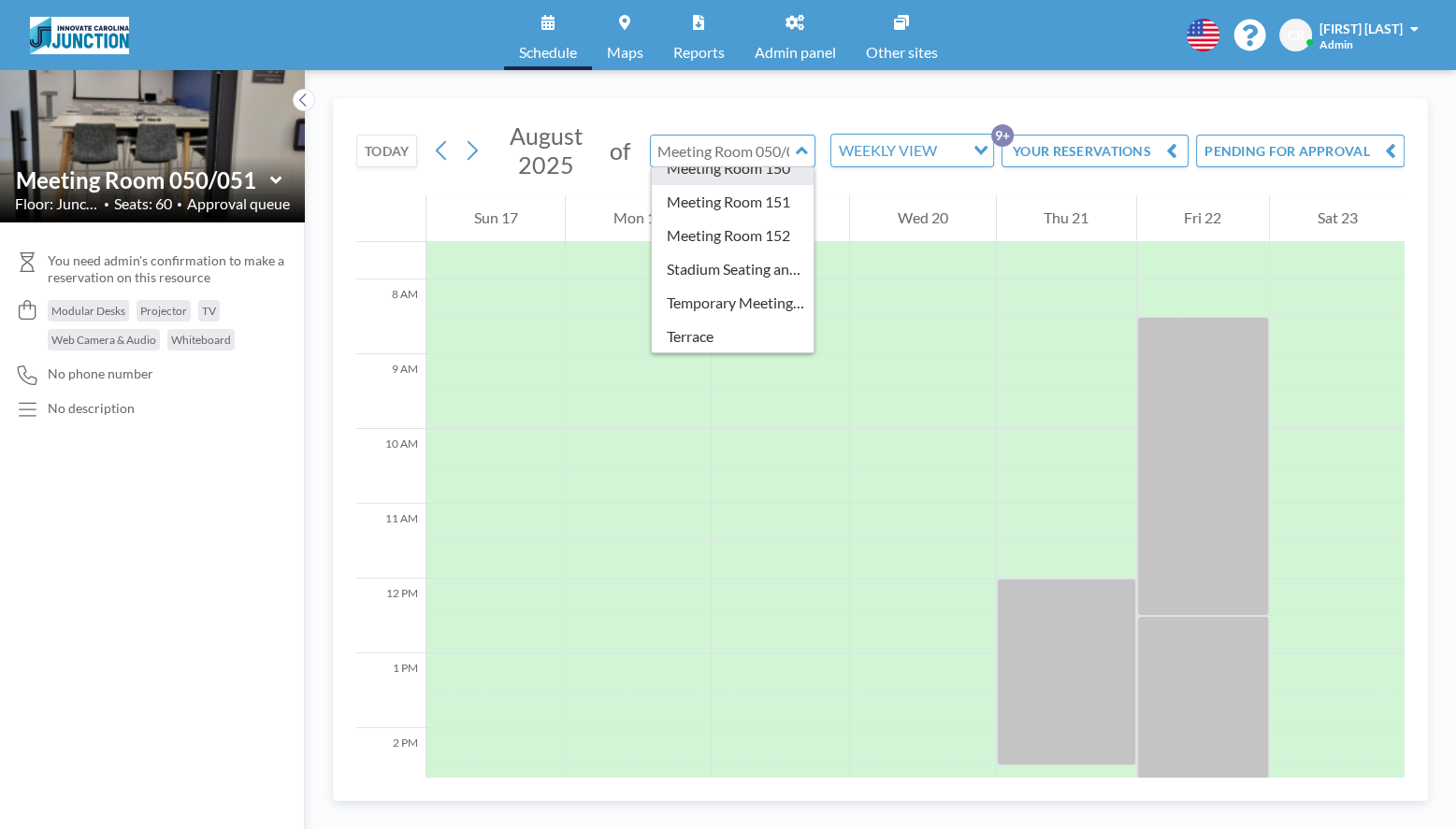 type on "Meeting Room 150" 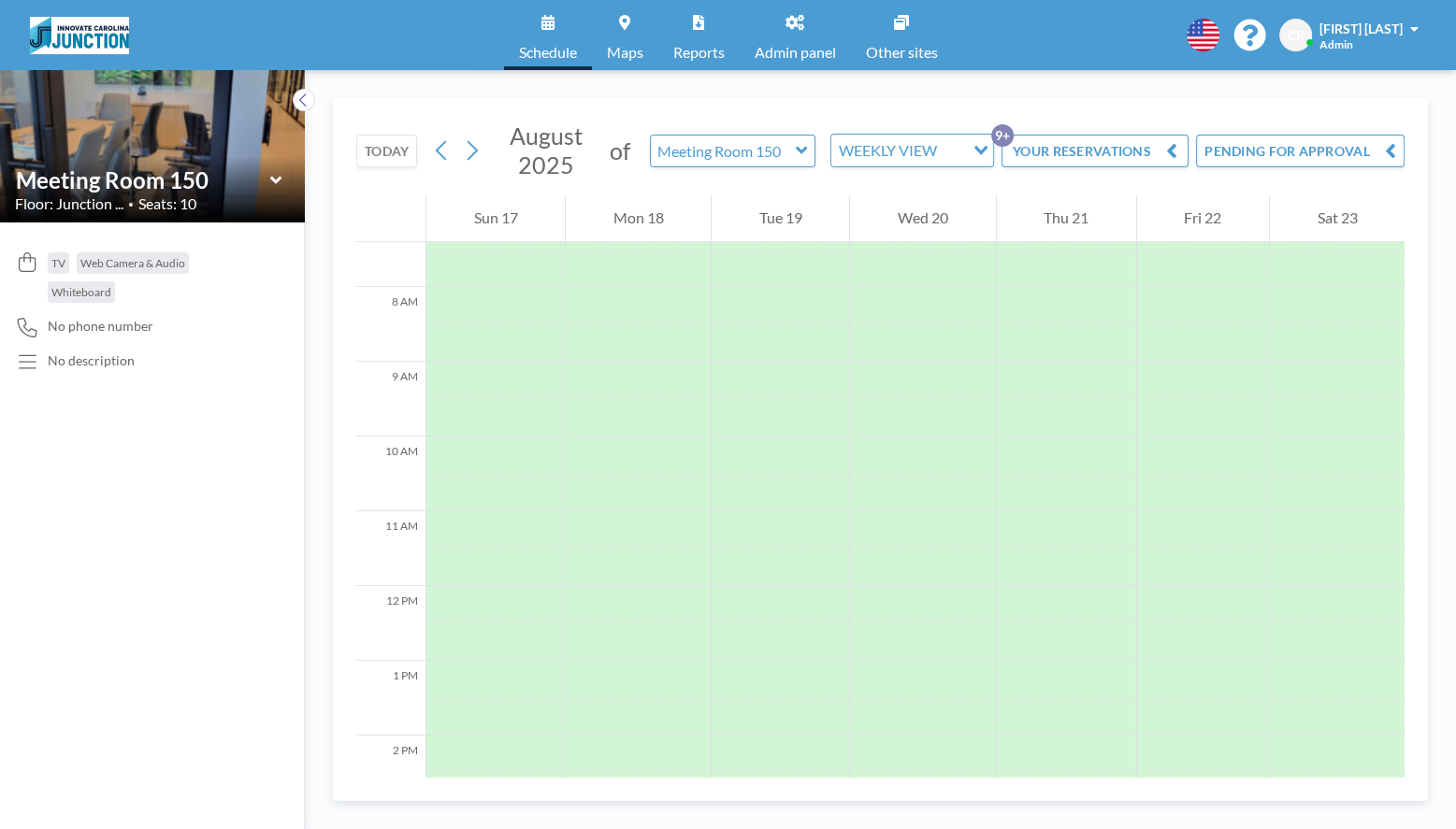 scroll, scrollTop: 561, scrollLeft: 0, axis: vertical 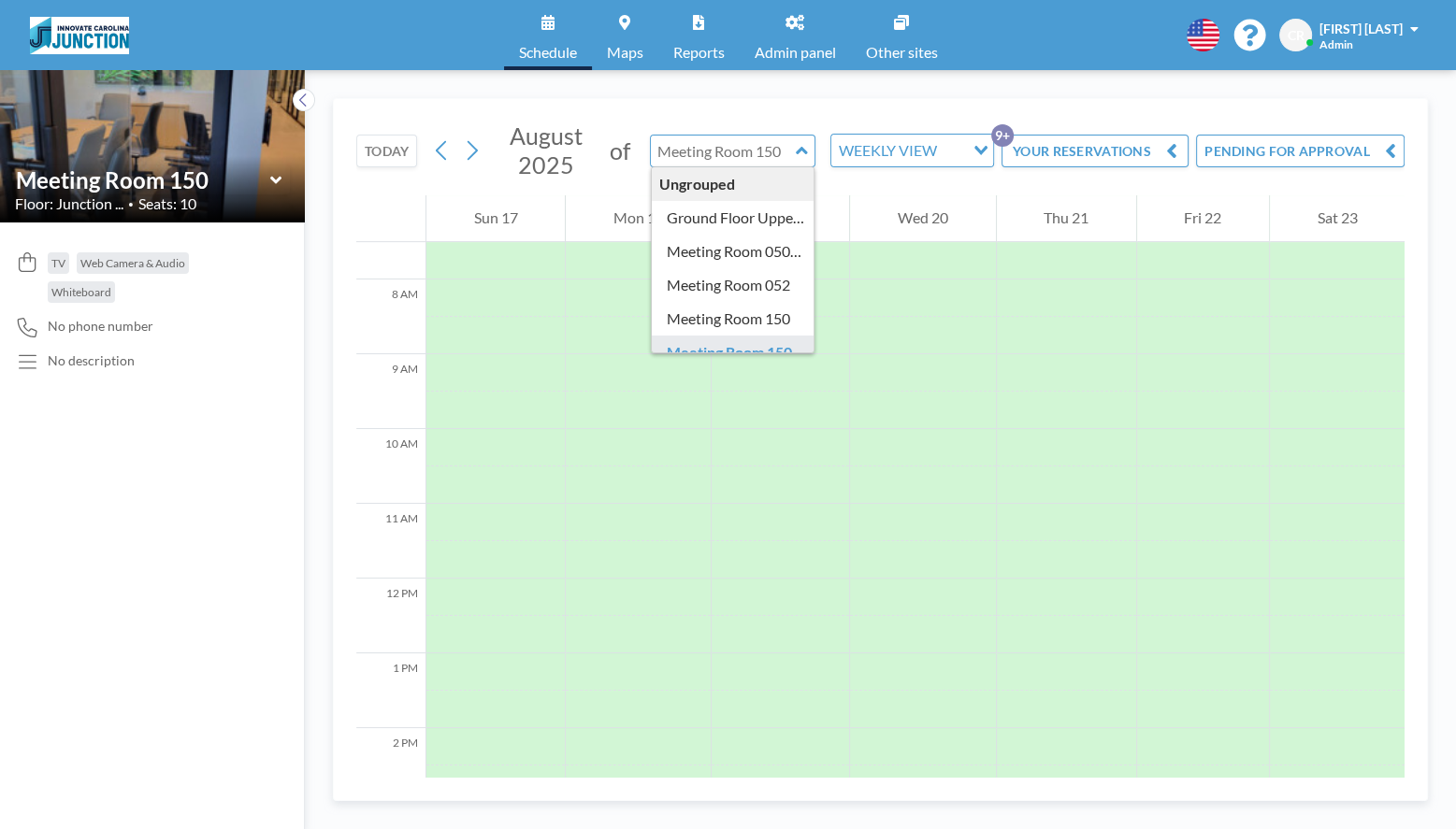 click at bounding box center [723, 150] 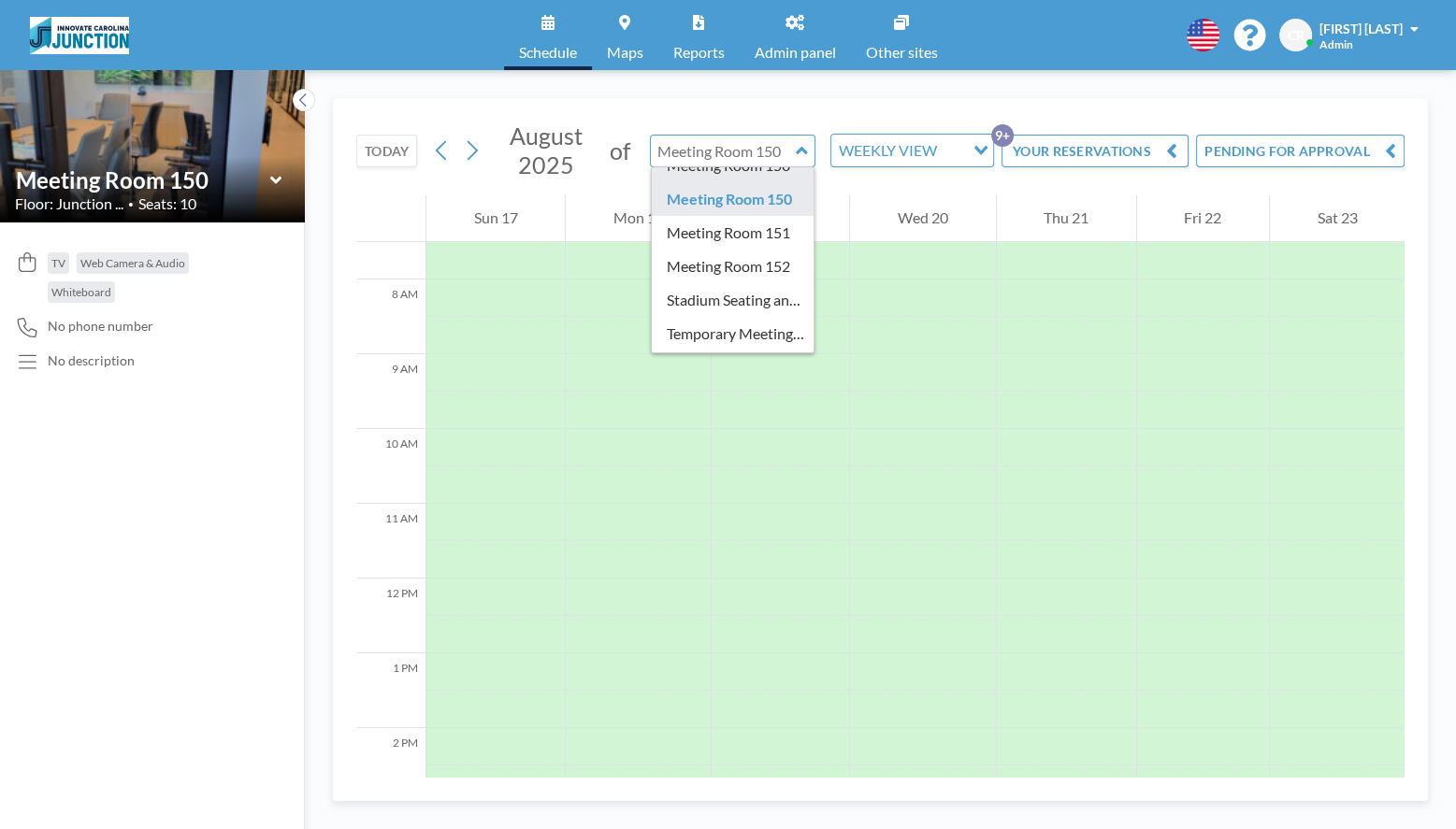 scroll, scrollTop: 184, scrollLeft: 0, axis: vertical 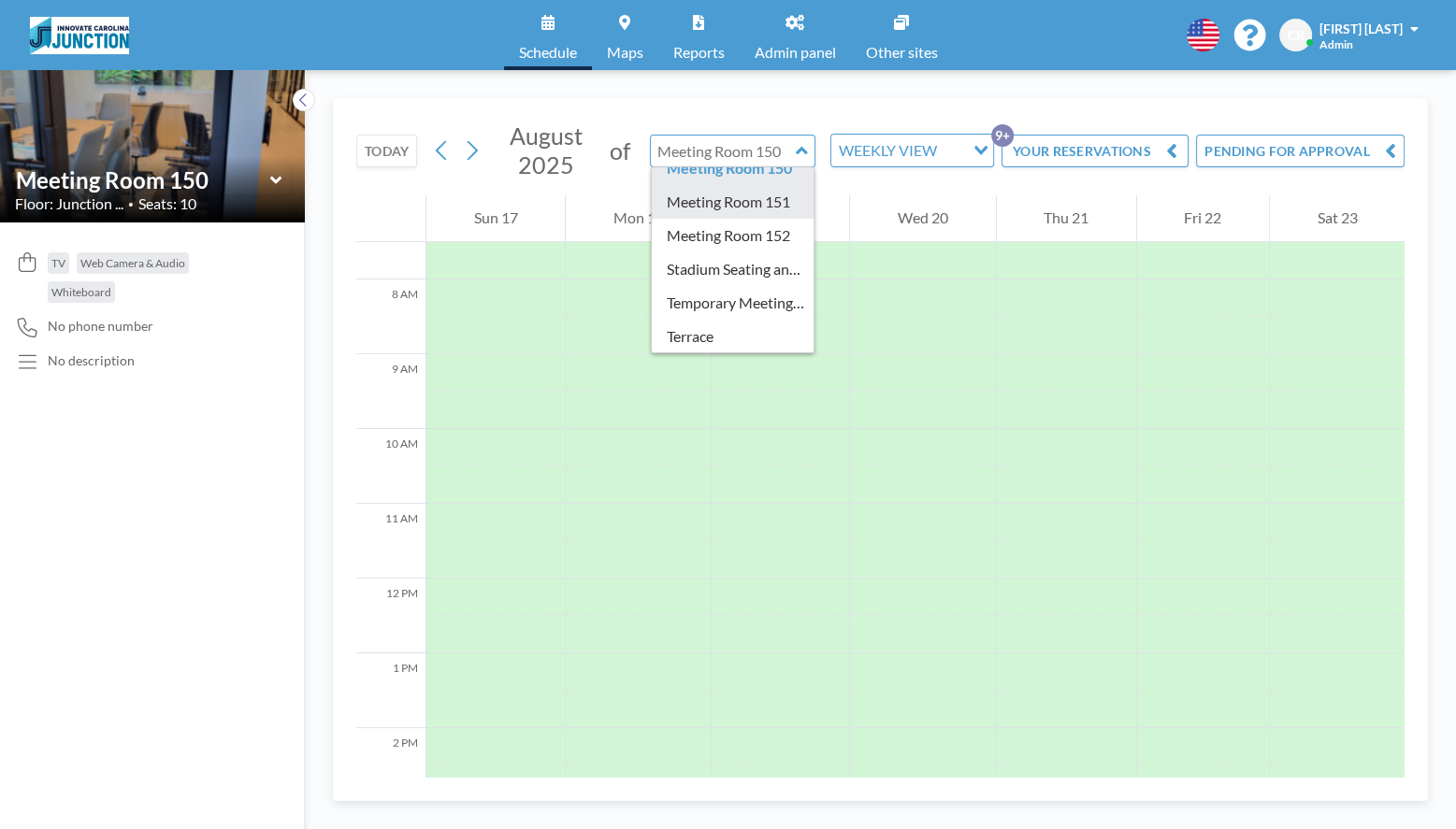 type on "Meeting Room 151" 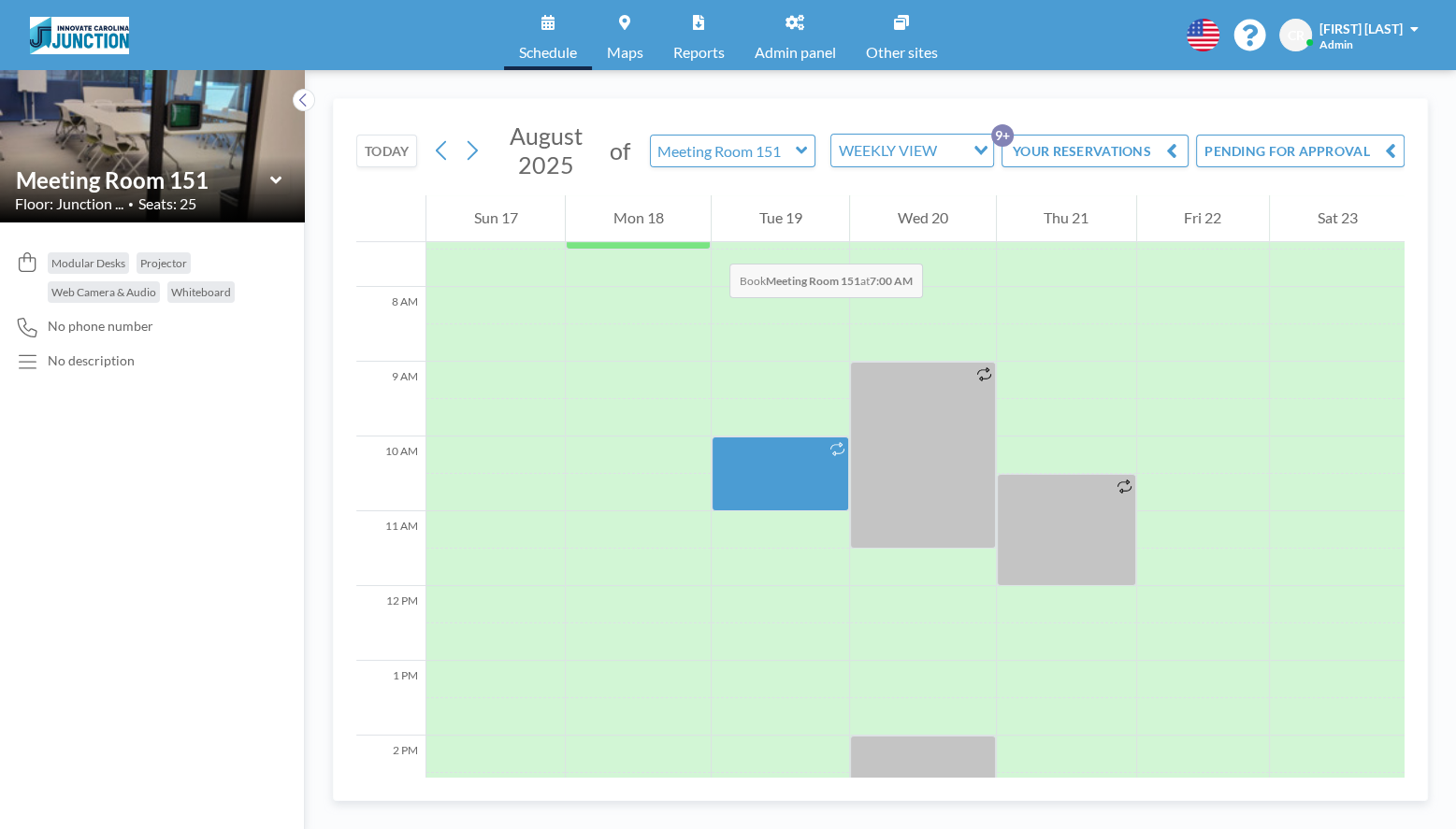 scroll, scrollTop: 561, scrollLeft: 0, axis: vertical 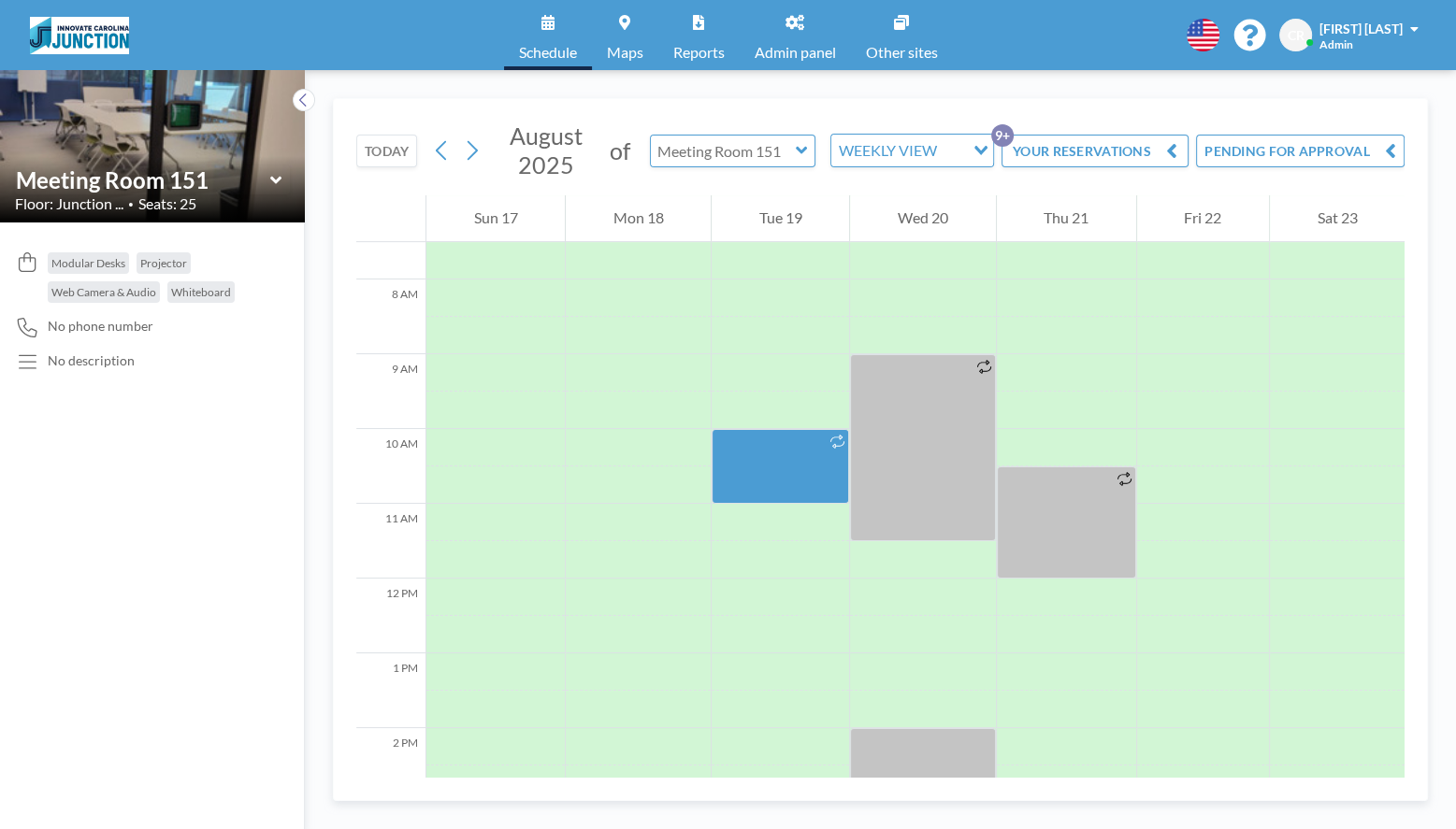 click at bounding box center [723, 150] 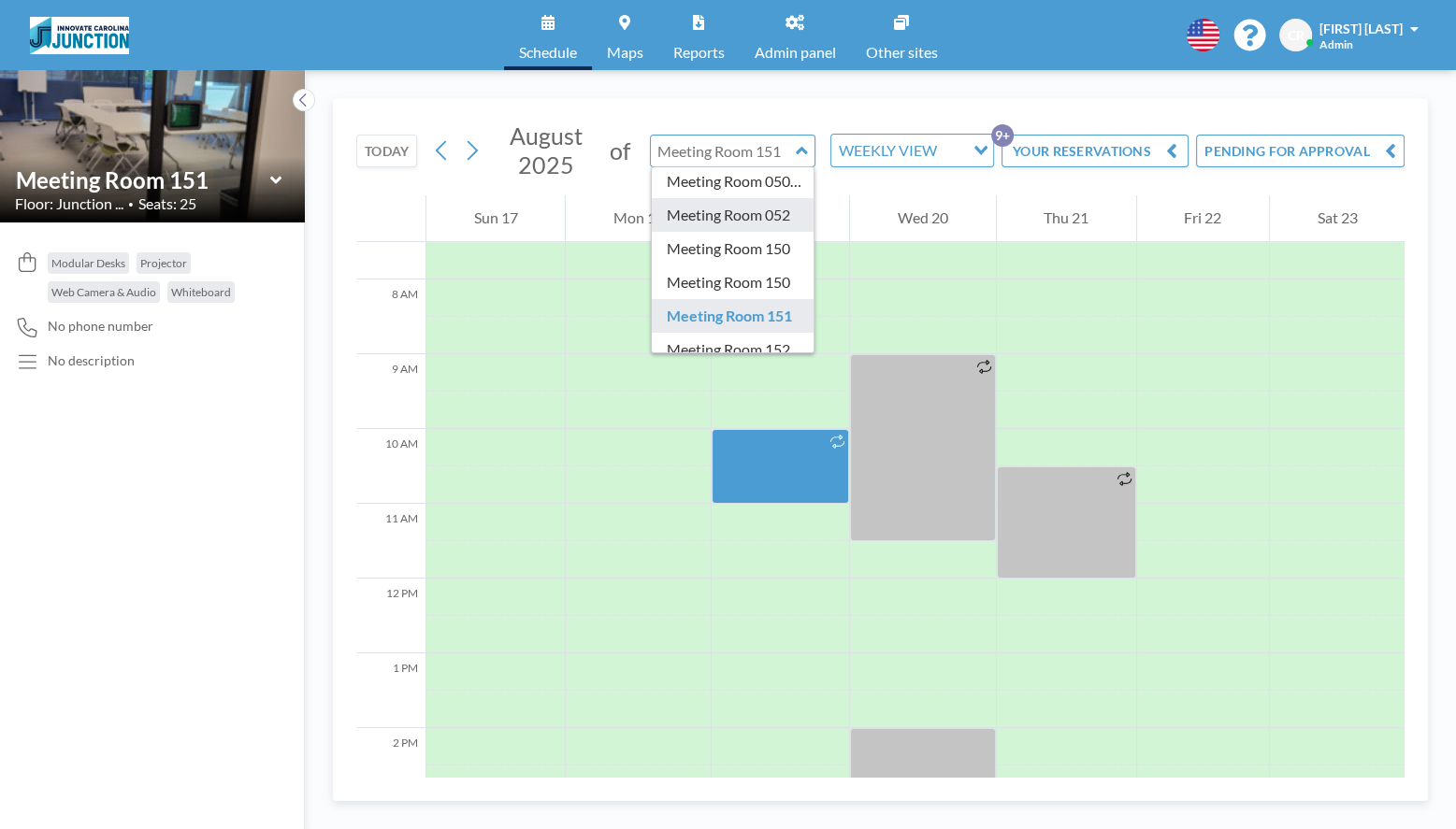 scroll, scrollTop: 107, scrollLeft: 0, axis: vertical 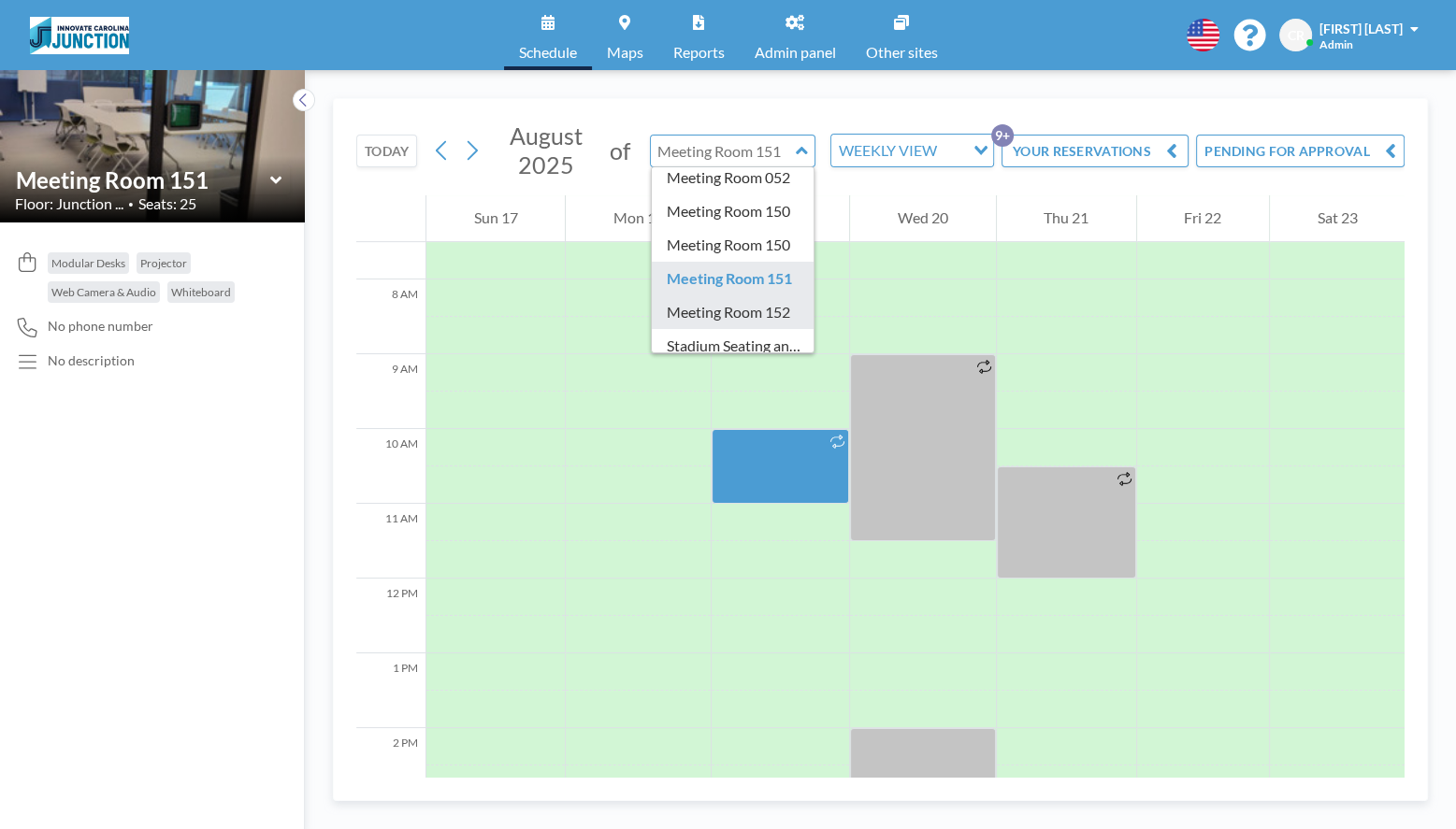 type on "Meeting Room 152" 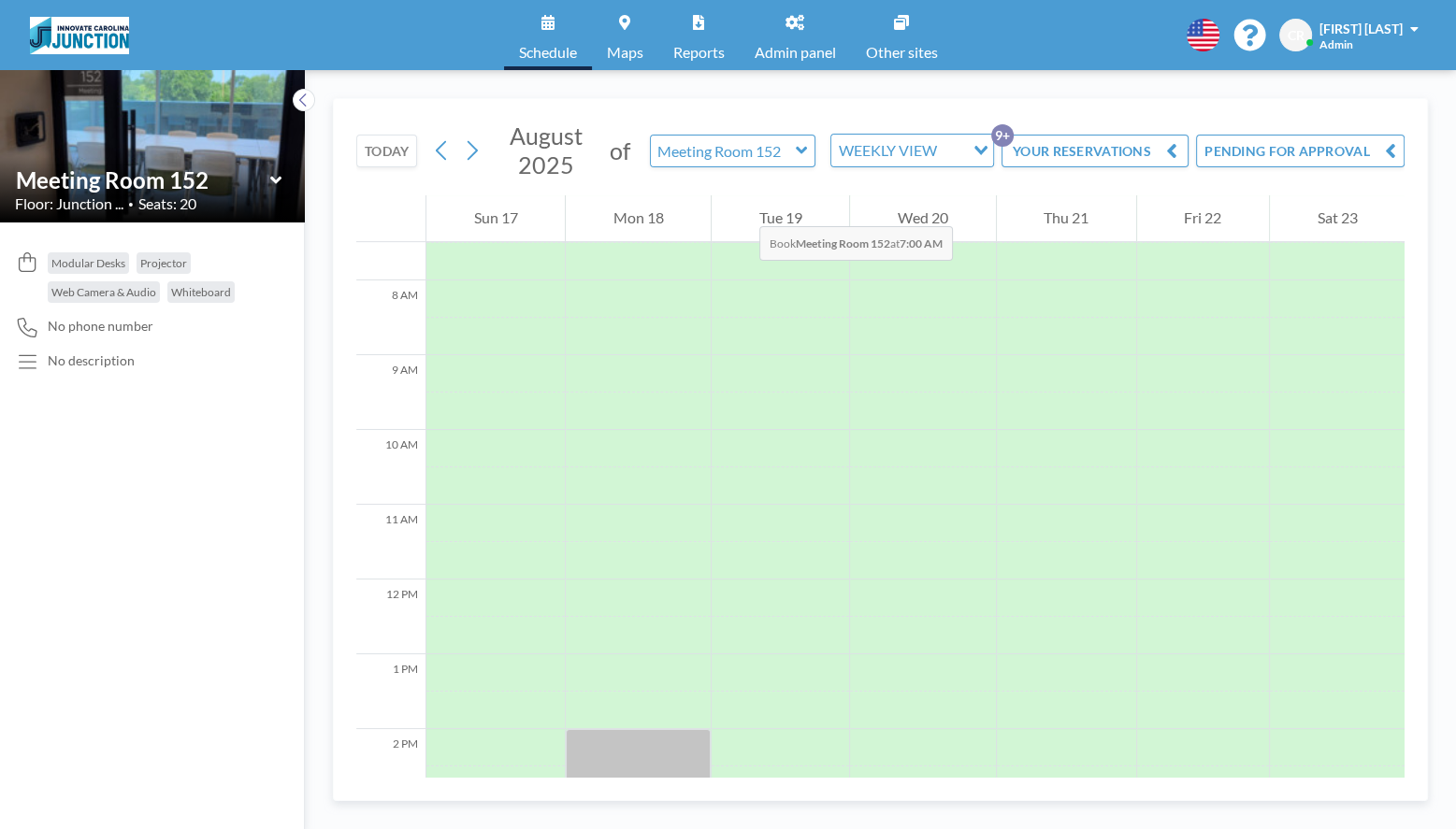 scroll, scrollTop: 561, scrollLeft: 0, axis: vertical 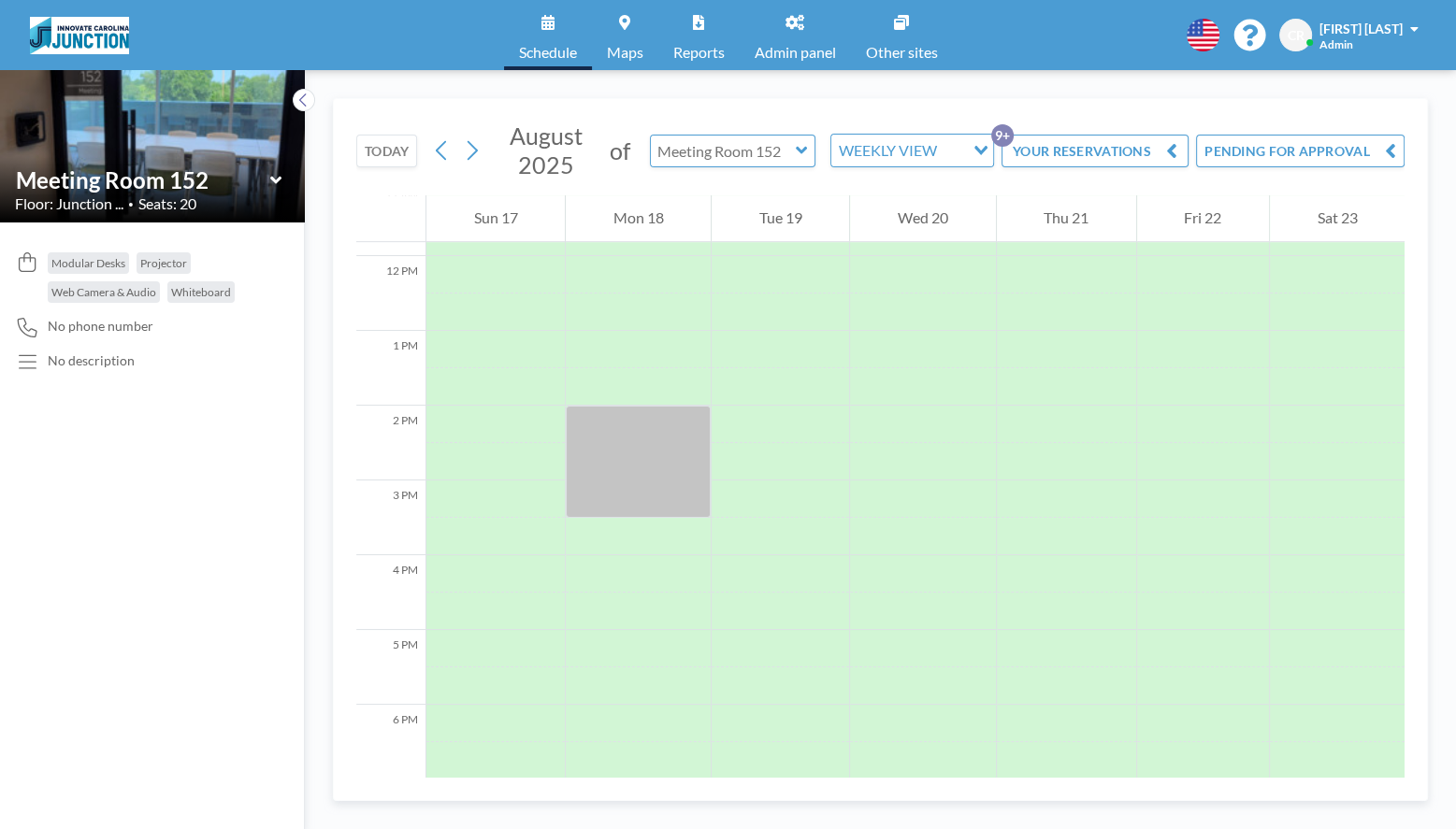 click at bounding box center [723, 150] 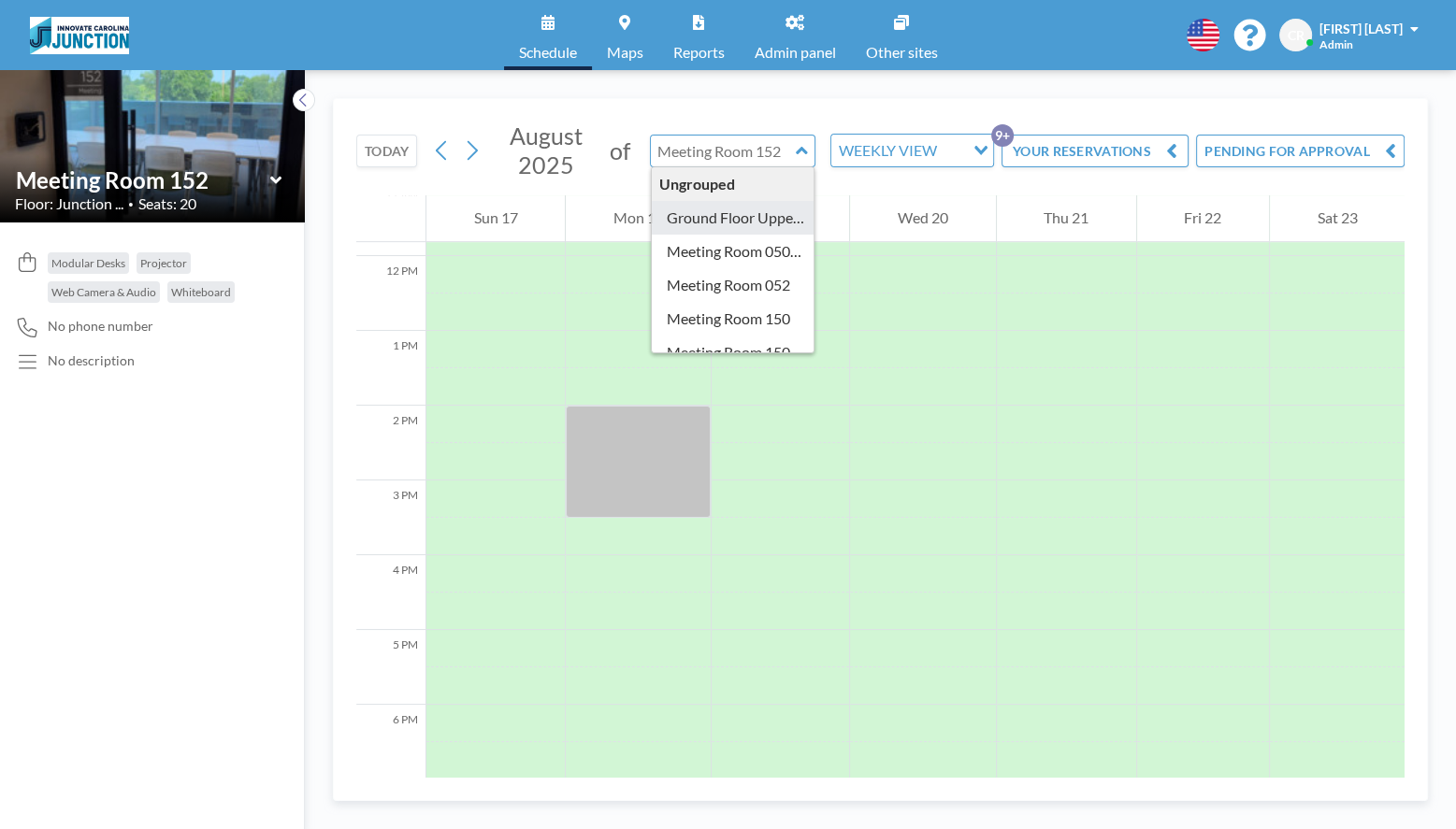 type on "Ground Floor Upper Open Area" 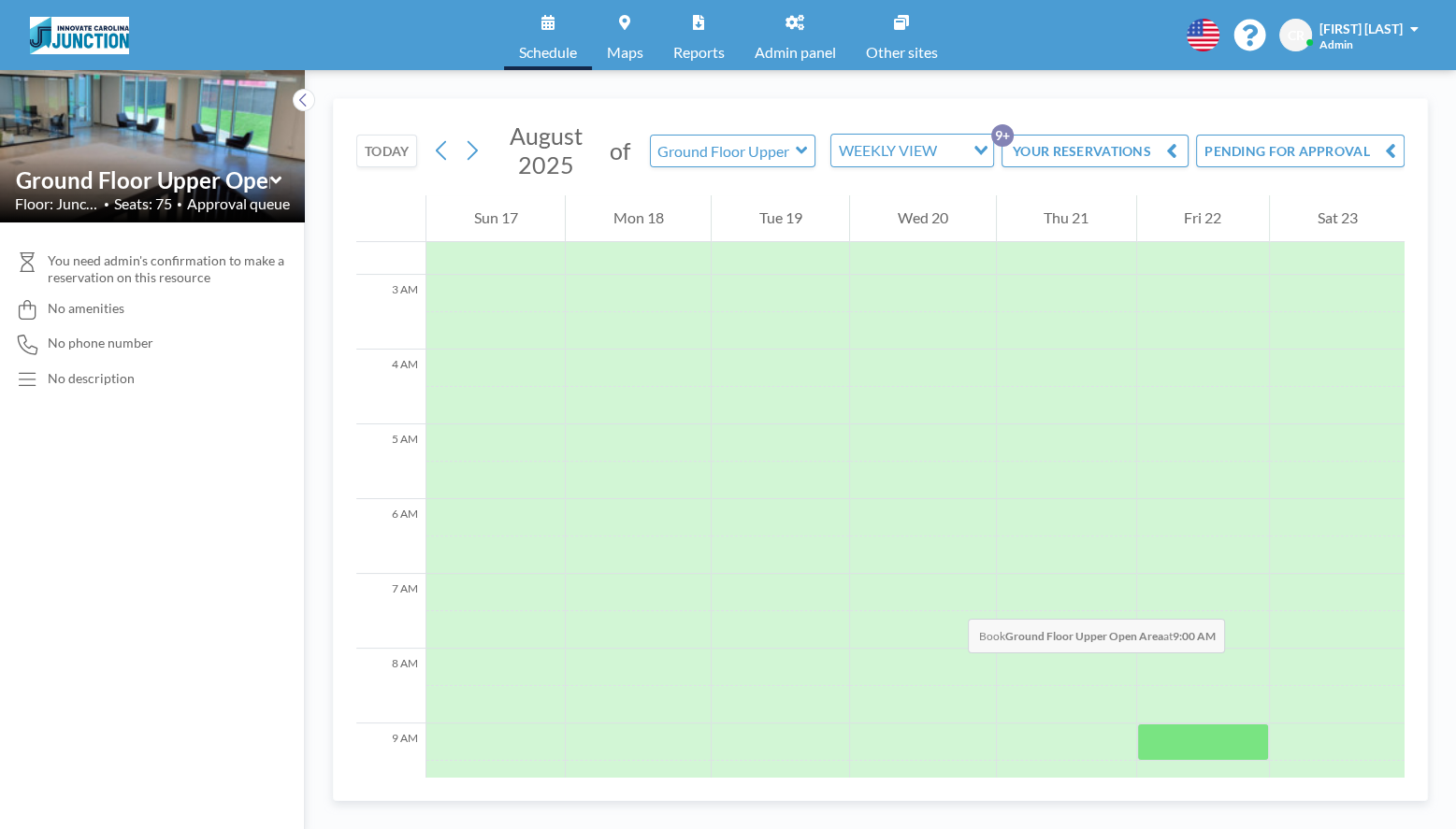 scroll, scrollTop: 22, scrollLeft: 0, axis: vertical 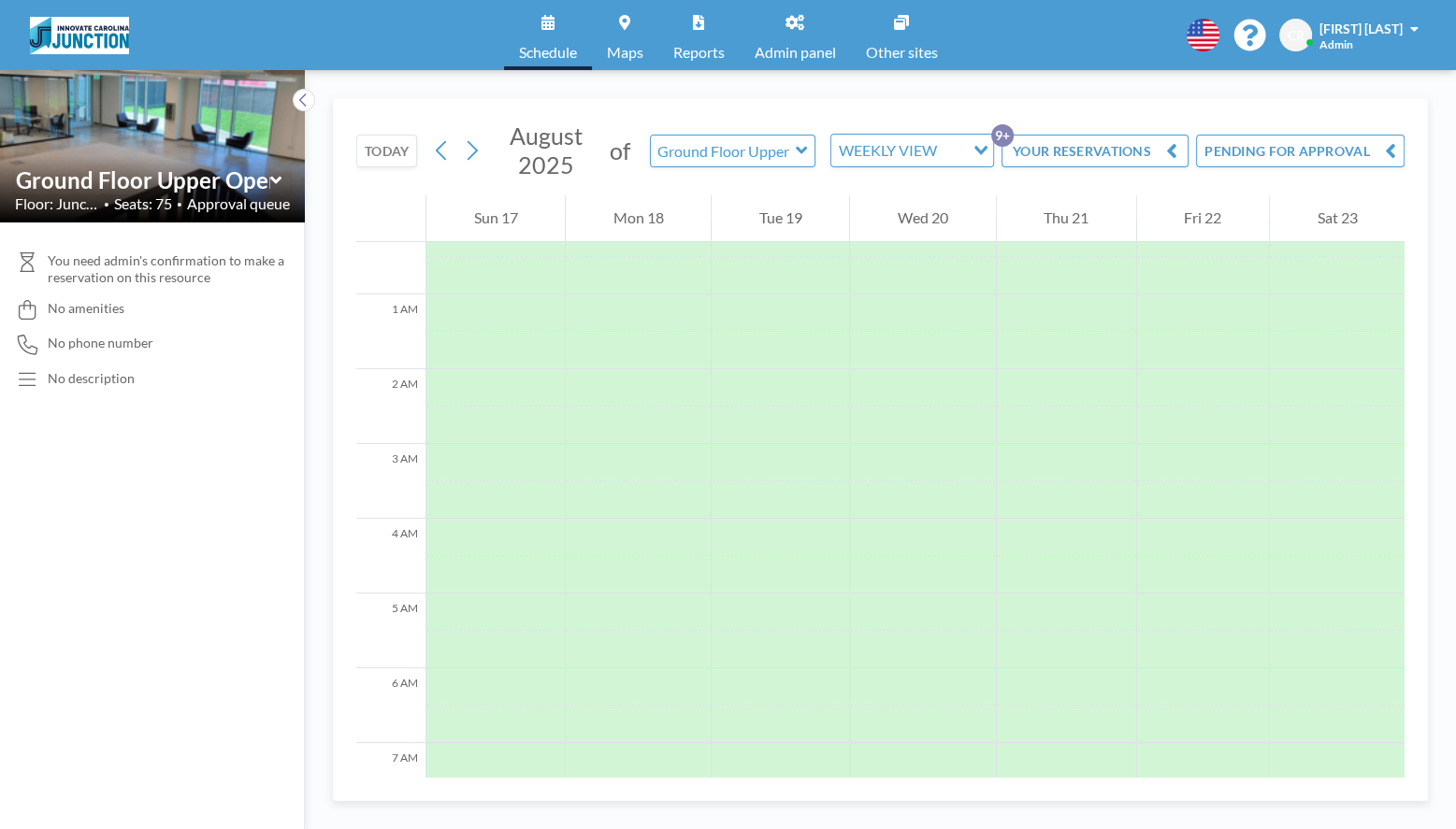 click on "August [YEAR]  of  Ground Floor Upper Open Area
WEEKLY VIEW
Loading..." at bounding box center (710, 150) 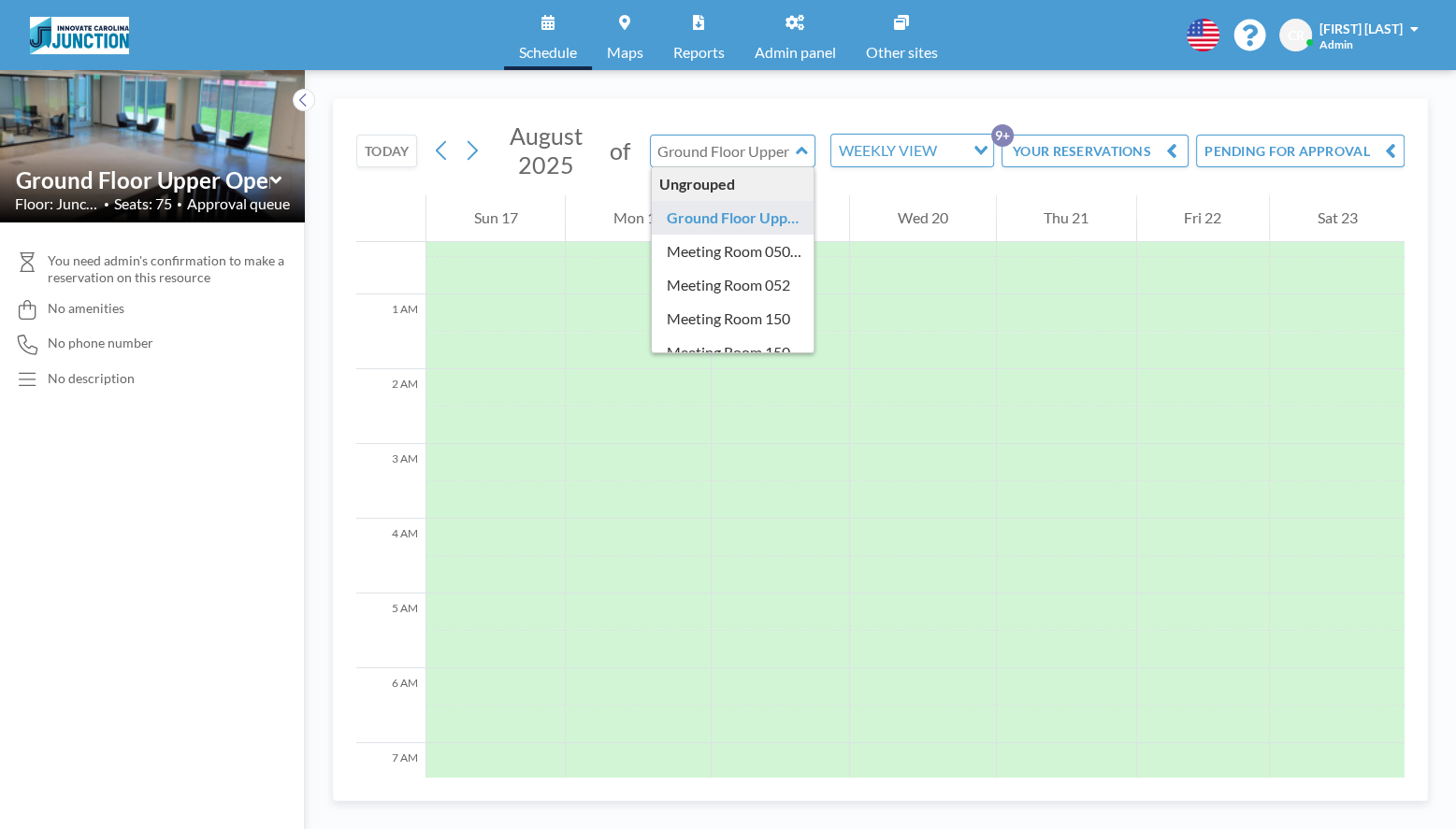 click at bounding box center (723, 150) 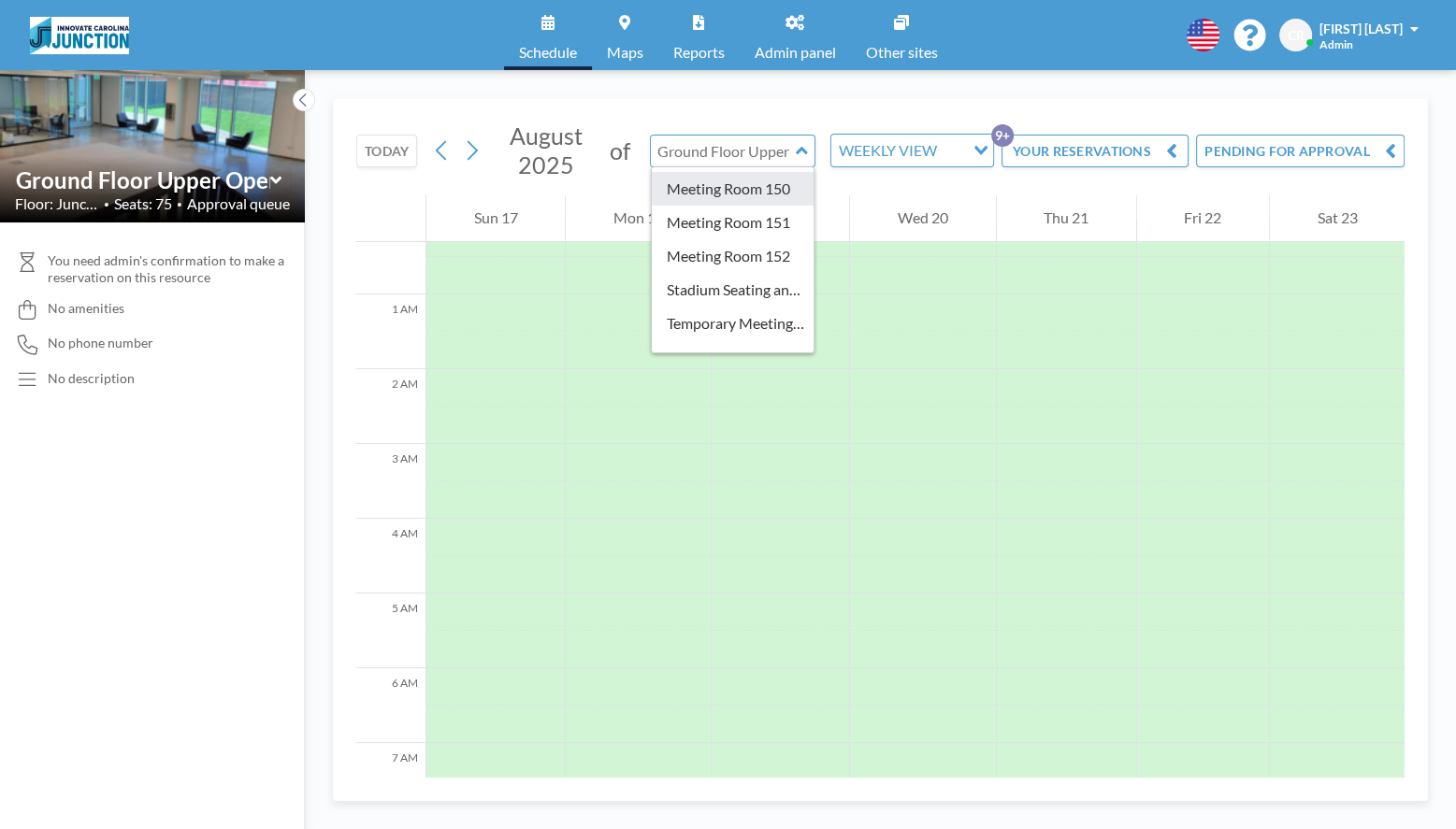 scroll, scrollTop: 184, scrollLeft: 0, axis: vertical 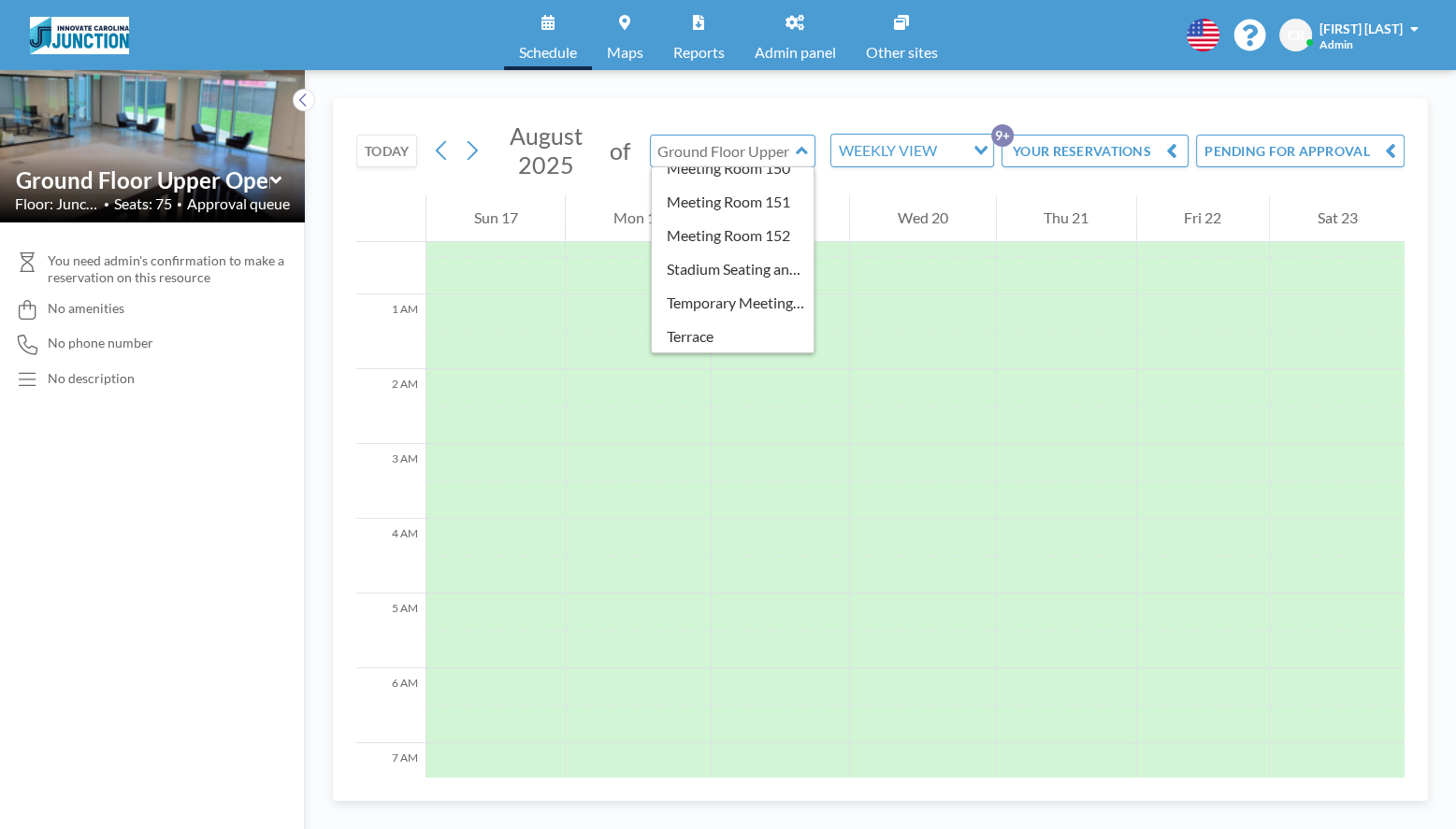 type on "Ground Floor Upper Open Area" 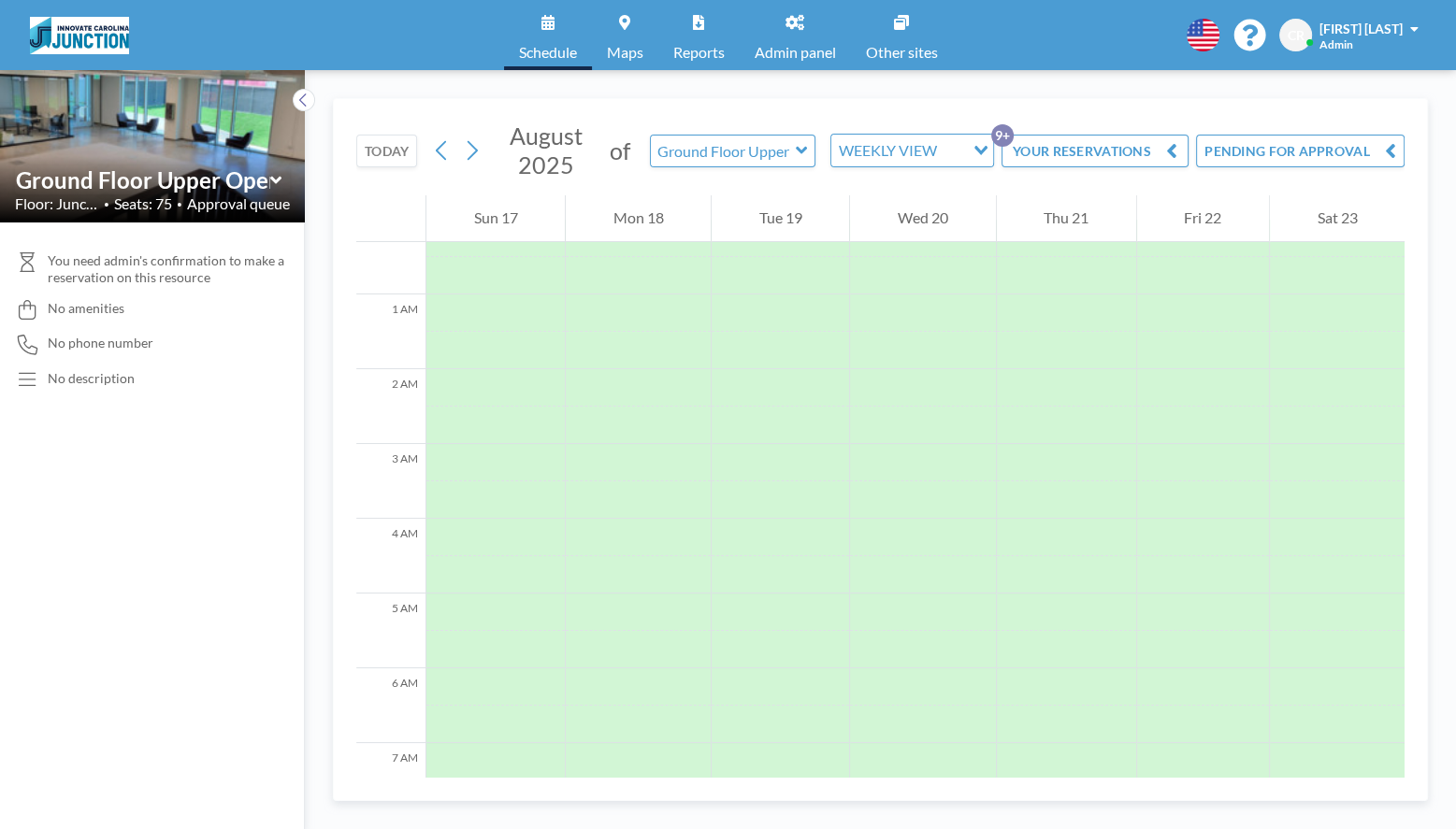click on "TODAY August 2025 of Ground Floor Upper Open Area WEEKLY VIEW Loading... YOUR RESERVATIONS 9+ PENDING FOR APPROVAL" at bounding box center (880, 147) 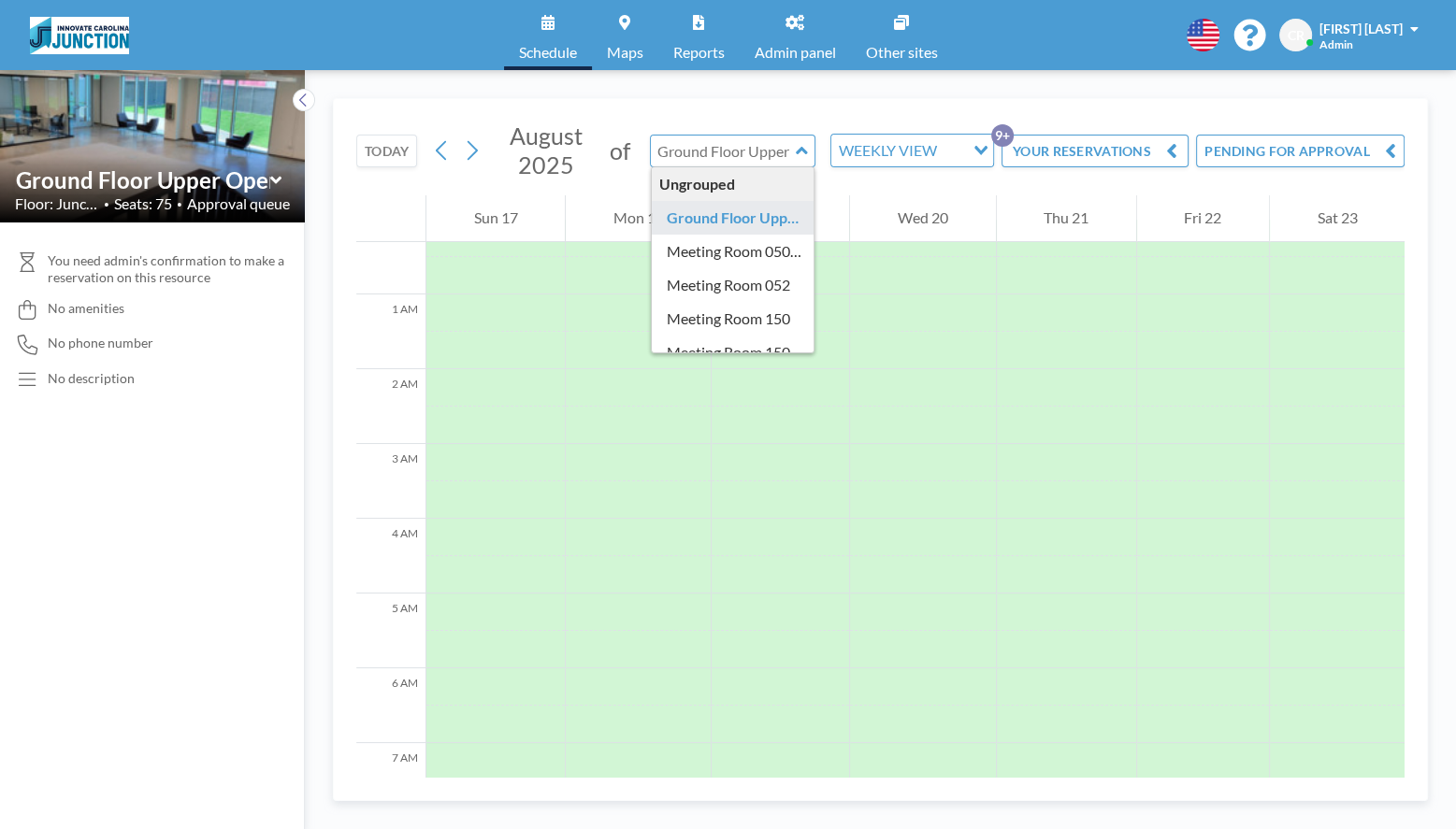 click at bounding box center [723, 150] 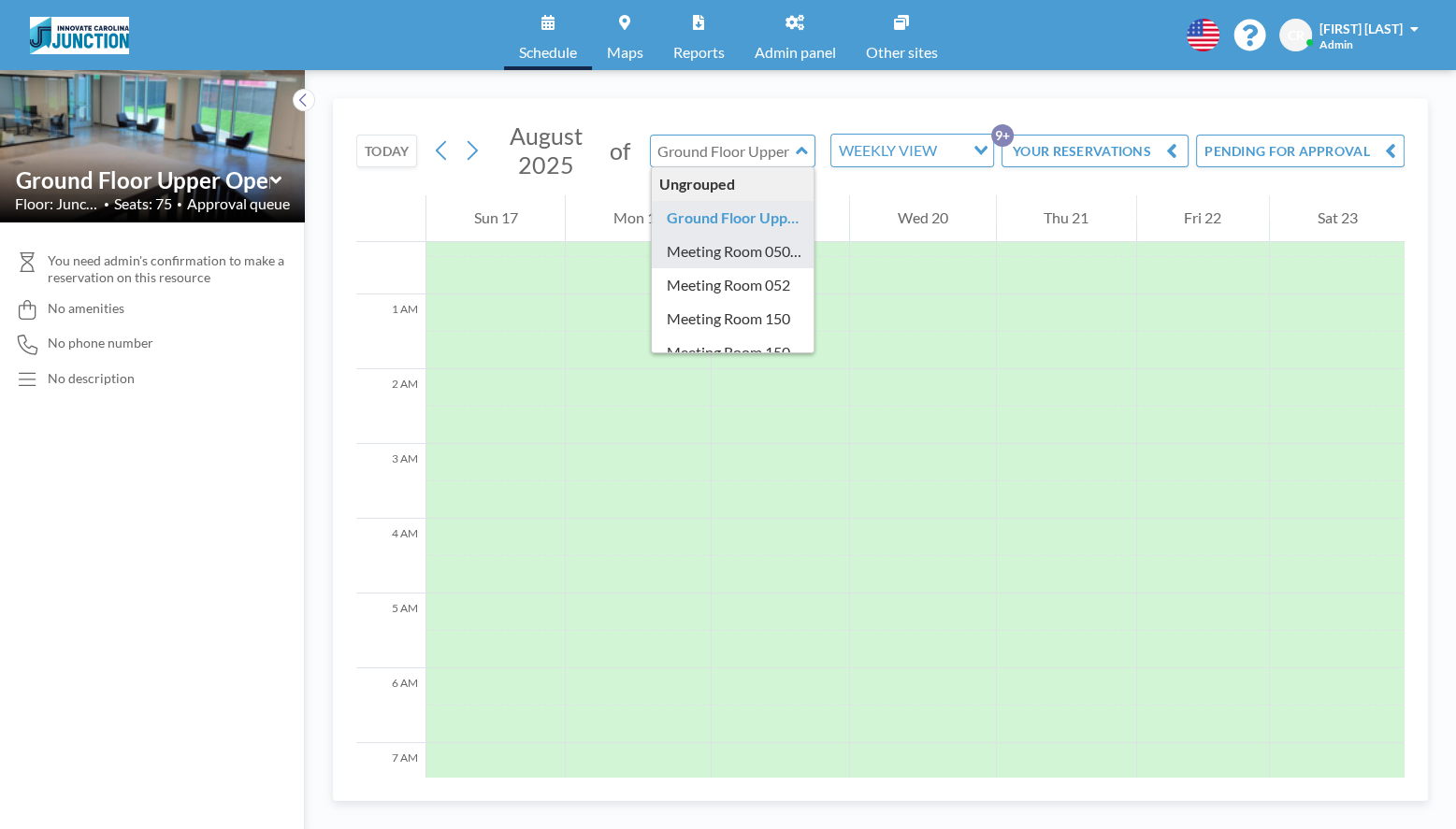 type on "Meeting Room 050/051" 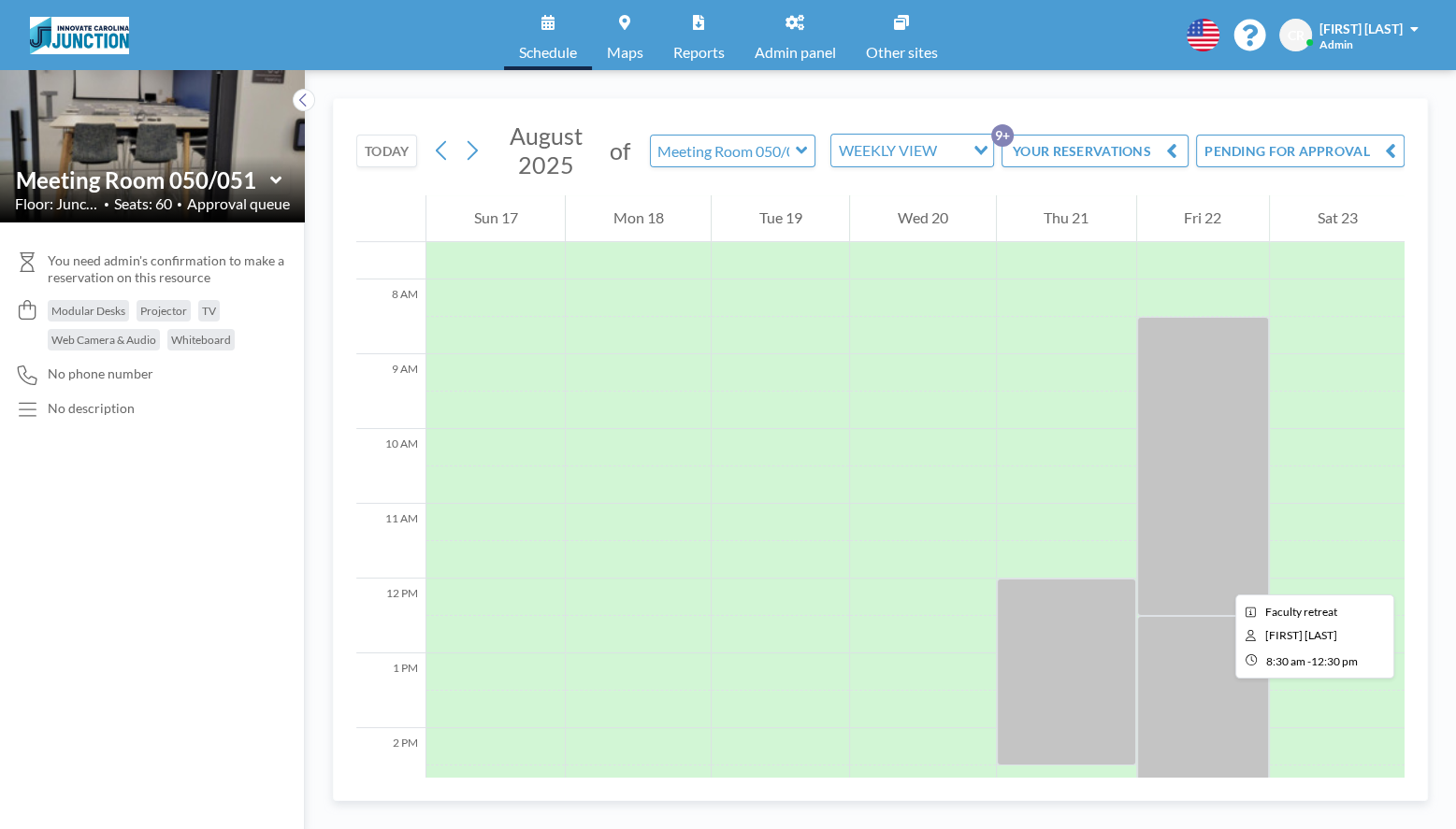 scroll, scrollTop: 668, scrollLeft: 0, axis: vertical 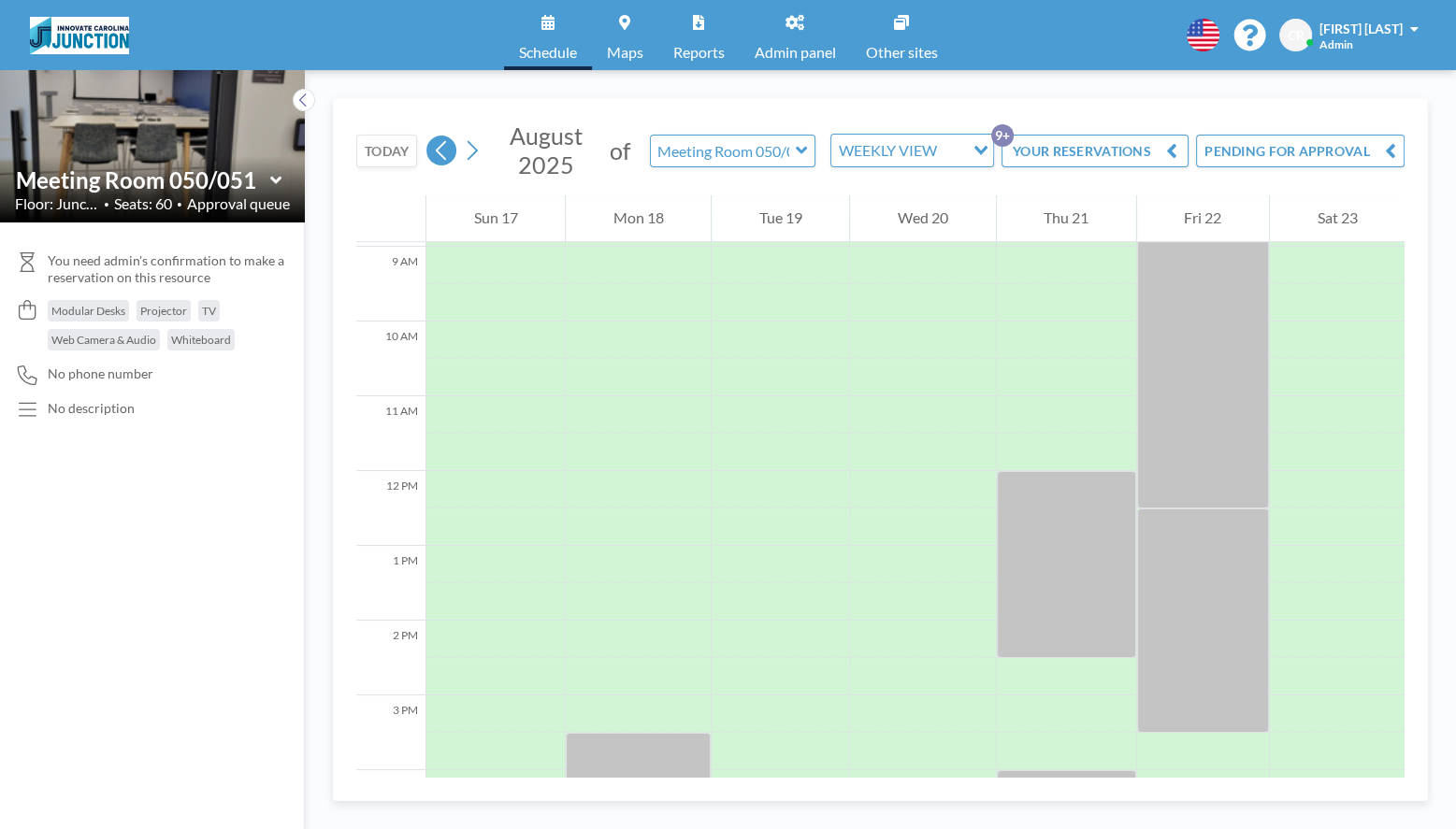 click 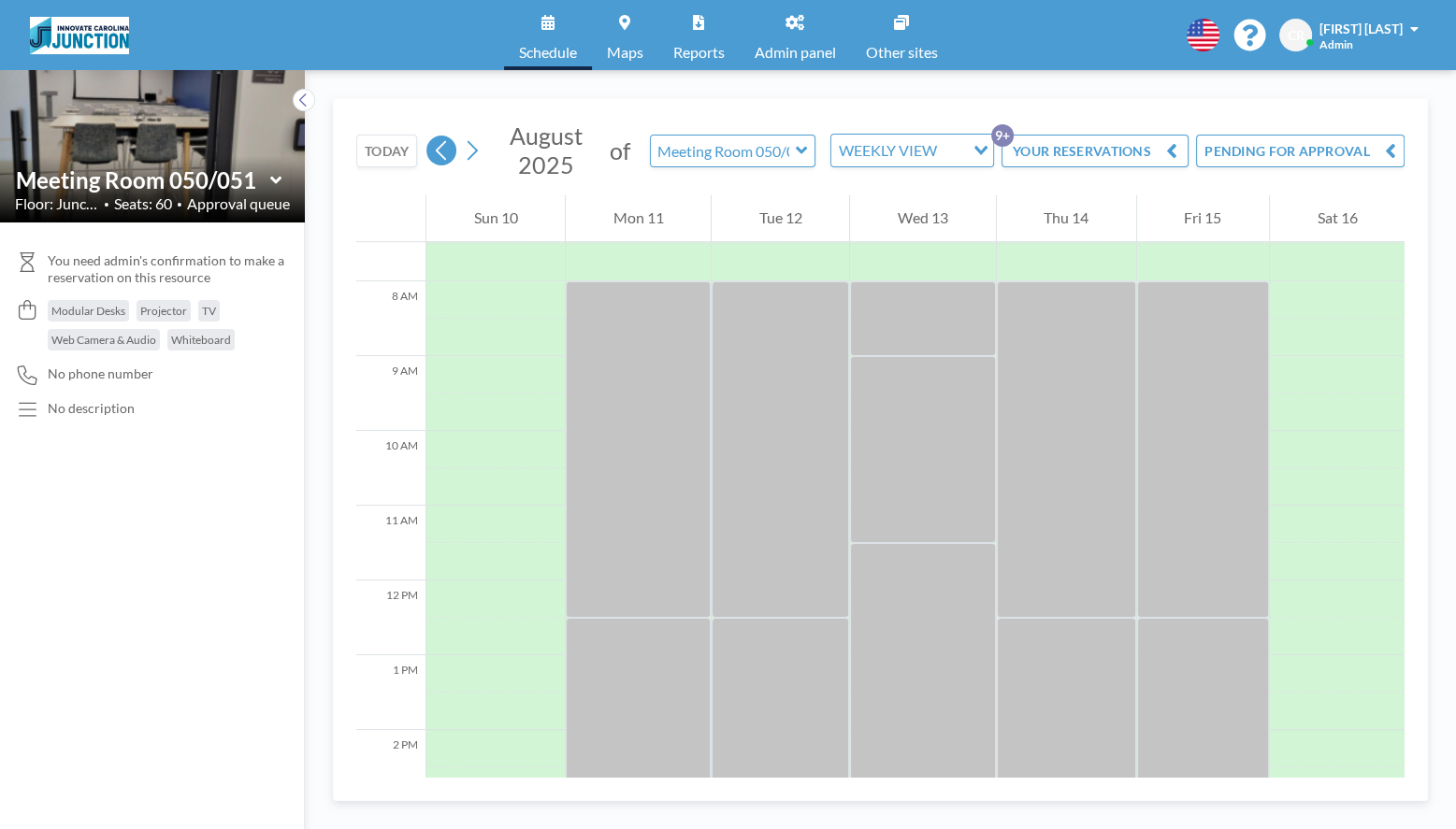 scroll, scrollTop: 561, scrollLeft: 0, axis: vertical 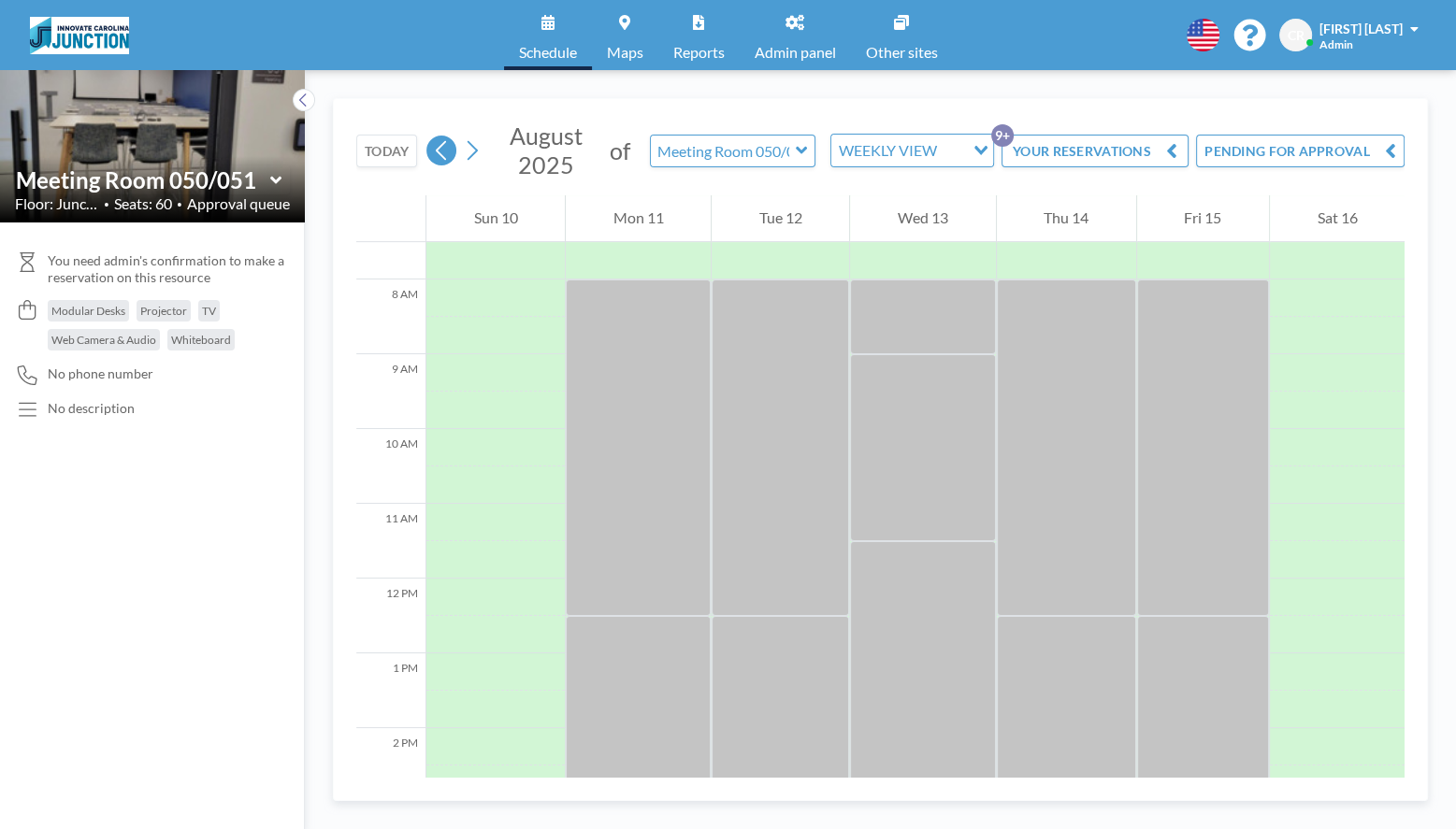 click 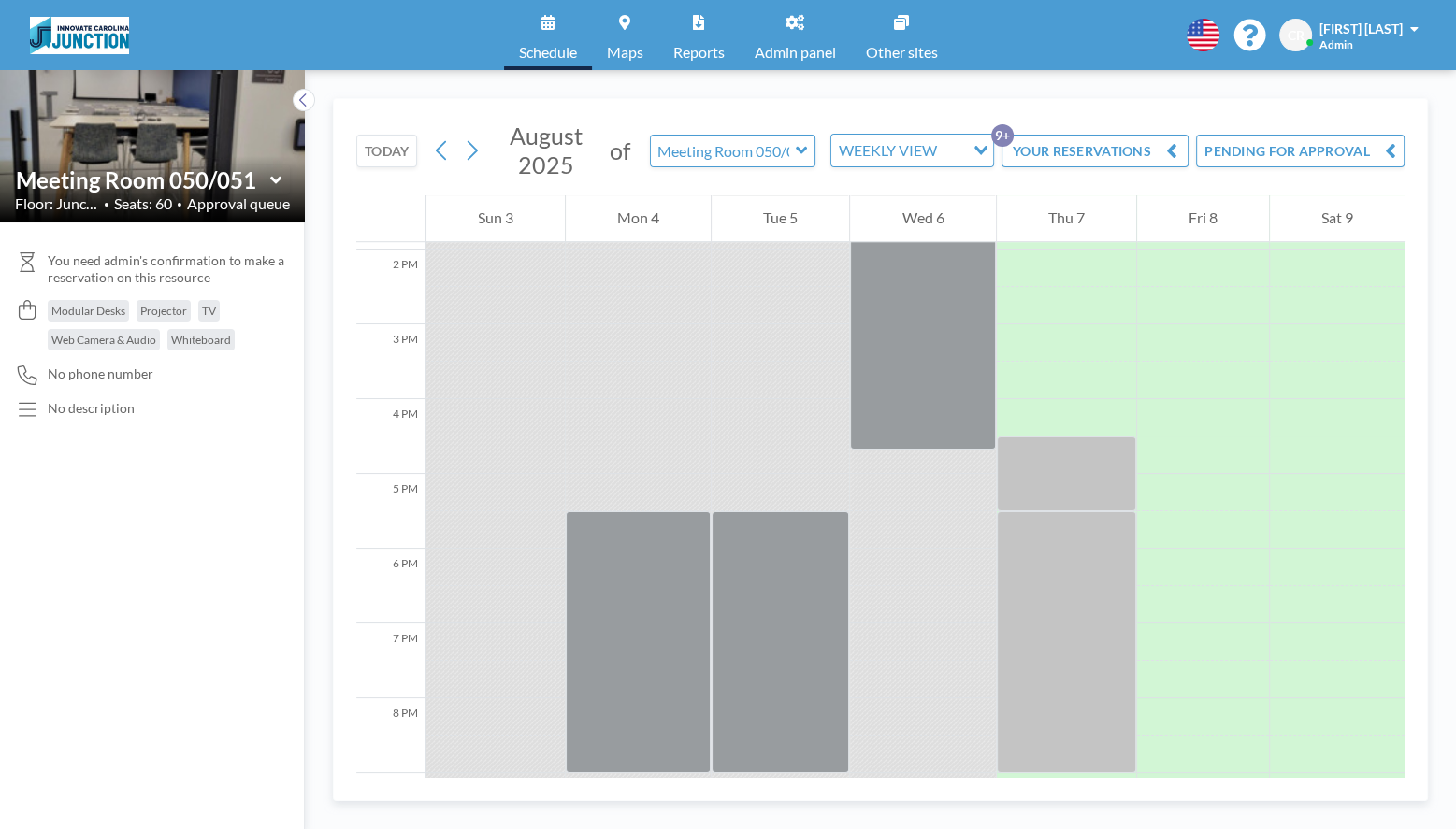 scroll, scrollTop: 1070, scrollLeft: 0, axis: vertical 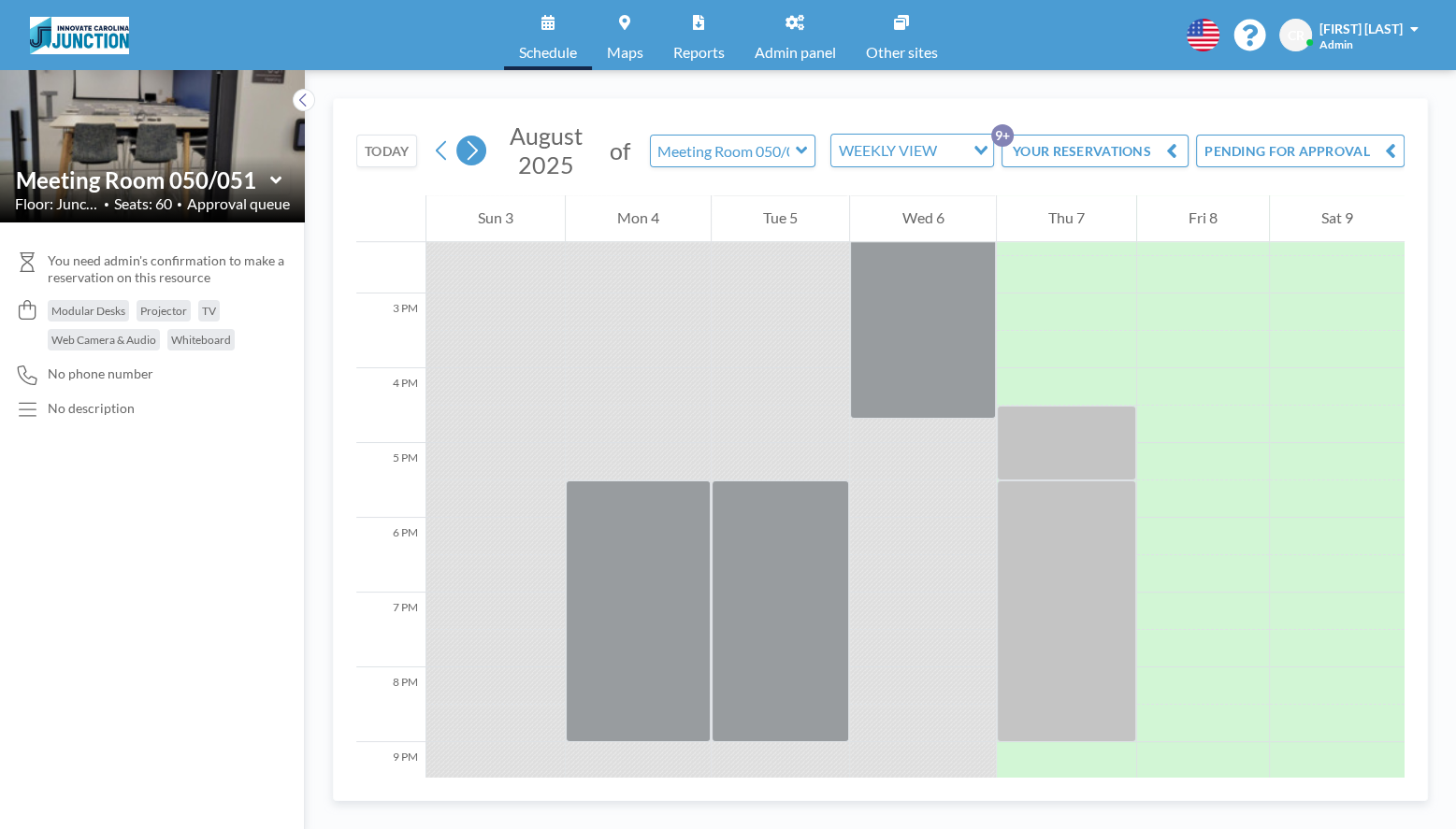 click 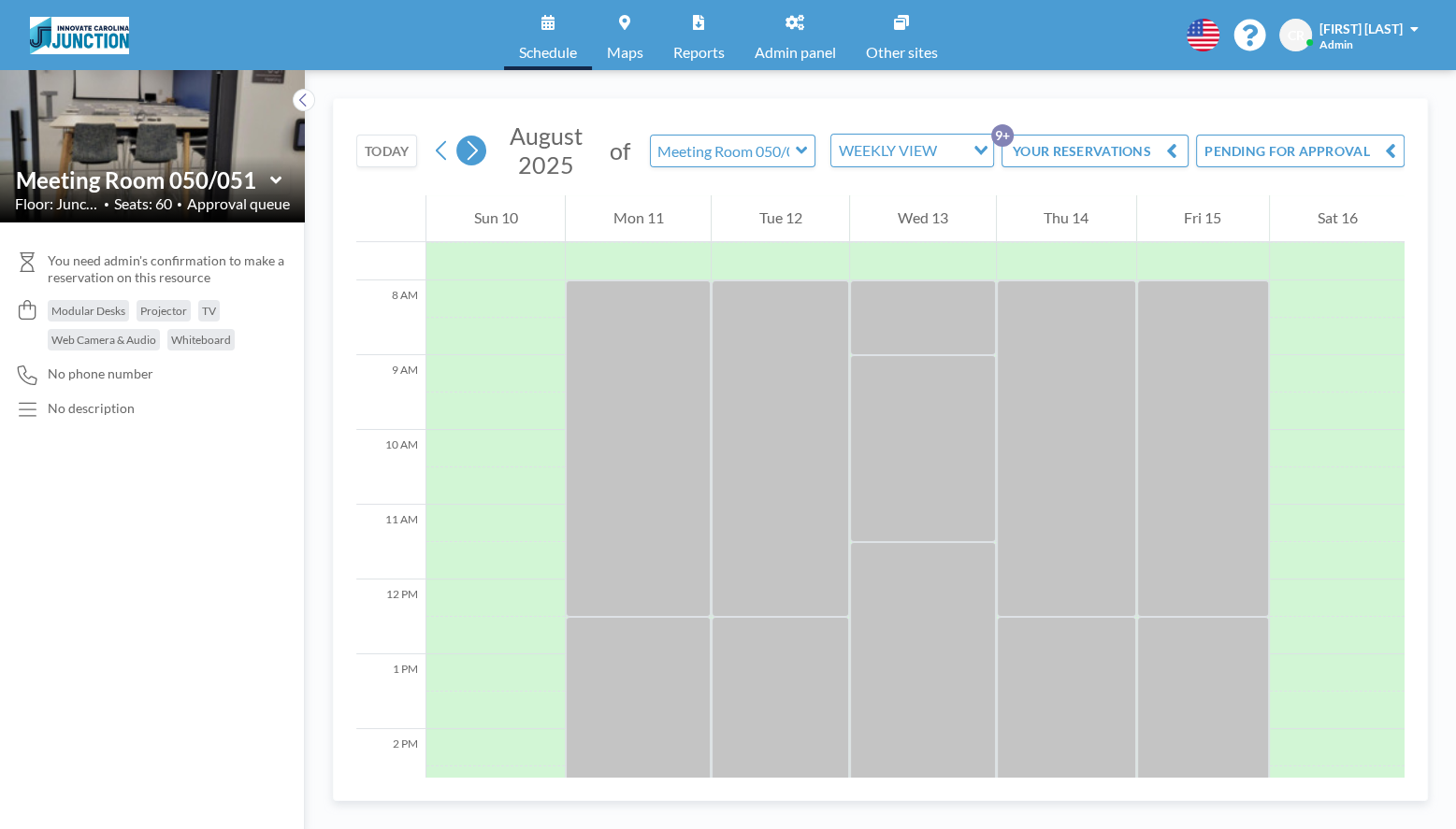 scroll, scrollTop: 561, scrollLeft: 0, axis: vertical 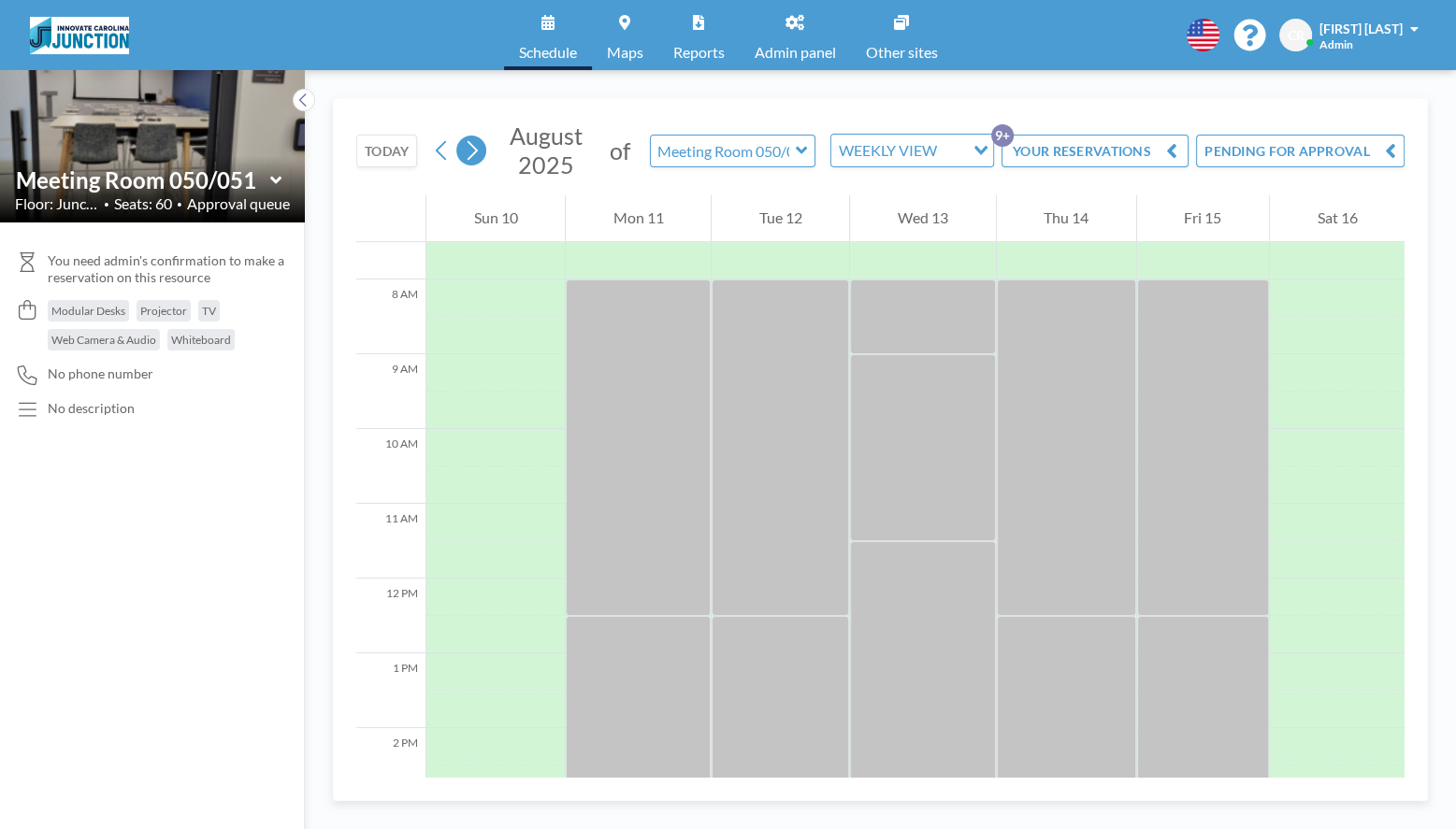 click 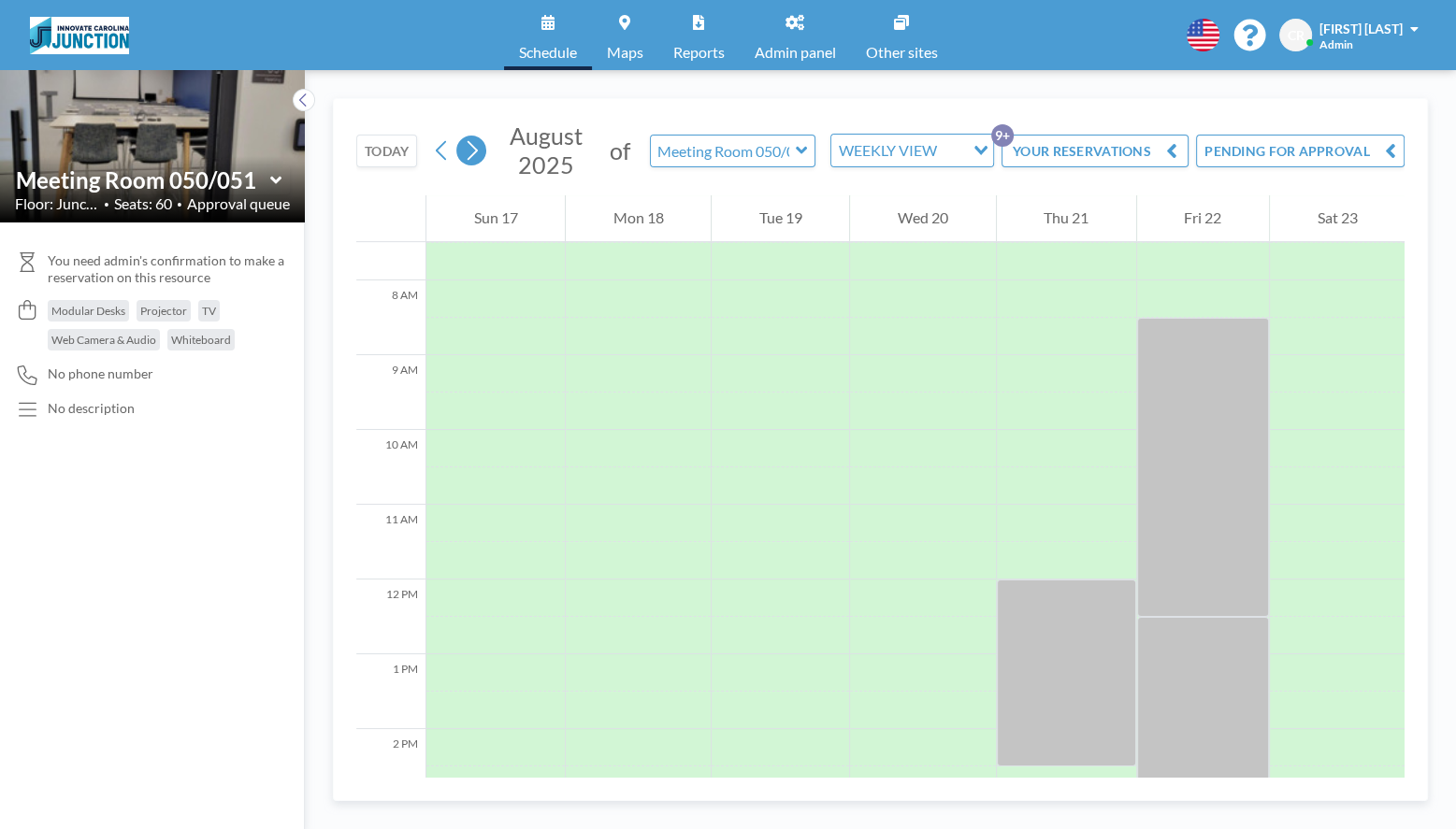 scroll, scrollTop: 561, scrollLeft: 0, axis: vertical 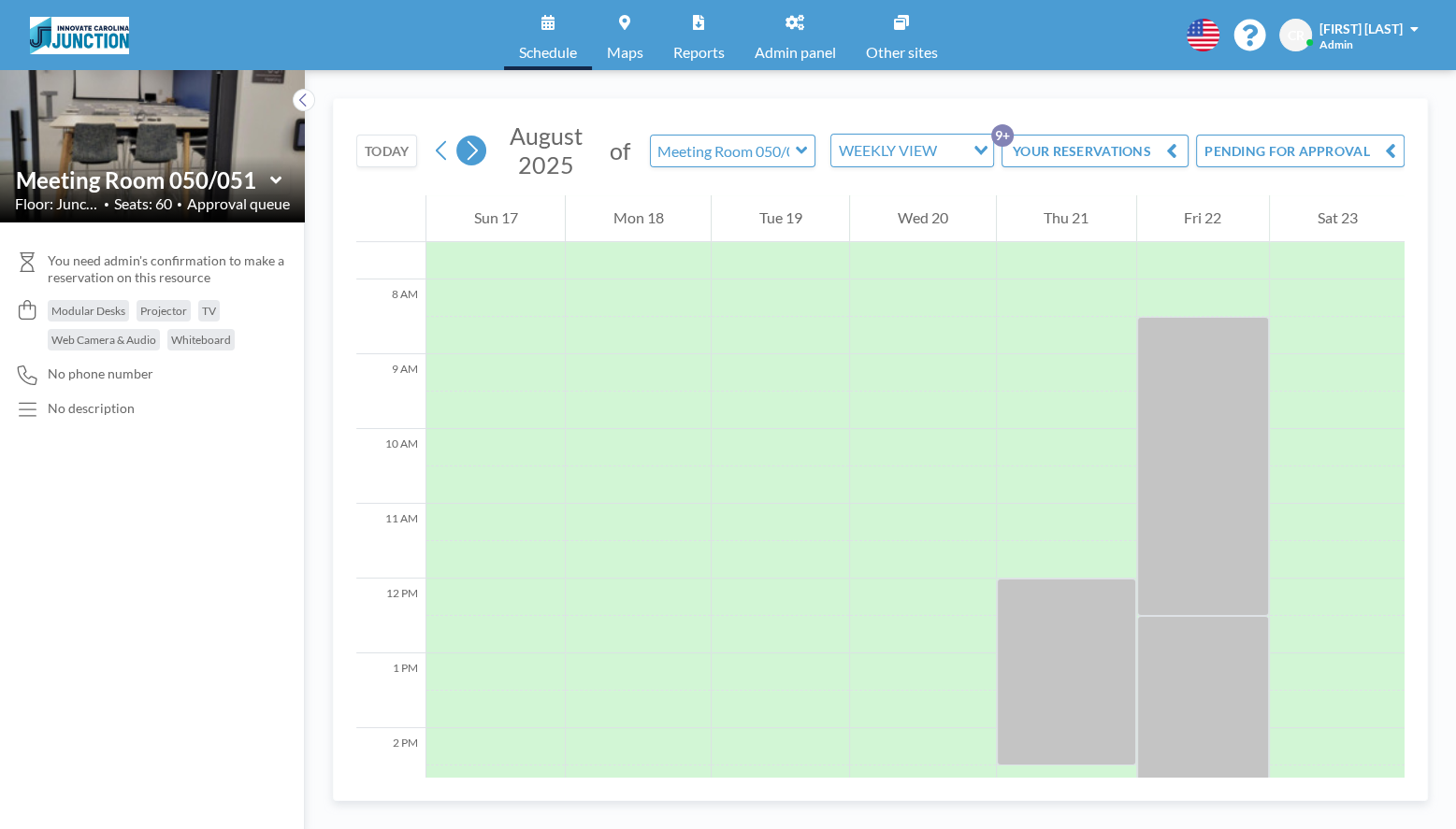 click 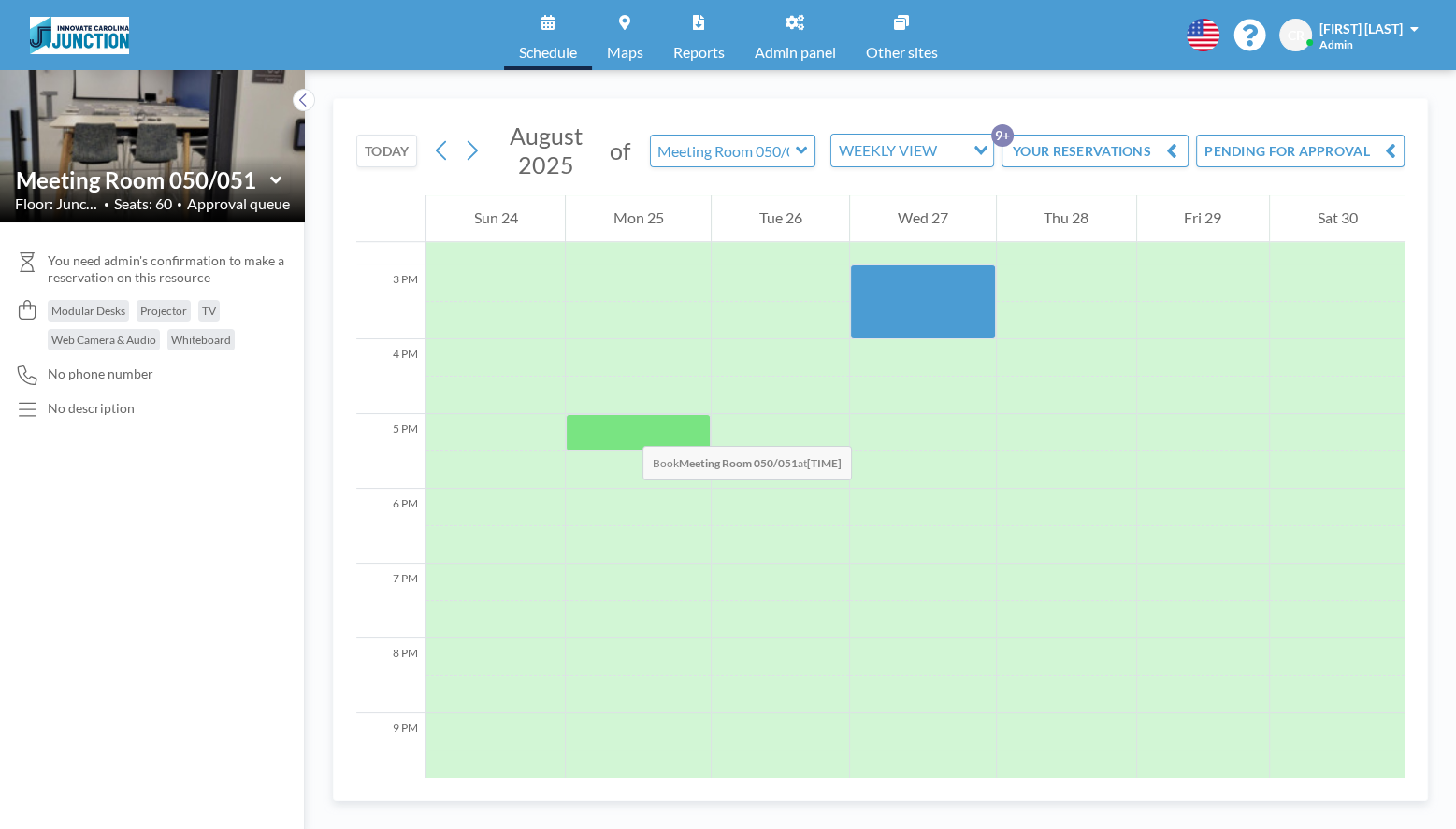 scroll, scrollTop: 668, scrollLeft: 0, axis: vertical 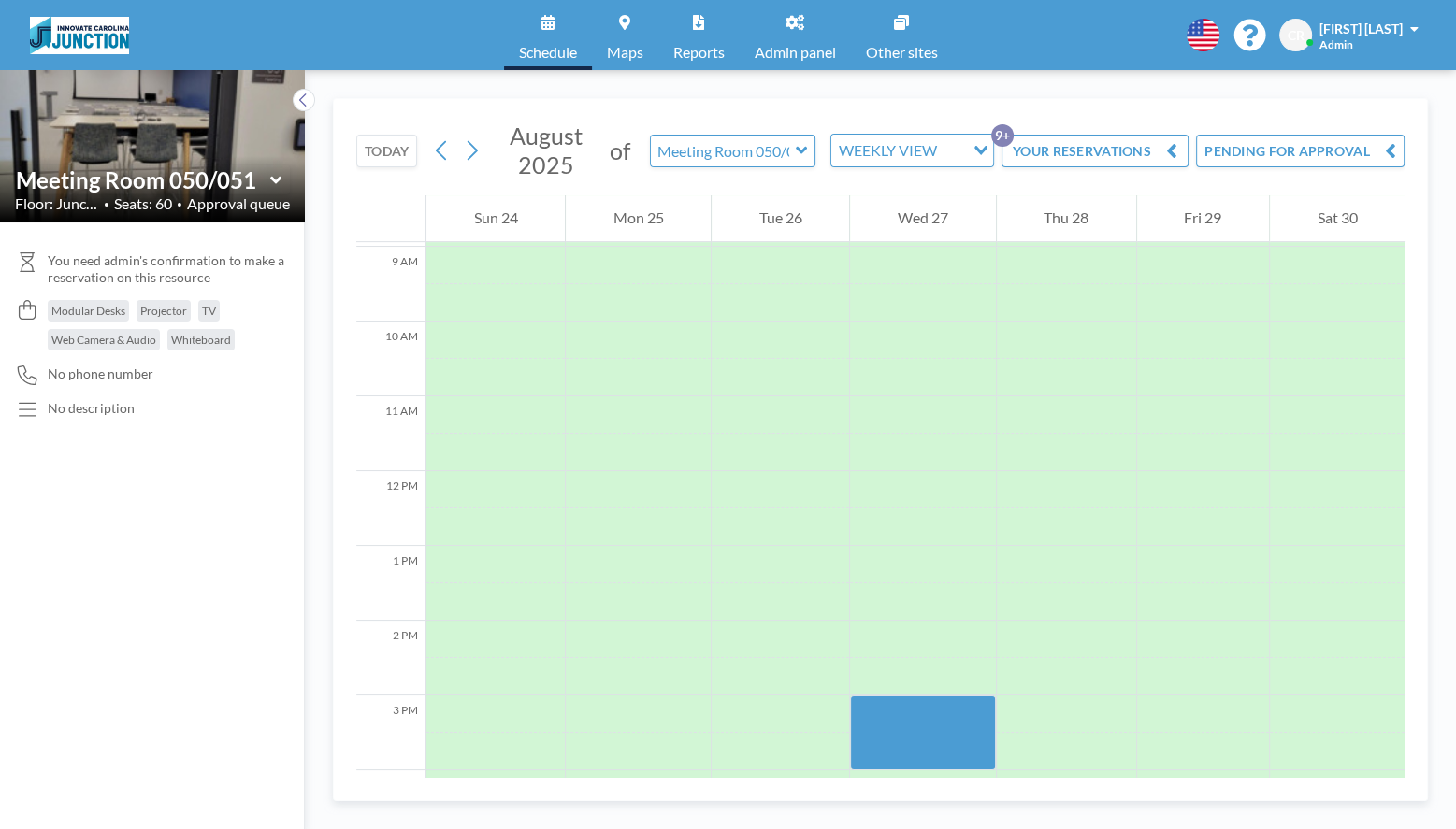 click on "TODAY" at bounding box center [386, 150] 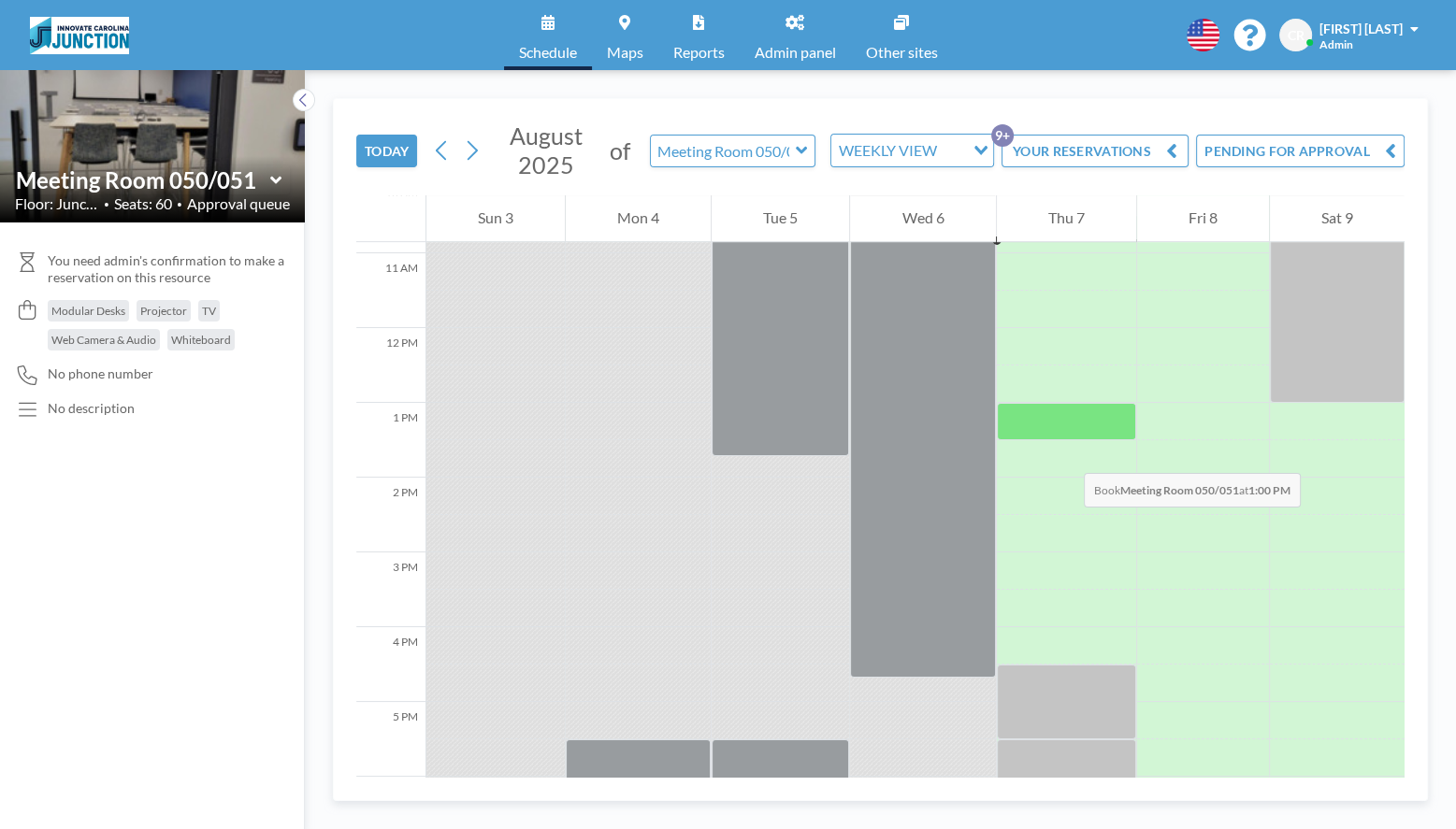 scroll, scrollTop: 855, scrollLeft: 0, axis: vertical 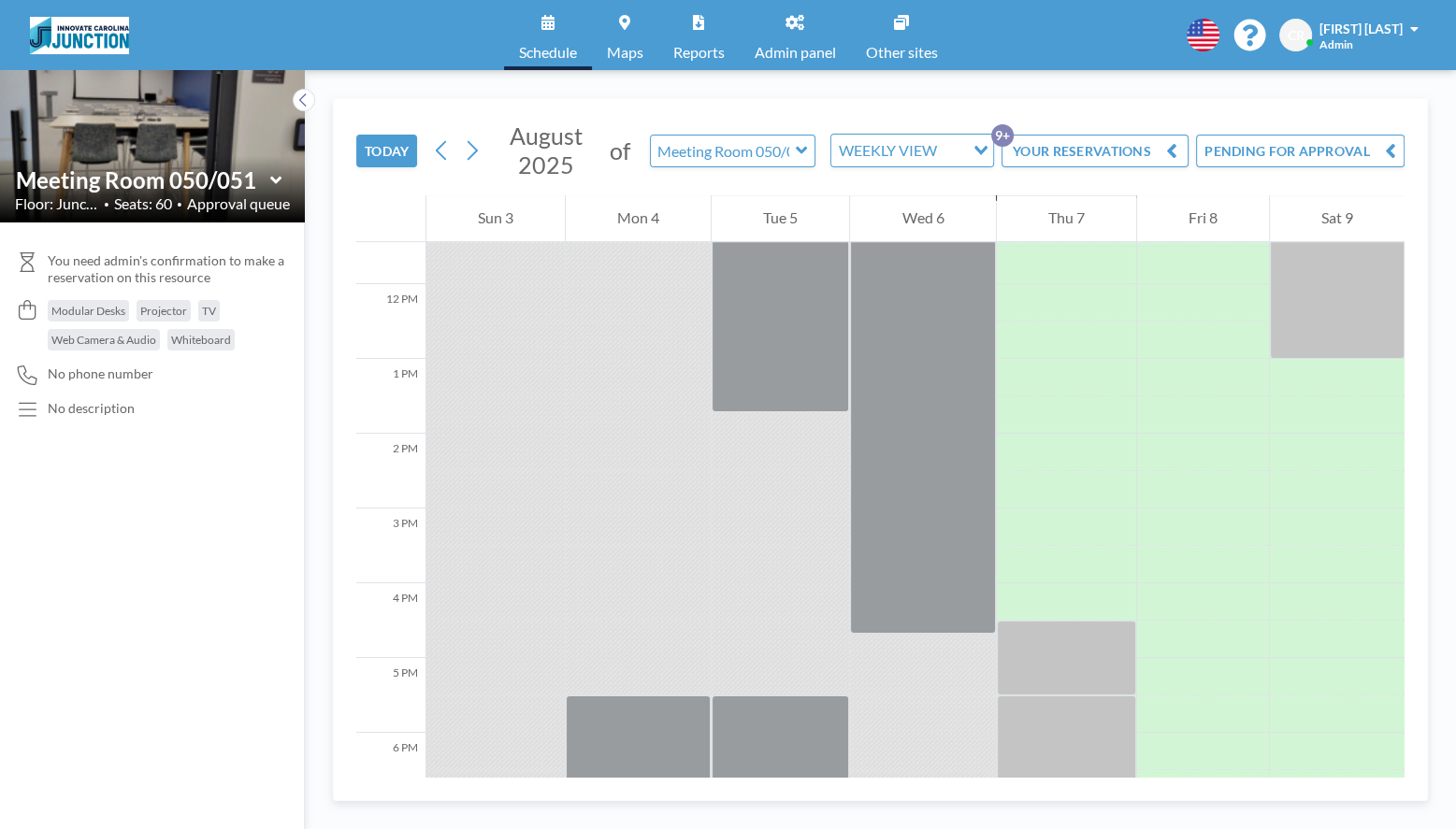 click on "WEEKLY VIEW" at bounding box center [898, 149] 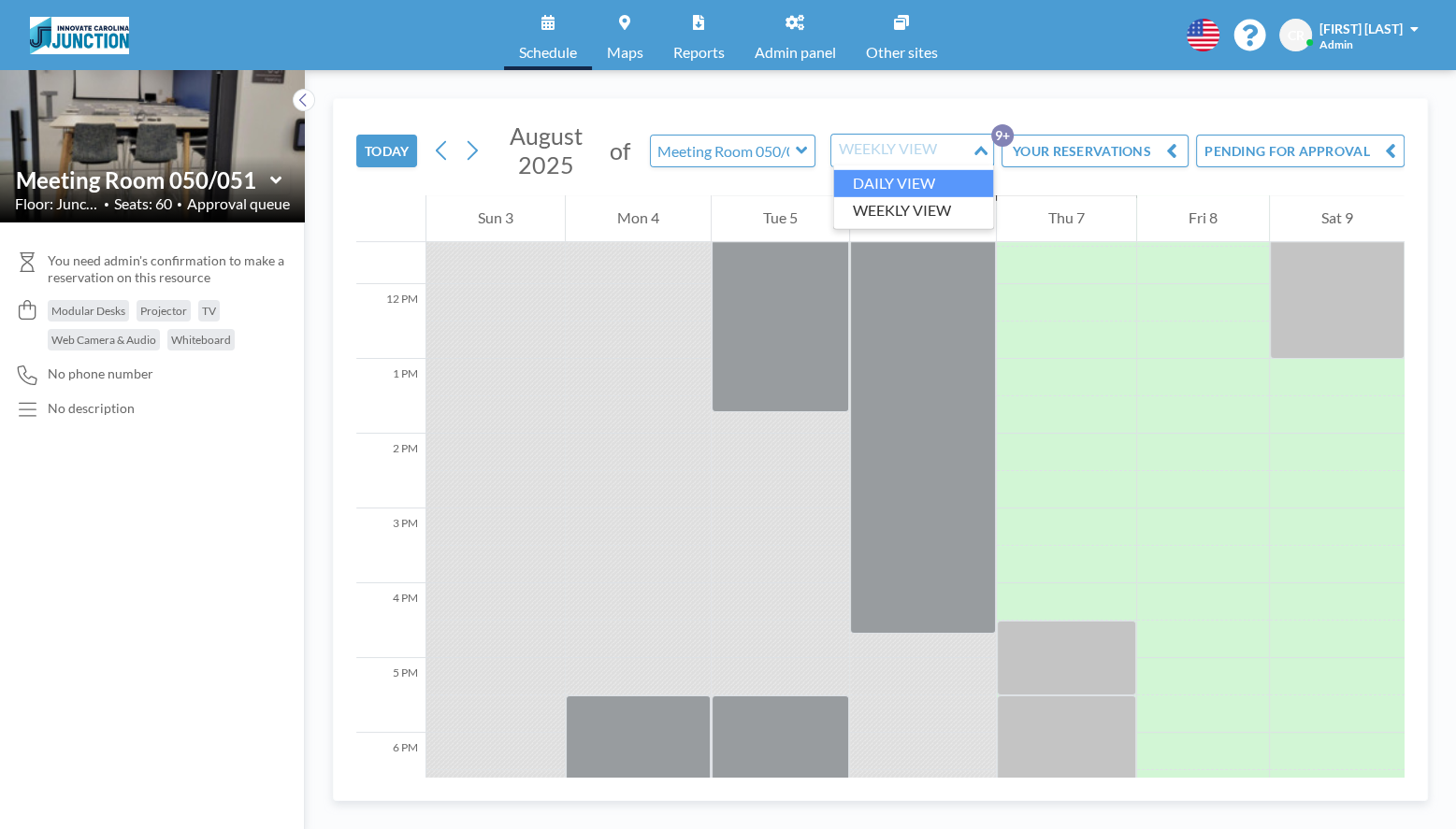 click on "DAILY VIEW" at bounding box center (913, 183) 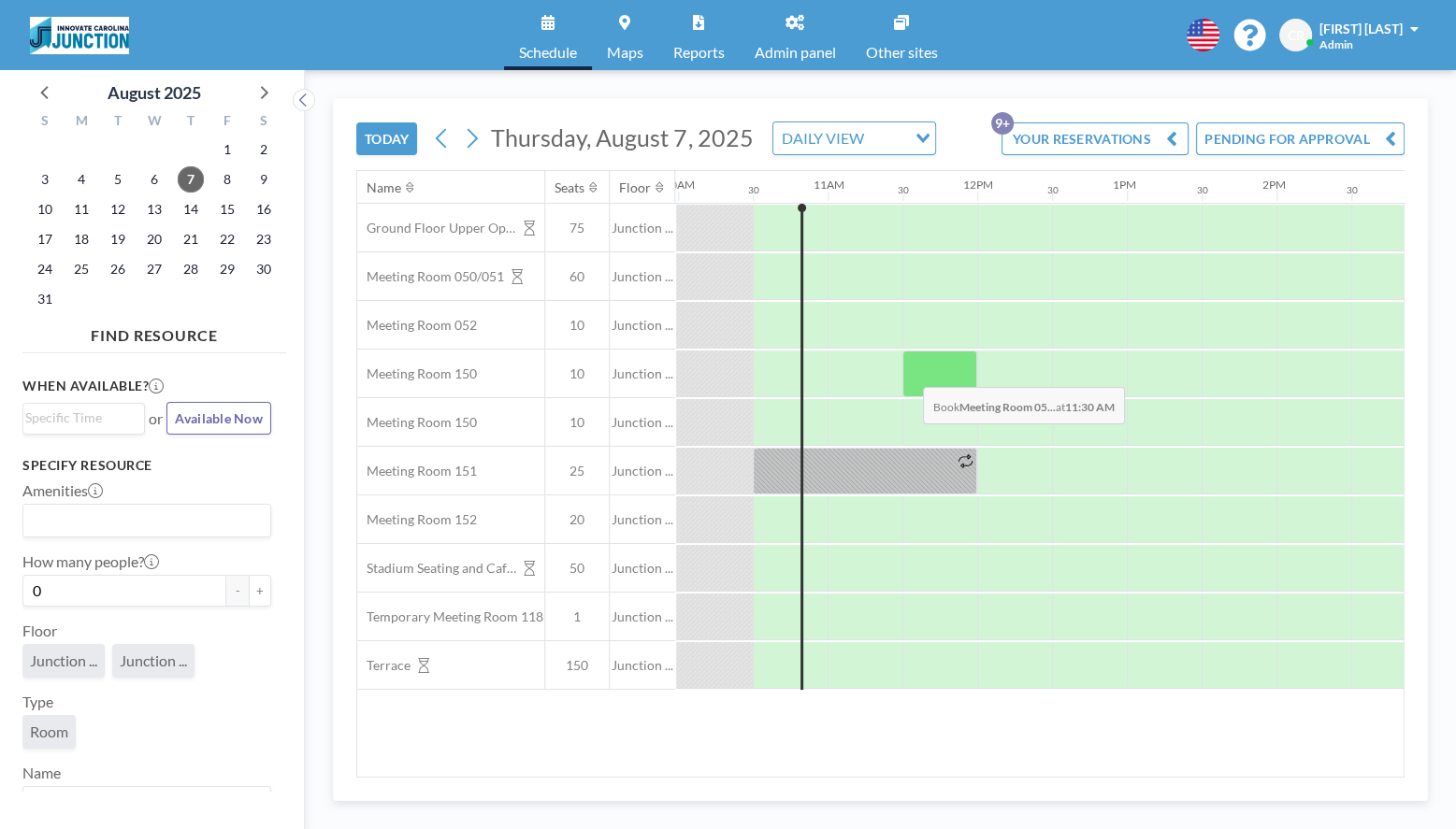 scroll, scrollTop: 0, scrollLeft: 1496, axis: horizontal 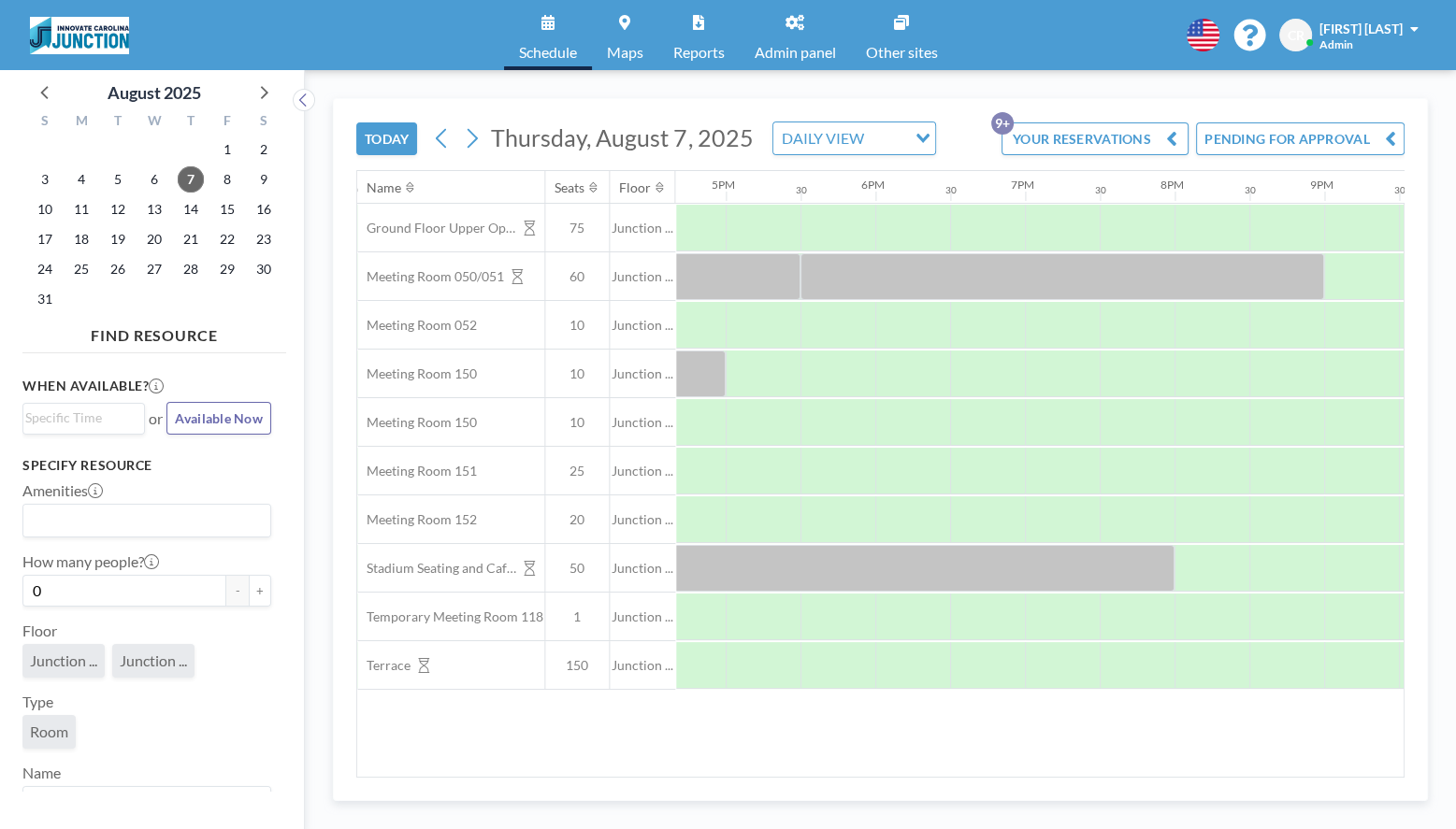 click on "DAILY VIEW" at bounding box center (840, 136) 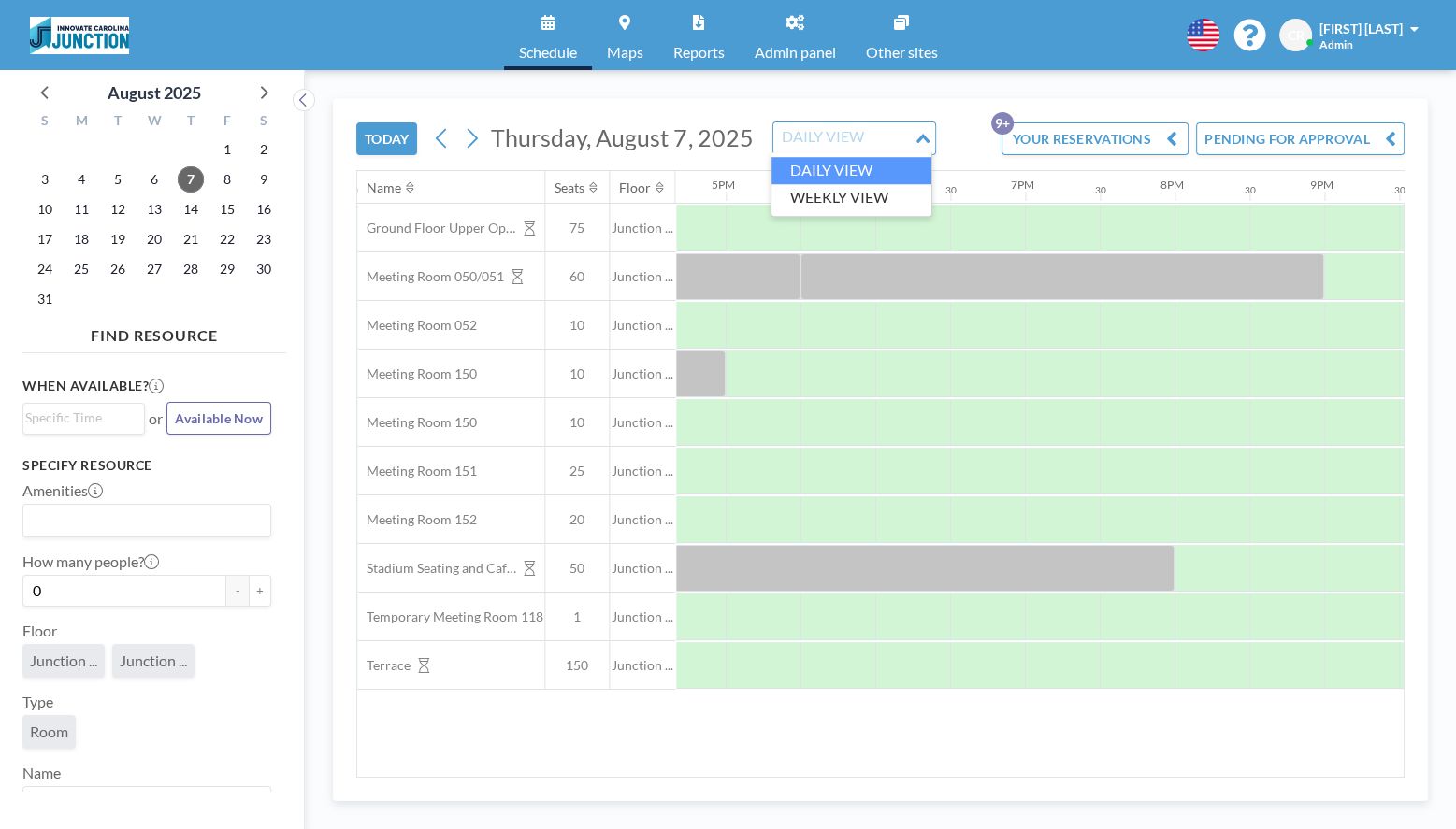click at bounding box center (843, 138) 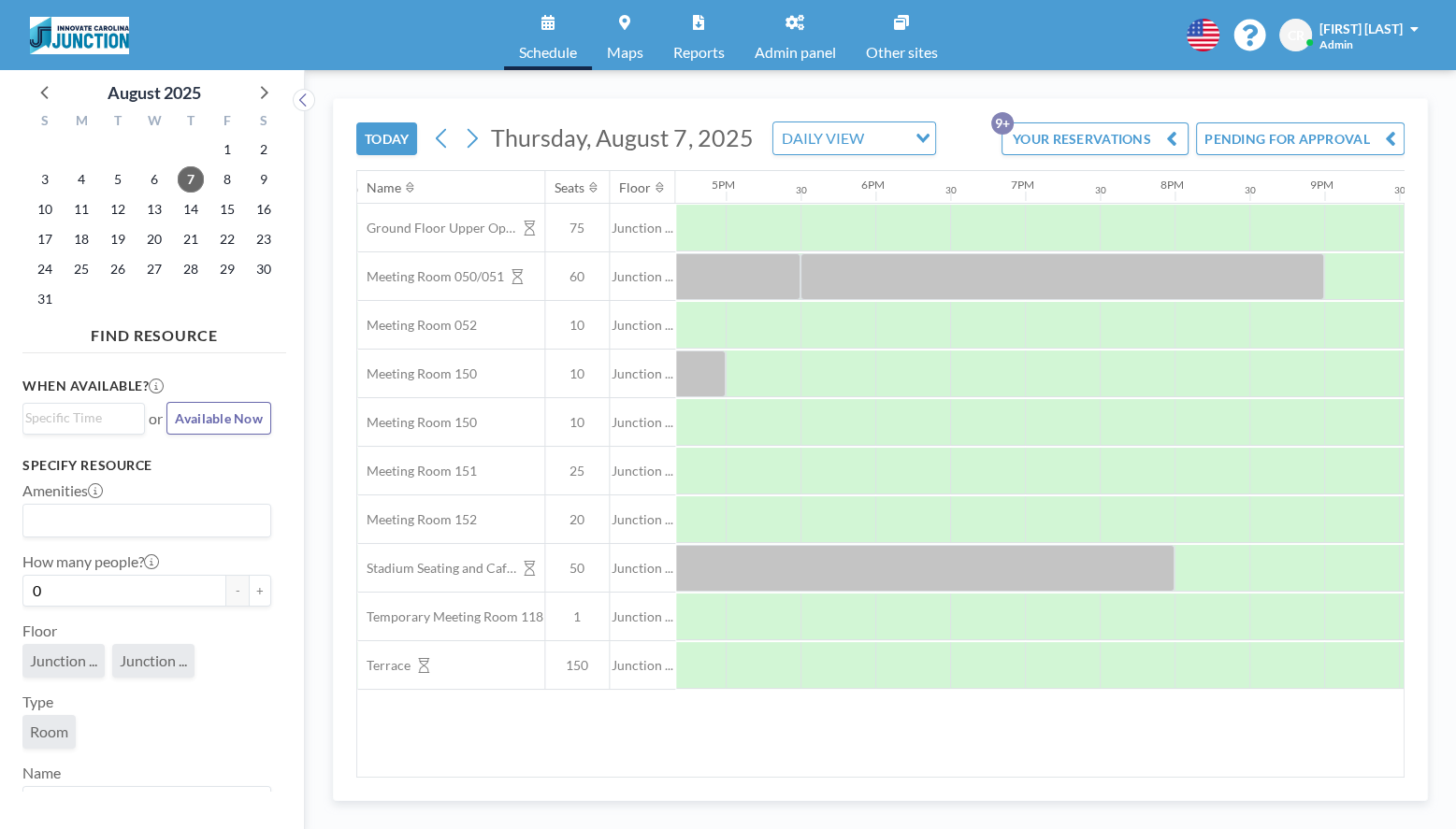 click on "TODAY" at bounding box center (386, 138) 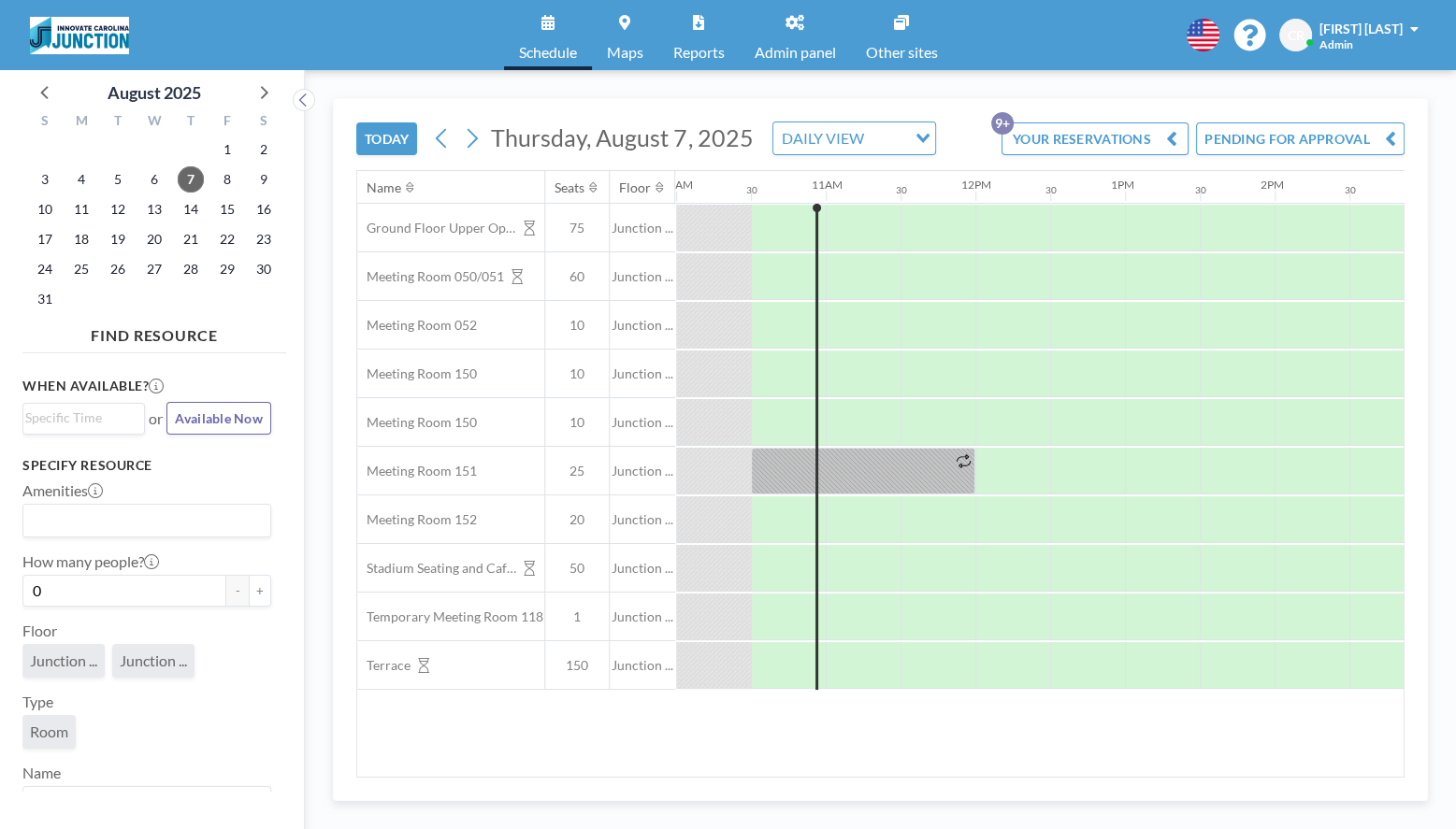 scroll, scrollTop: 0, scrollLeft: 1496, axis: horizontal 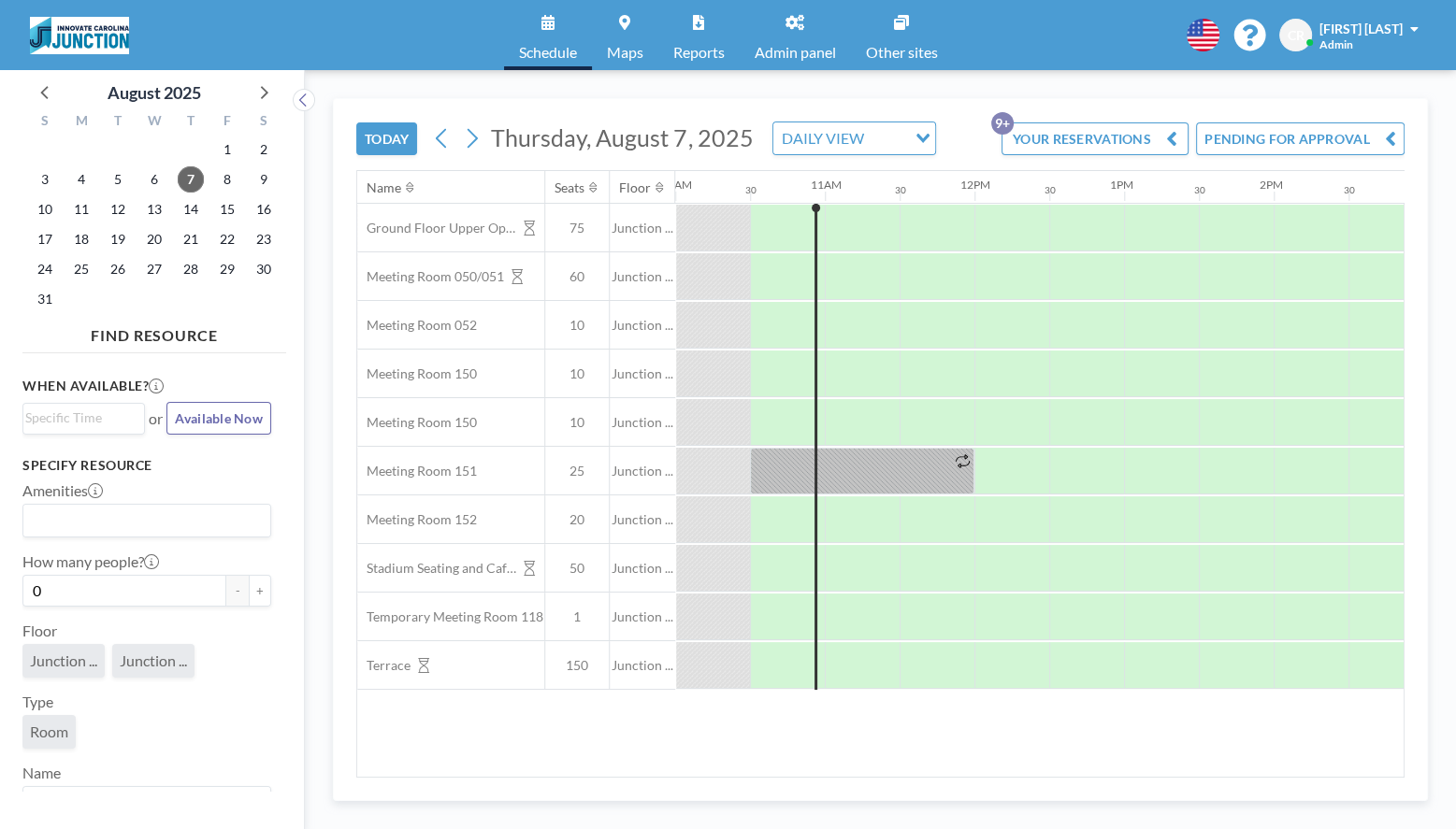 click on "Thursday, August 7, 2025" at bounding box center (622, 137) 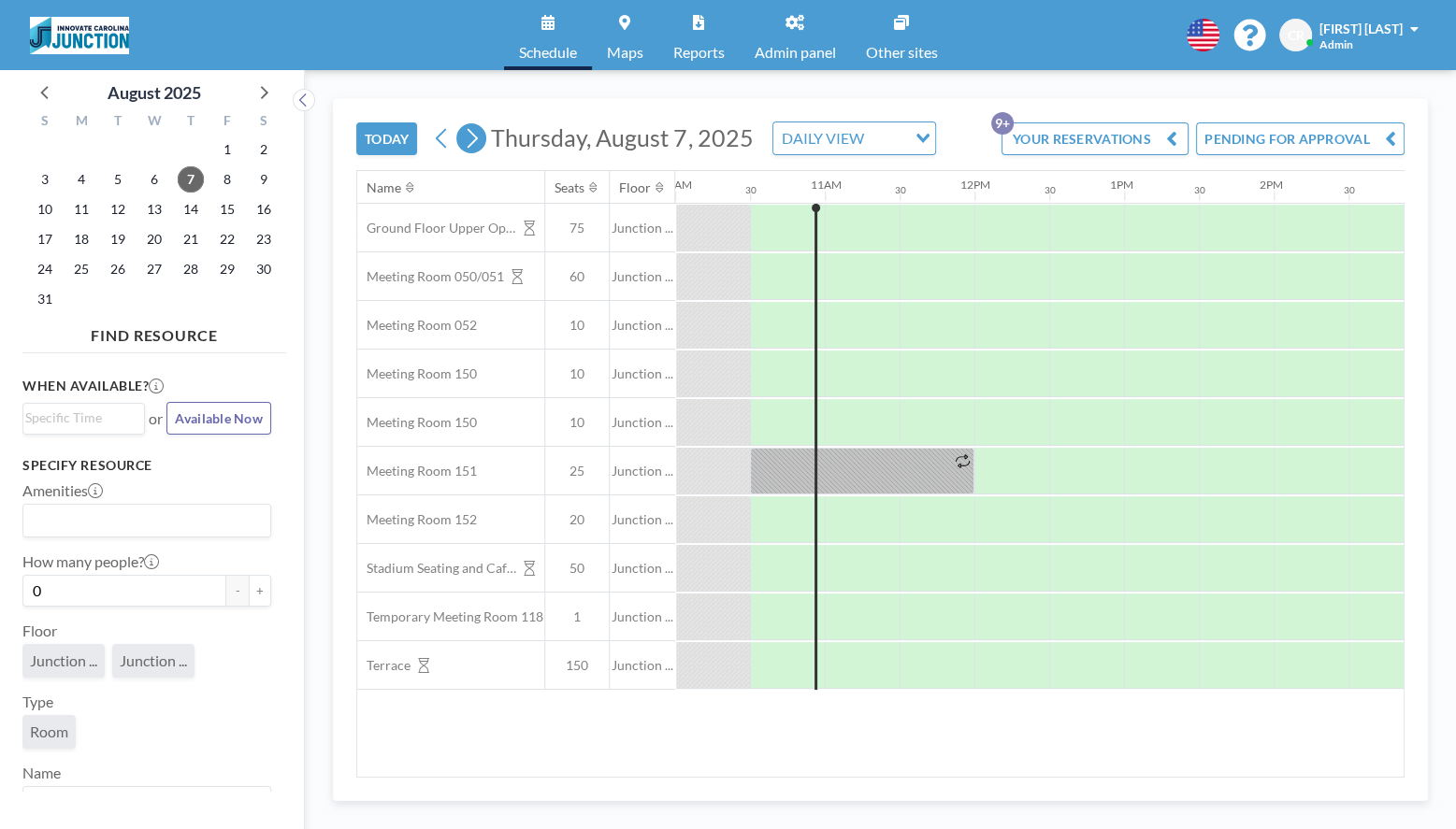 click 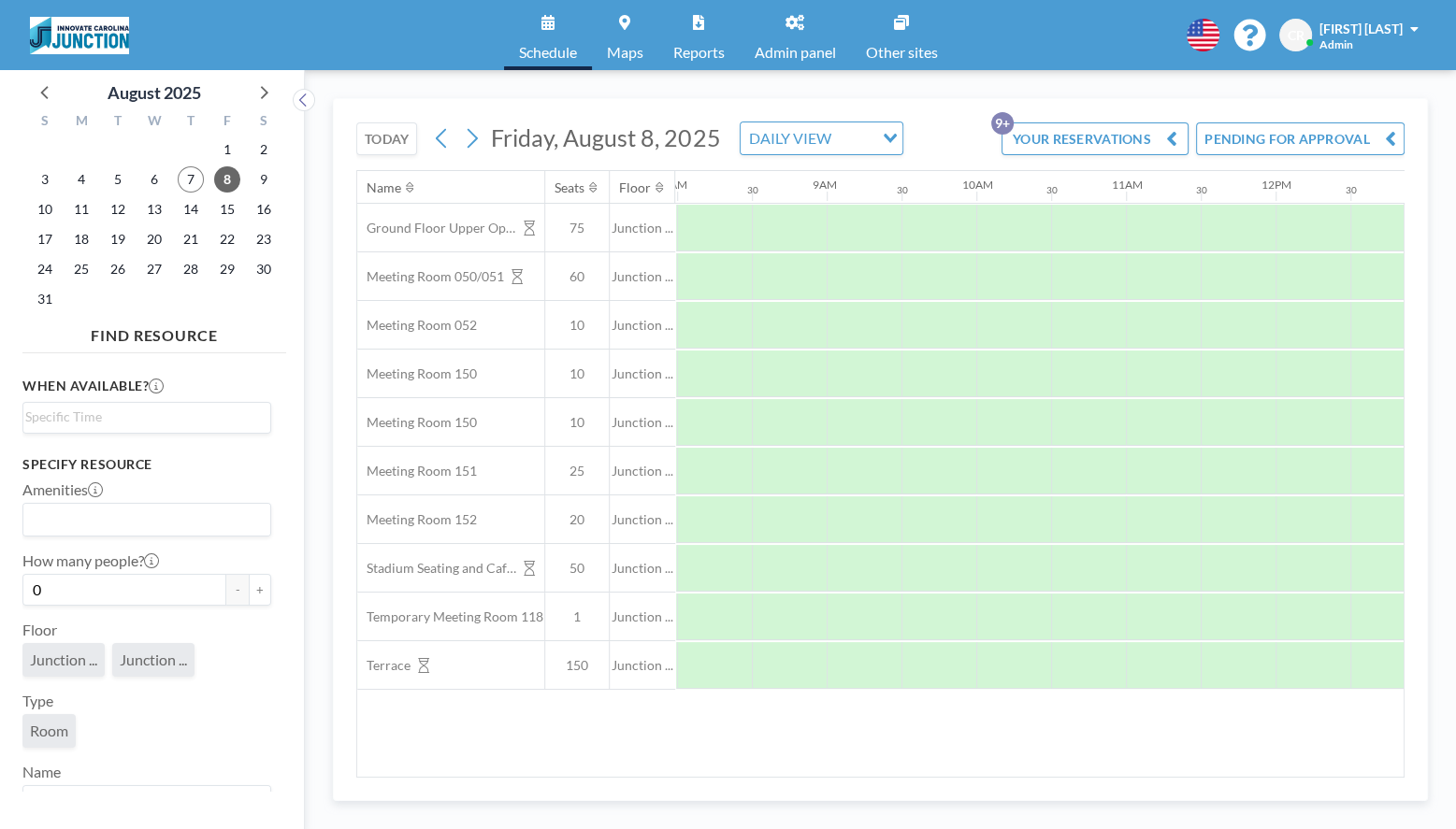 scroll, scrollTop: 0, scrollLeft: 1197, axis: horizontal 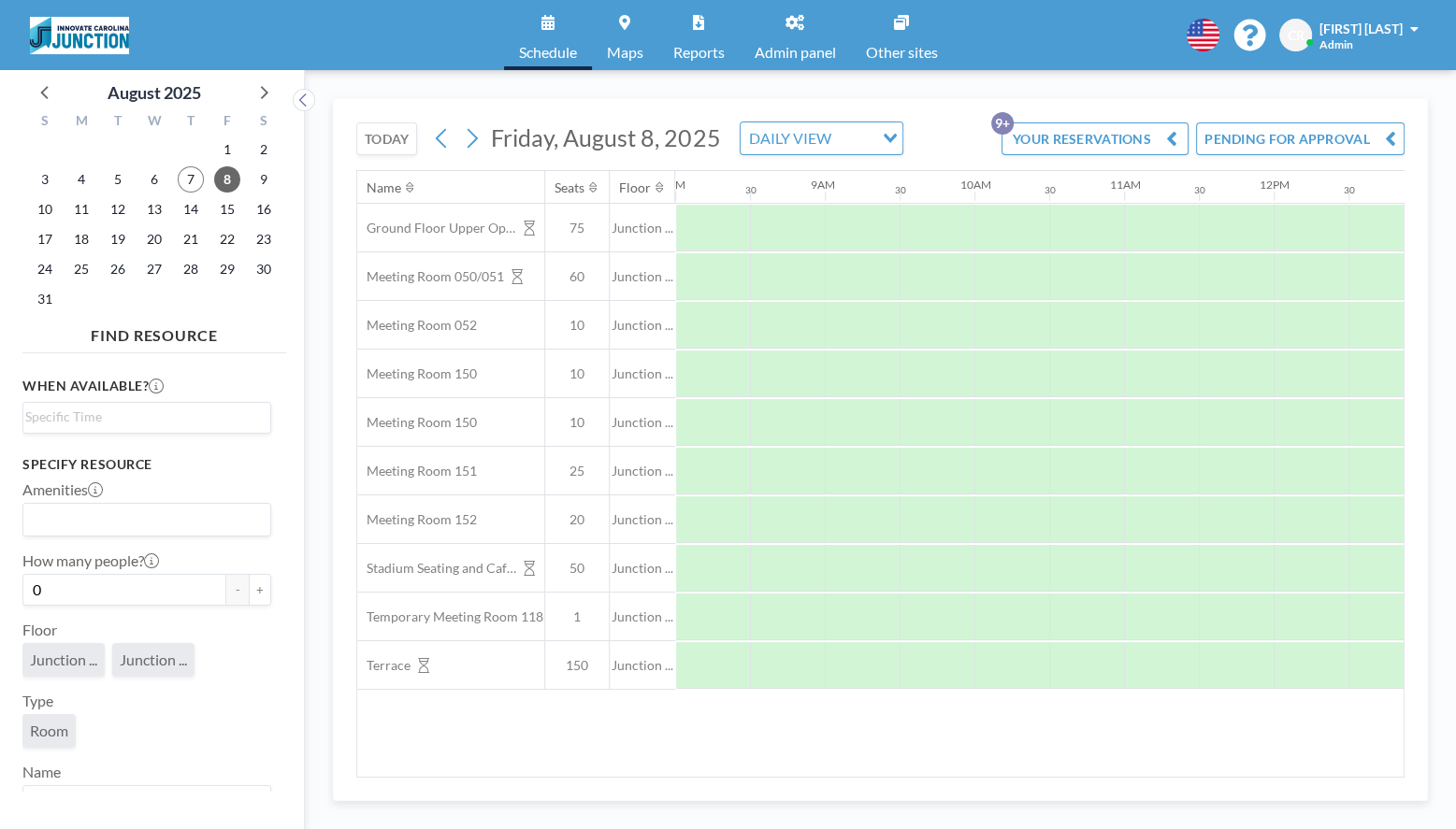 click on "Friday, August 8, 2025" at bounding box center (605, 137) 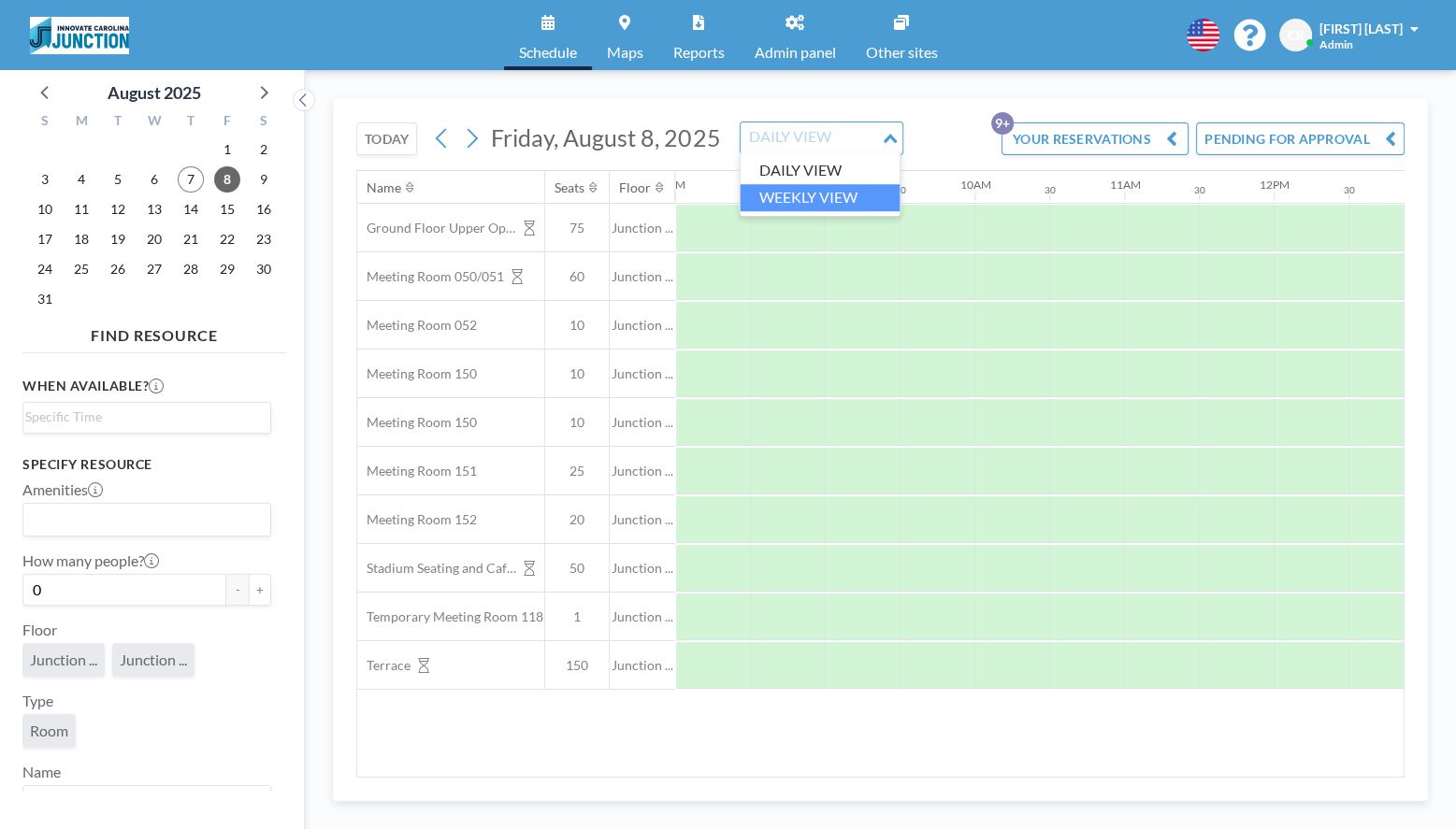 click on "WEEKLY VIEW" at bounding box center (819, 197) 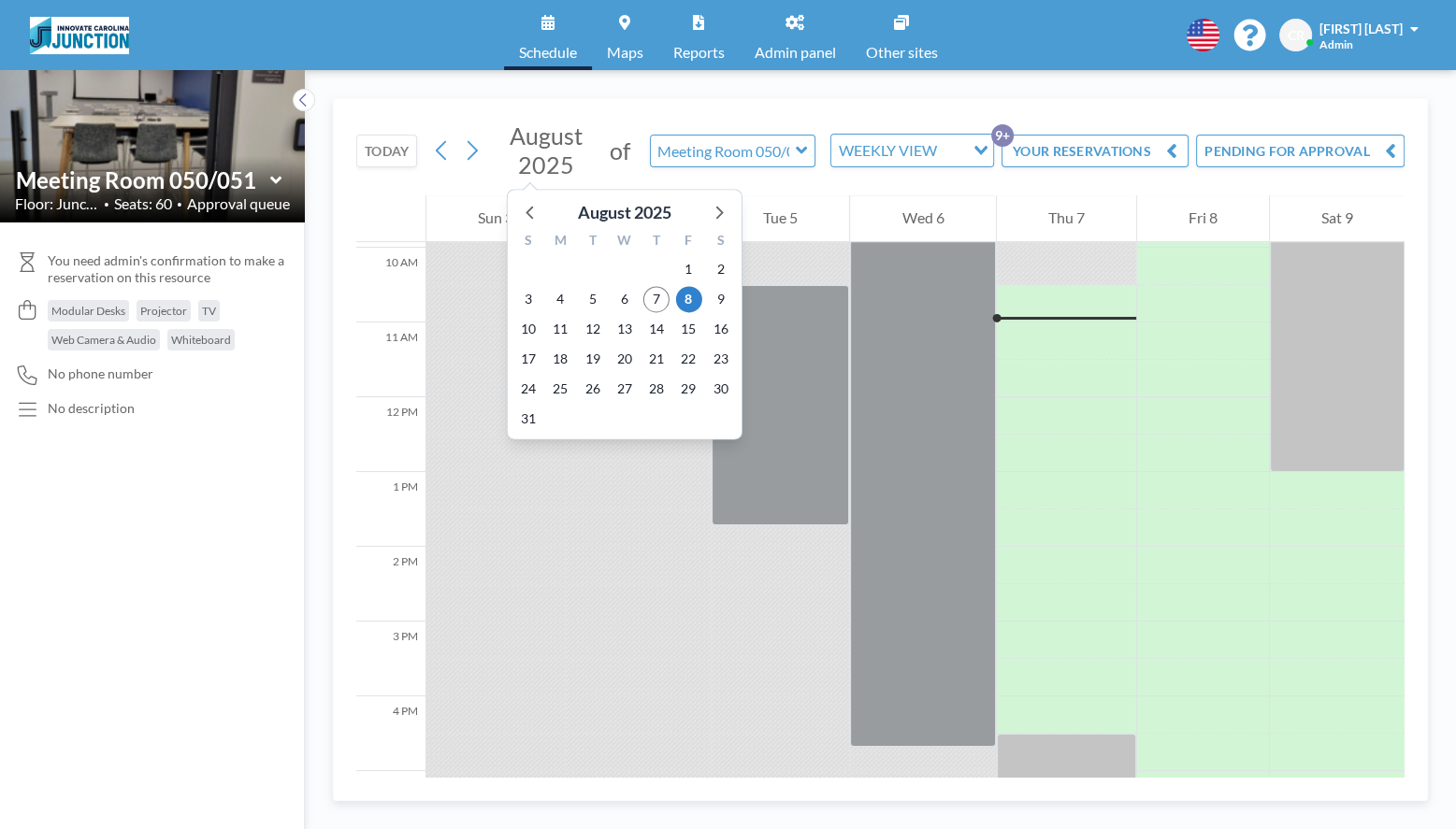 scroll, scrollTop: 748, scrollLeft: 0, axis: vertical 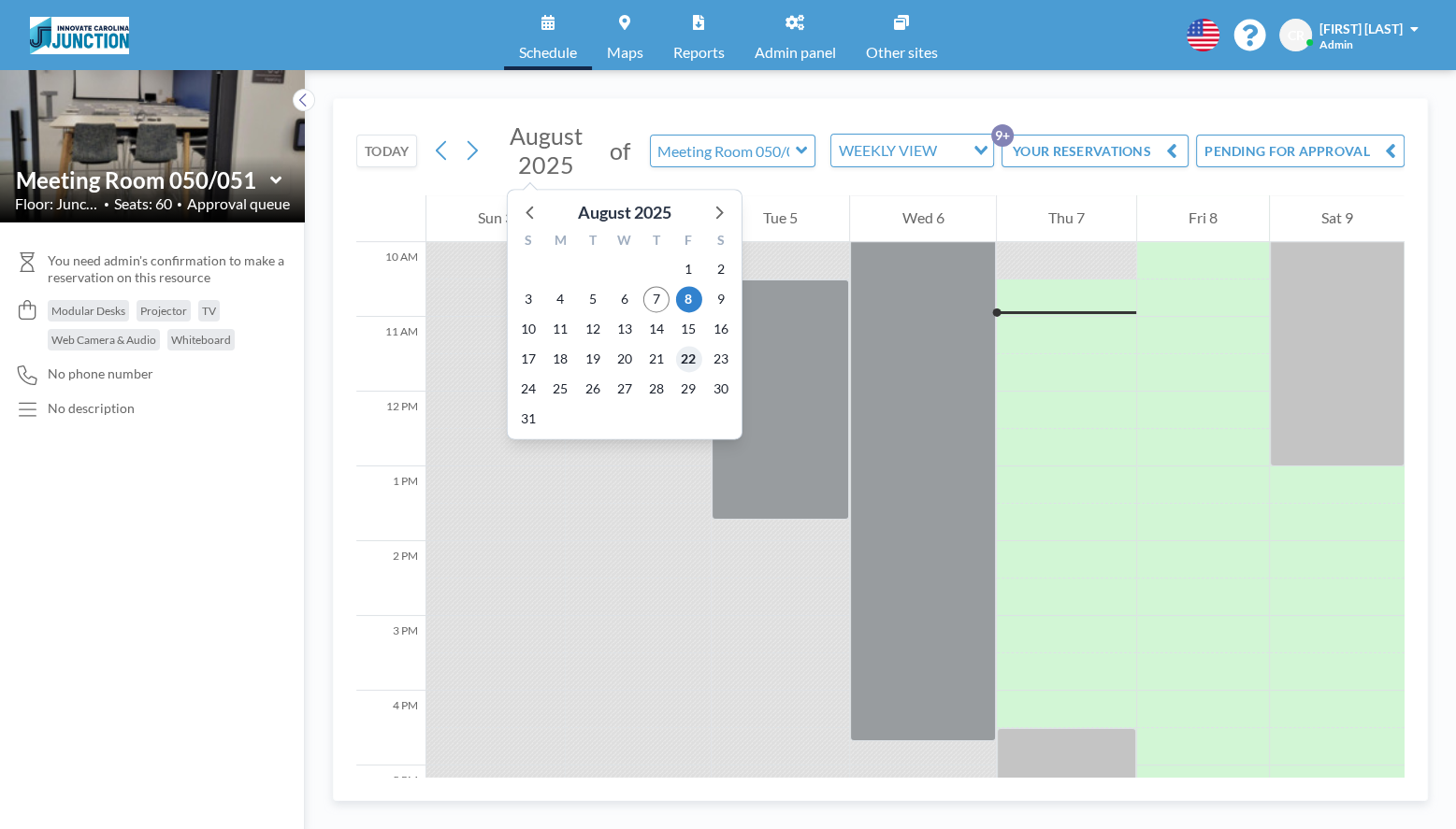 click on "22" at bounding box center (688, 359) 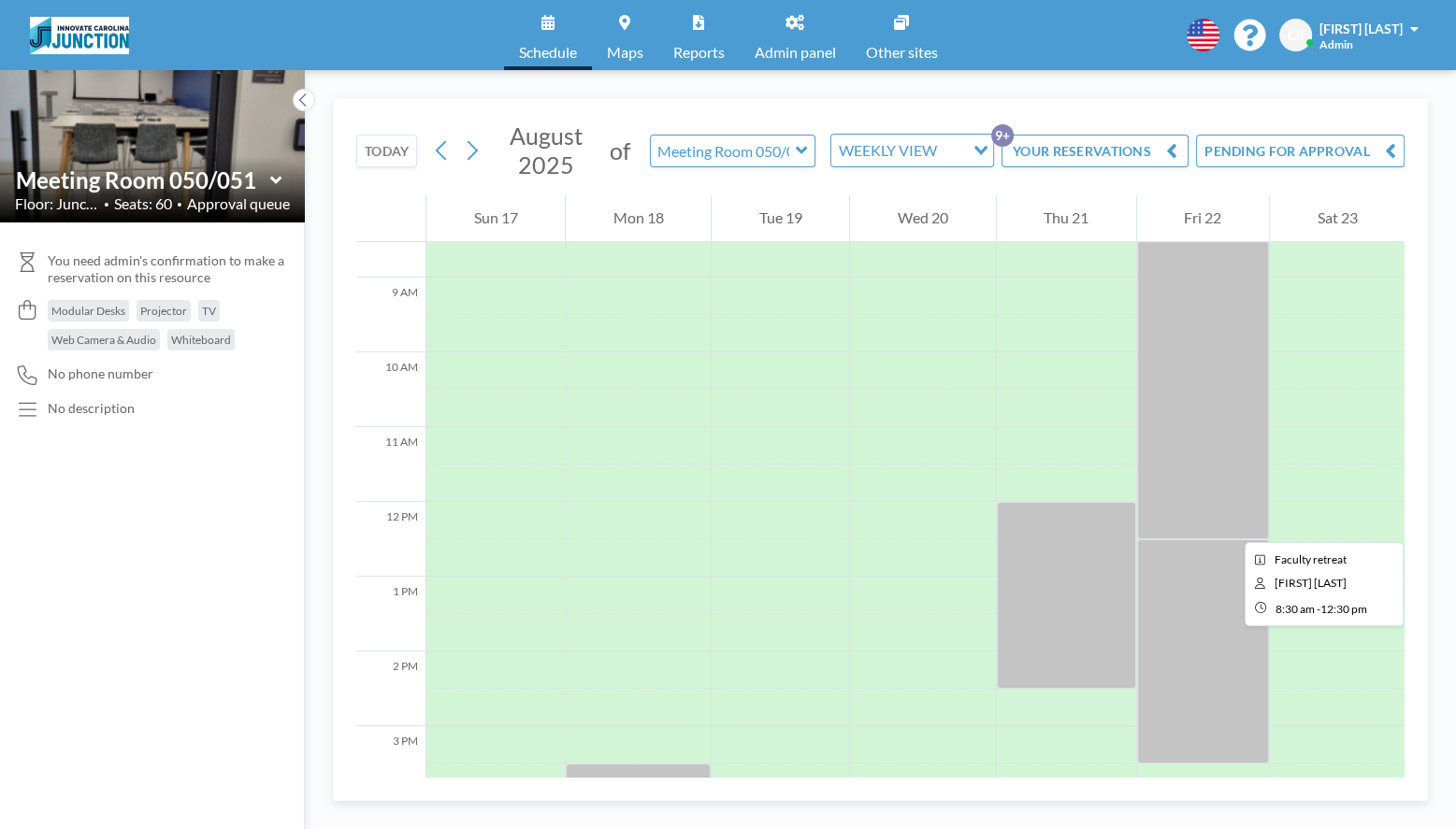 scroll, scrollTop: 668, scrollLeft: 0, axis: vertical 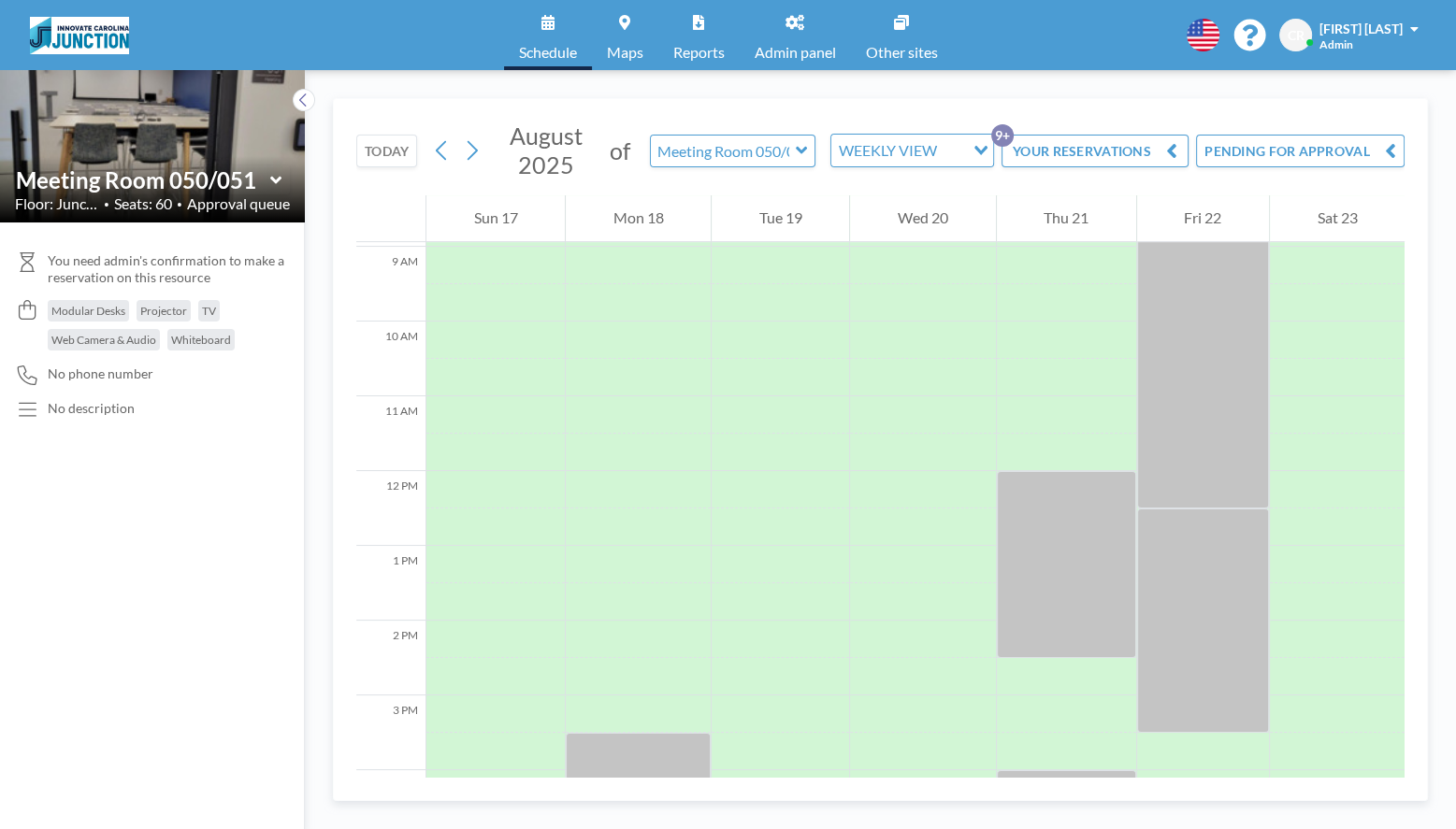 click on "TODAY" at bounding box center [386, 150] 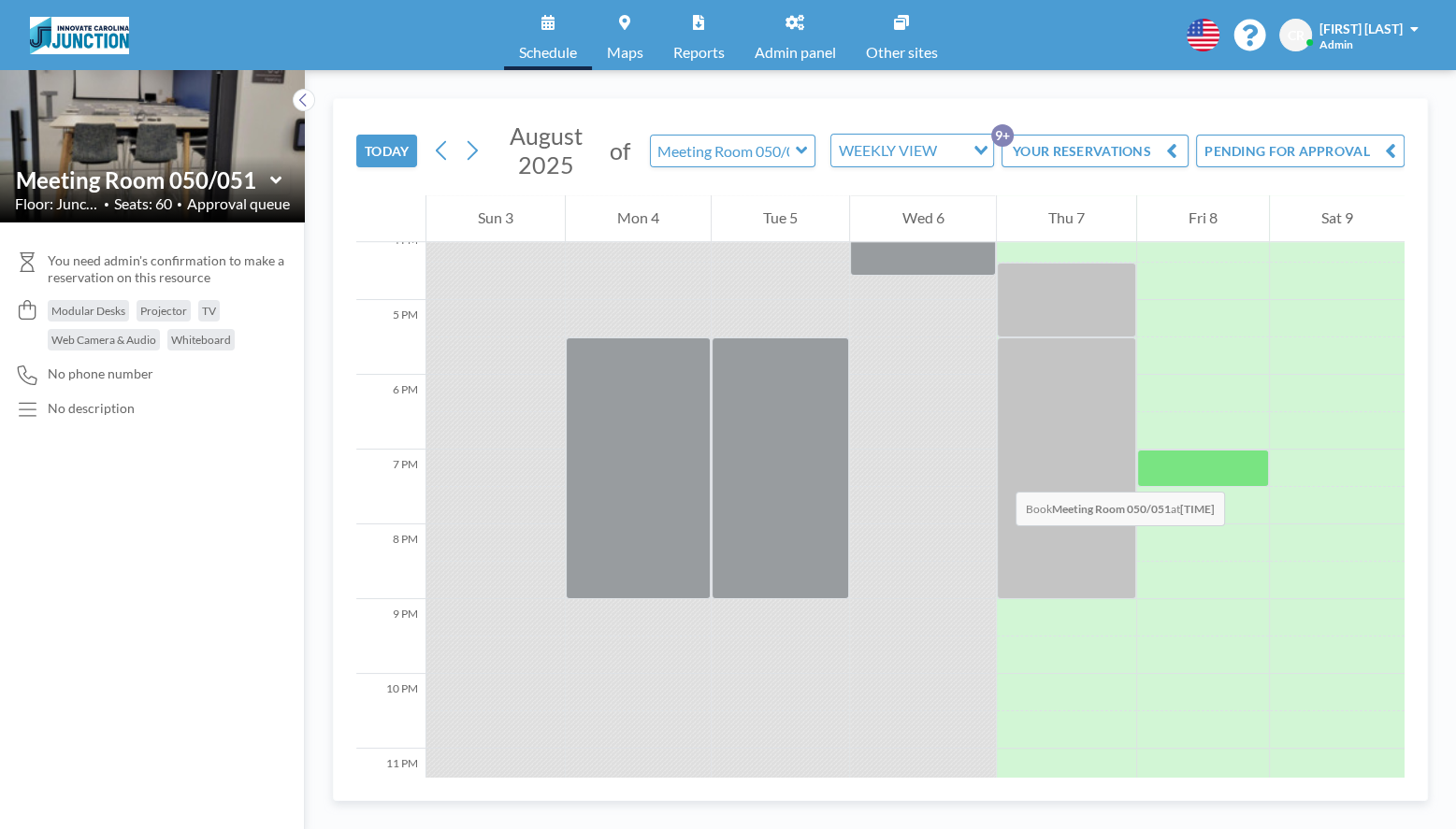 scroll, scrollTop: 1215, scrollLeft: 0, axis: vertical 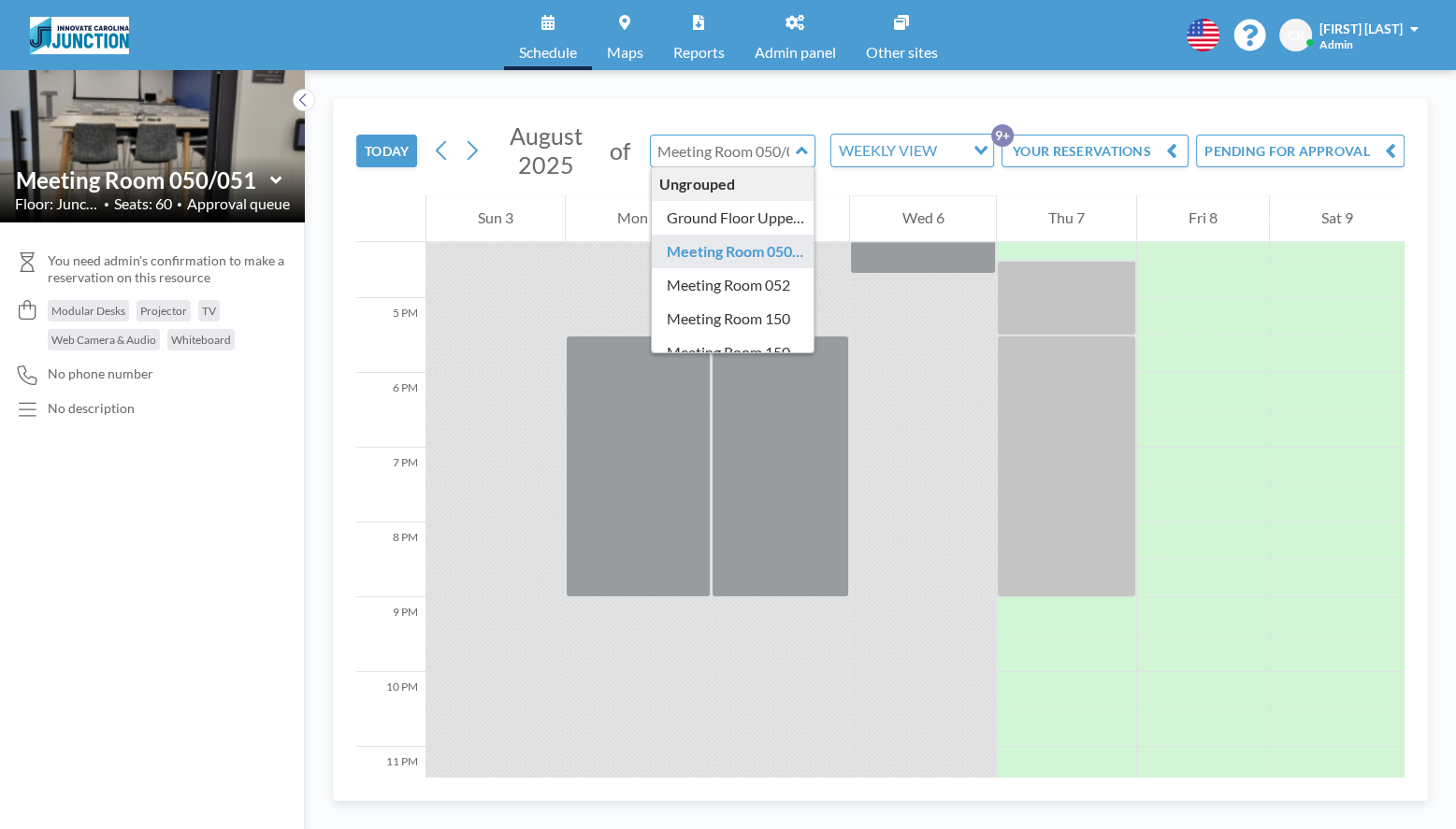 click at bounding box center [723, 150] 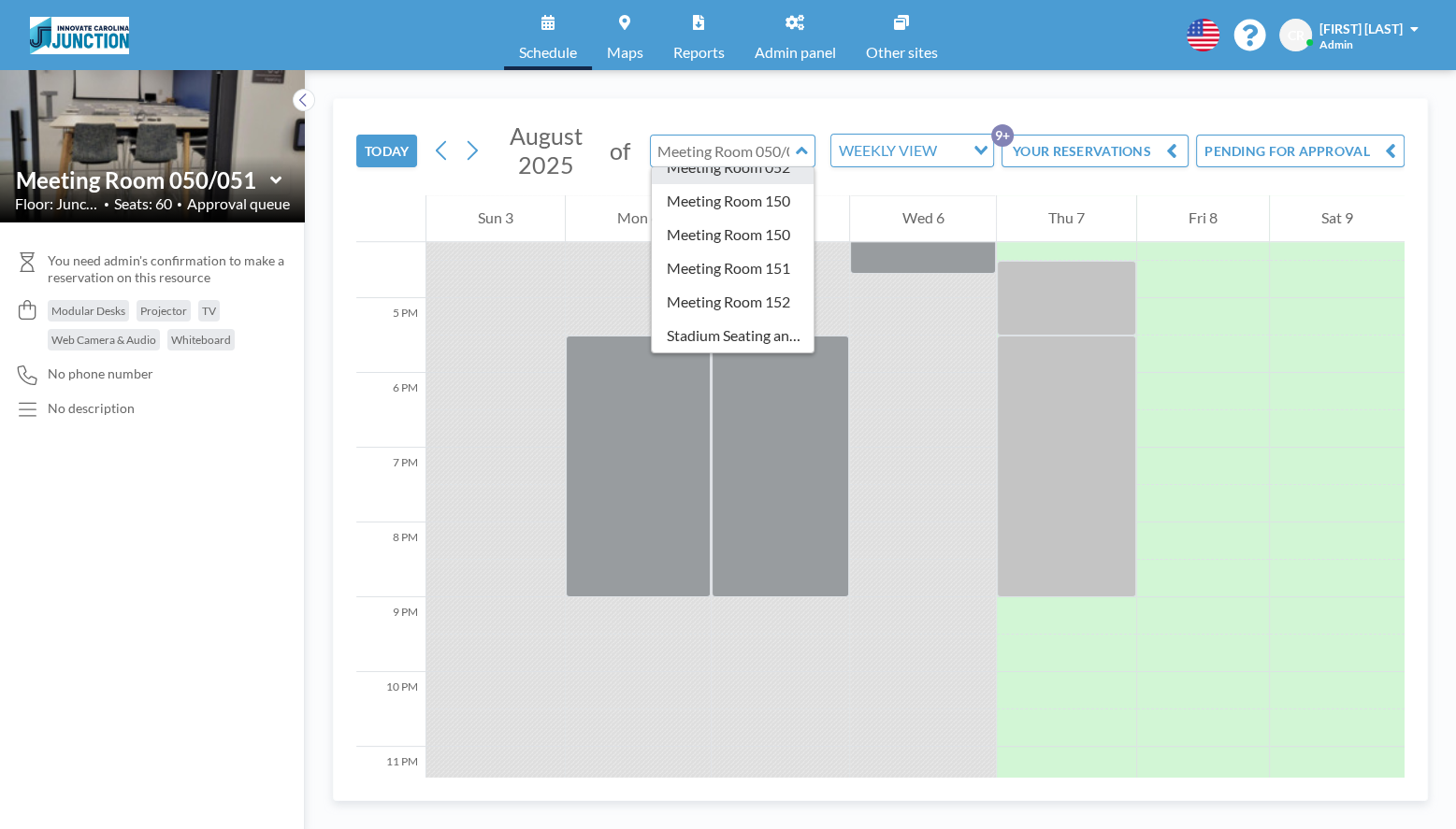 scroll, scrollTop: 184, scrollLeft: 0, axis: vertical 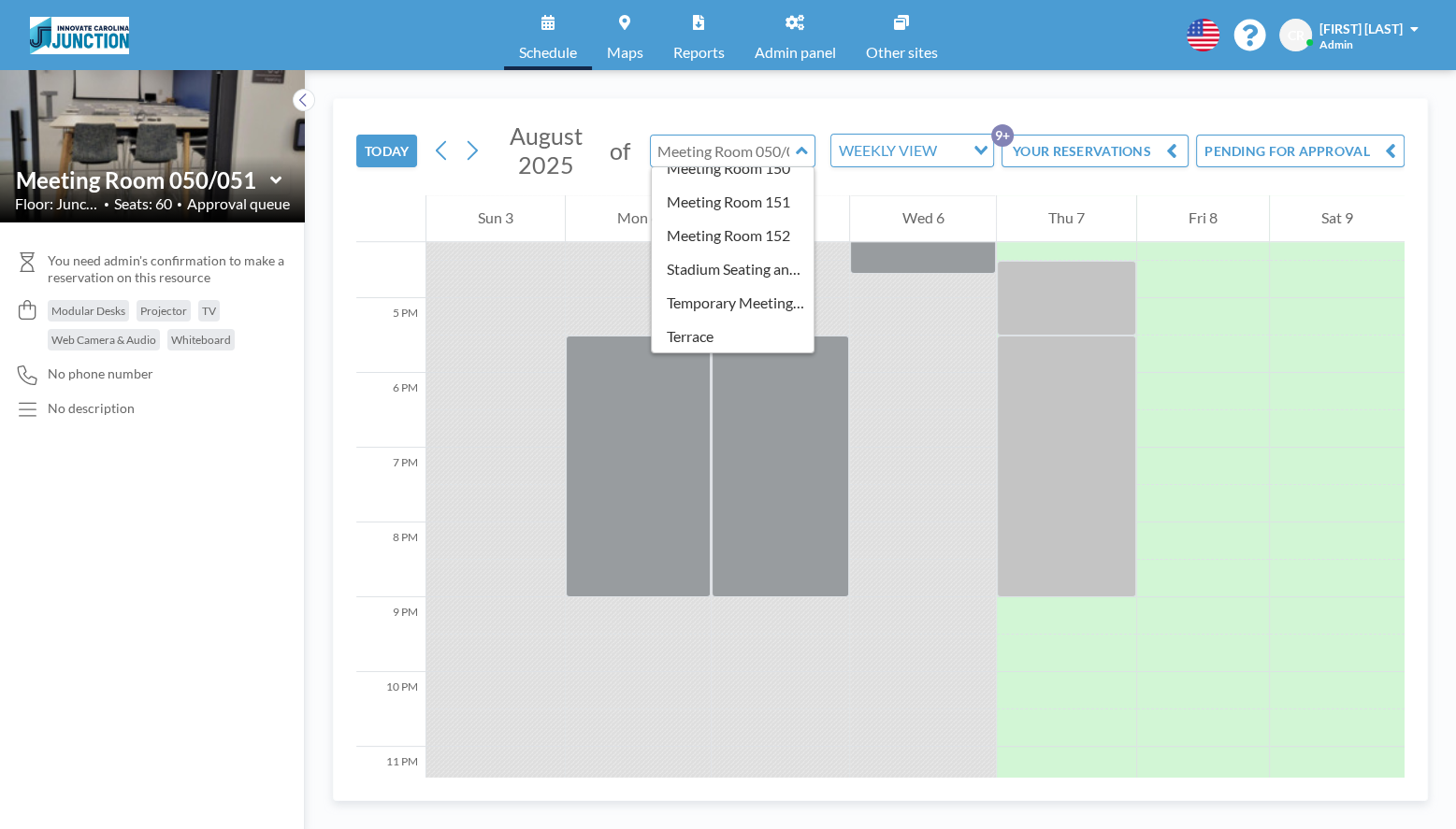 type on "Stadium Seating and Cafe area" 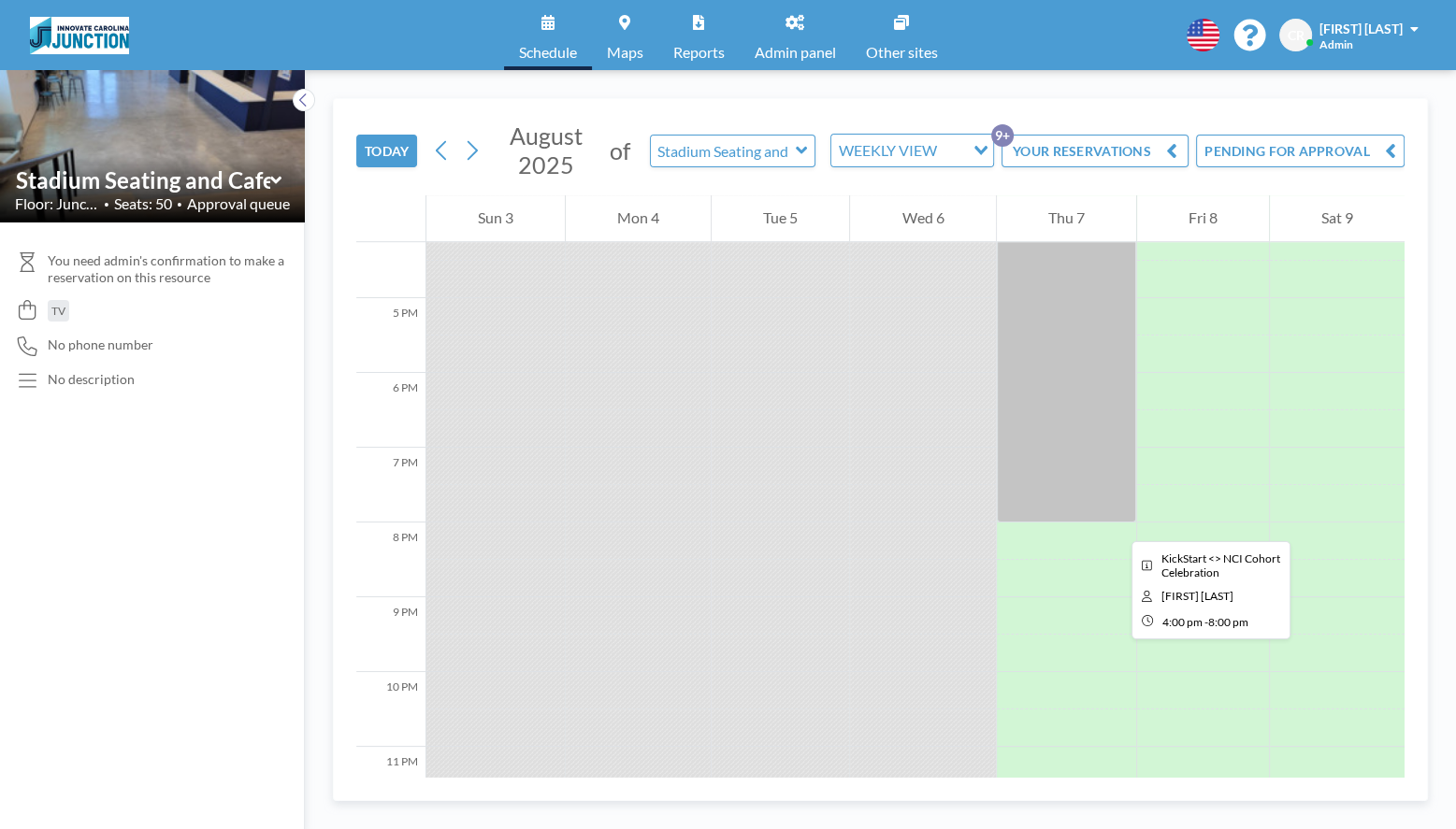 scroll, scrollTop: 1215, scrollLeft: 0, axis: vertical 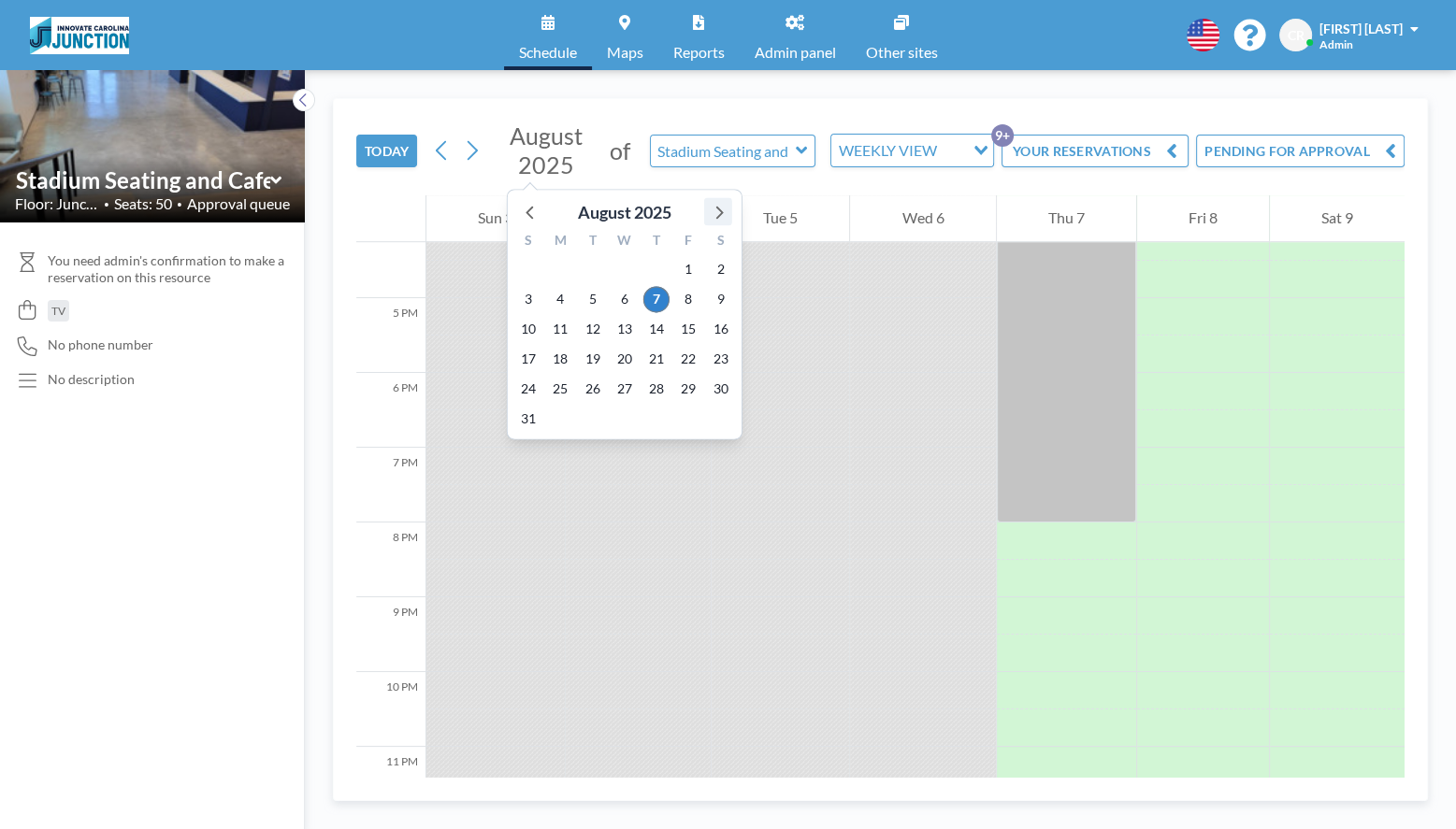 click 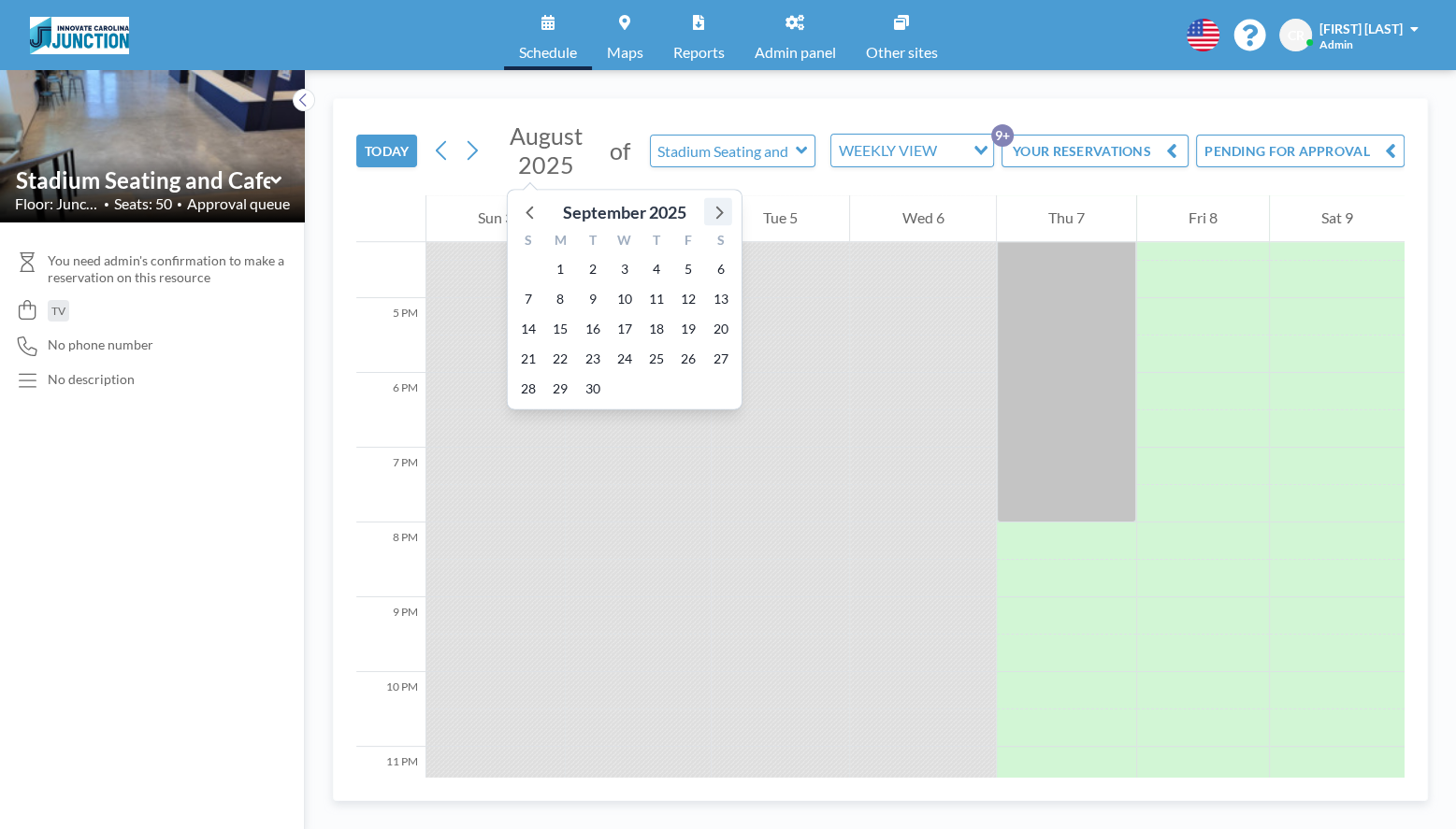 click 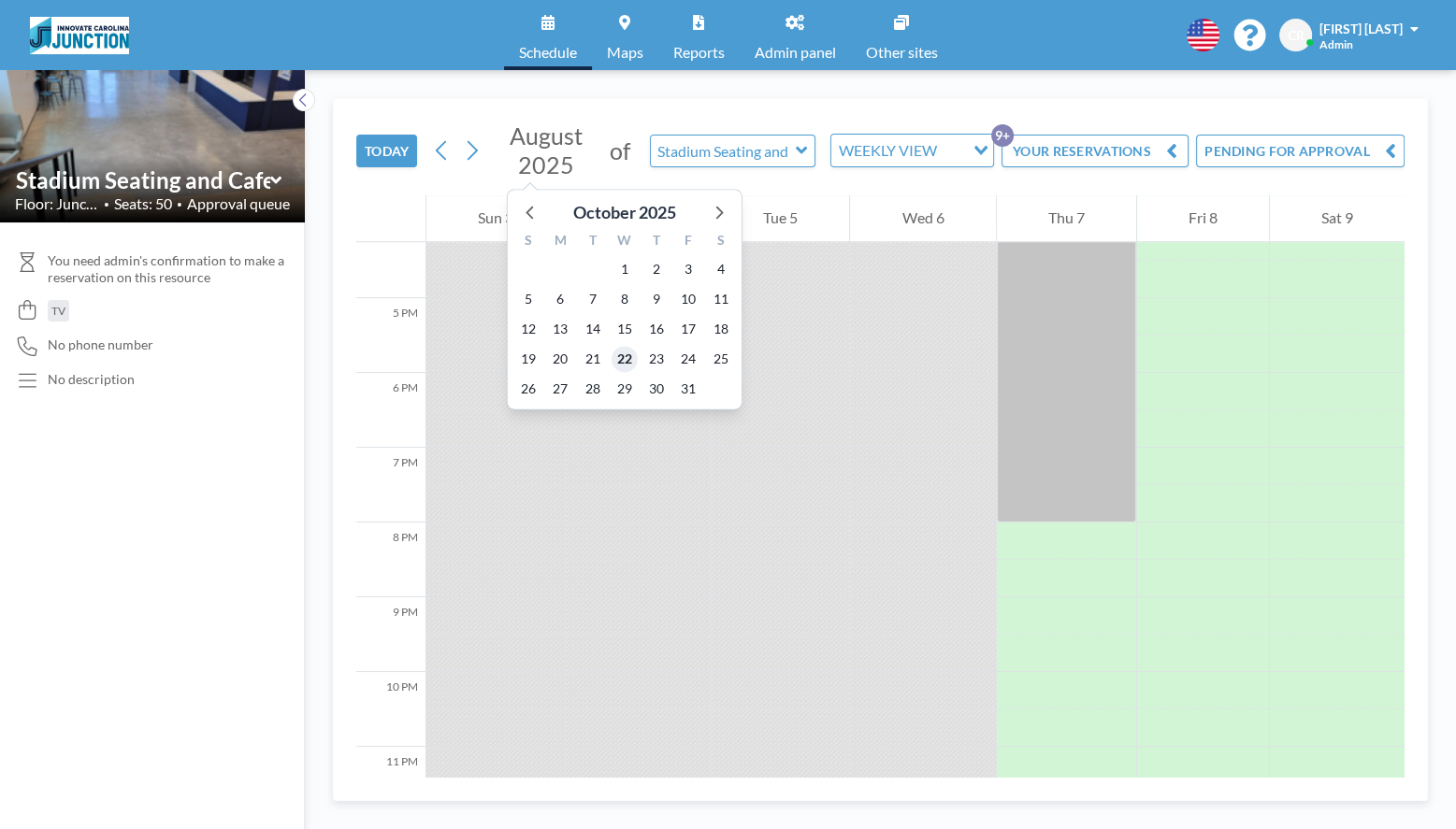 click on "22" at bounding box center [625, 359] 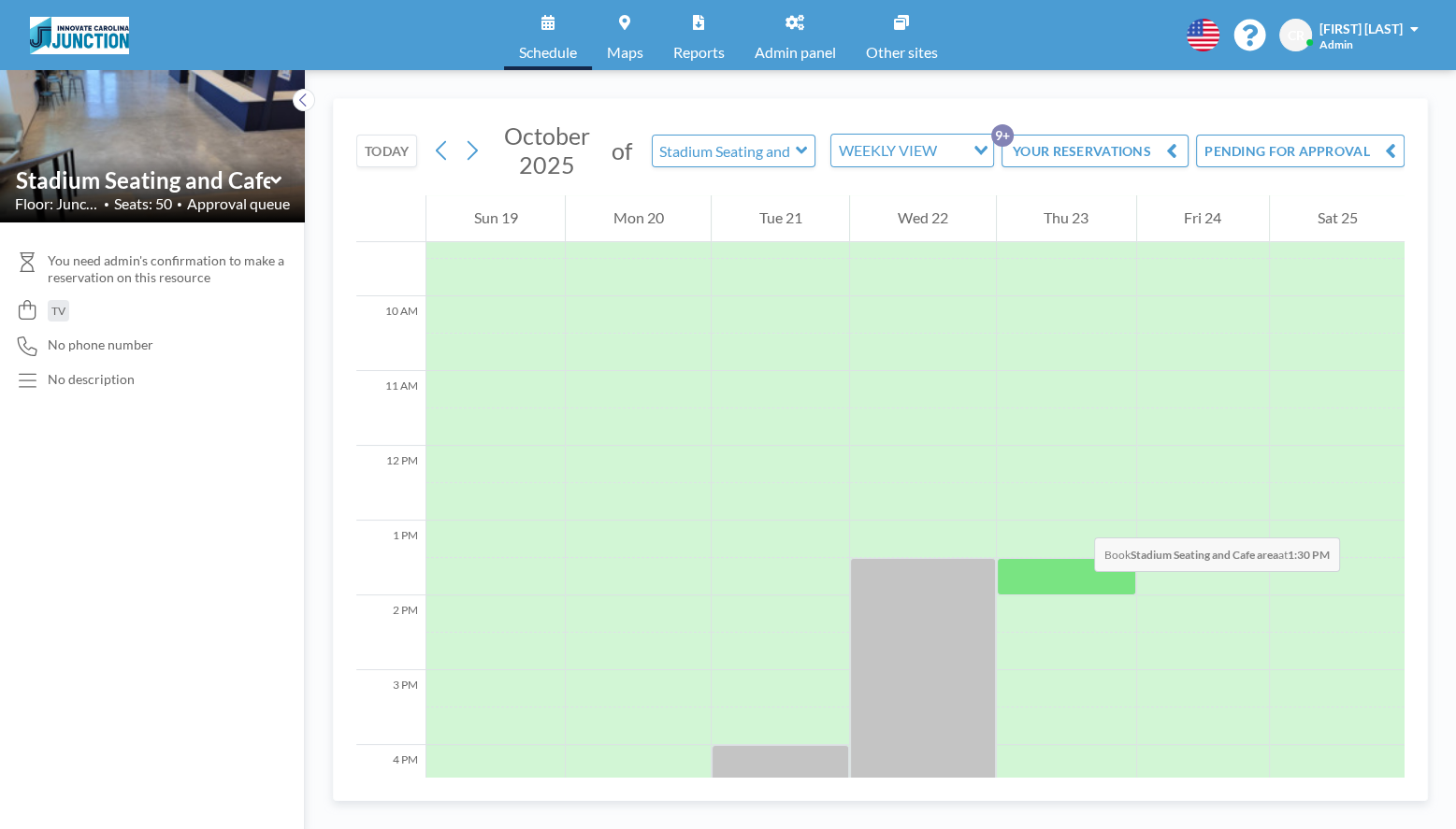 scroll, scrollTop: 776, scrollLeft: 0, axis: vertical 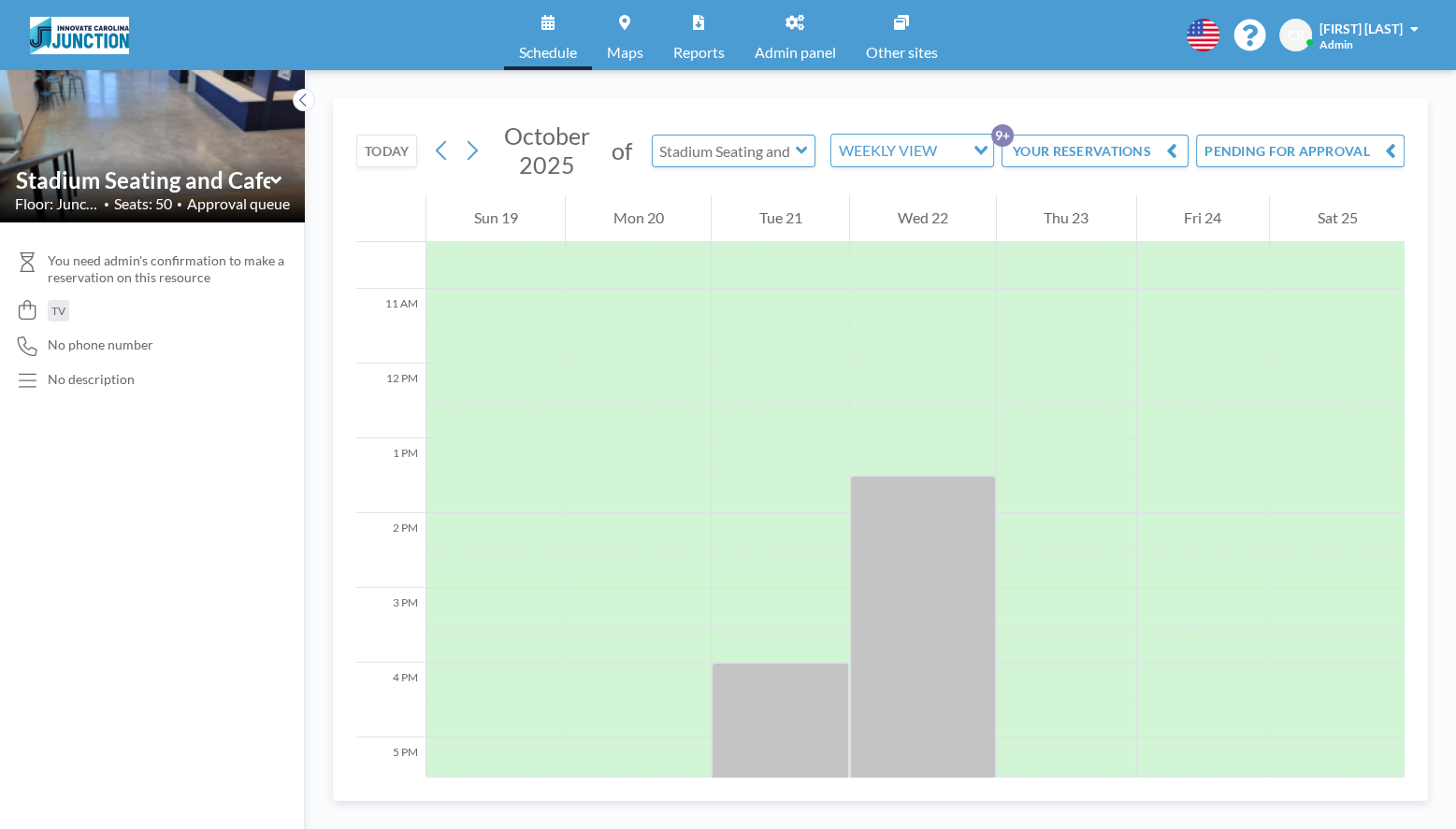 click at bounding box center [724, 150] 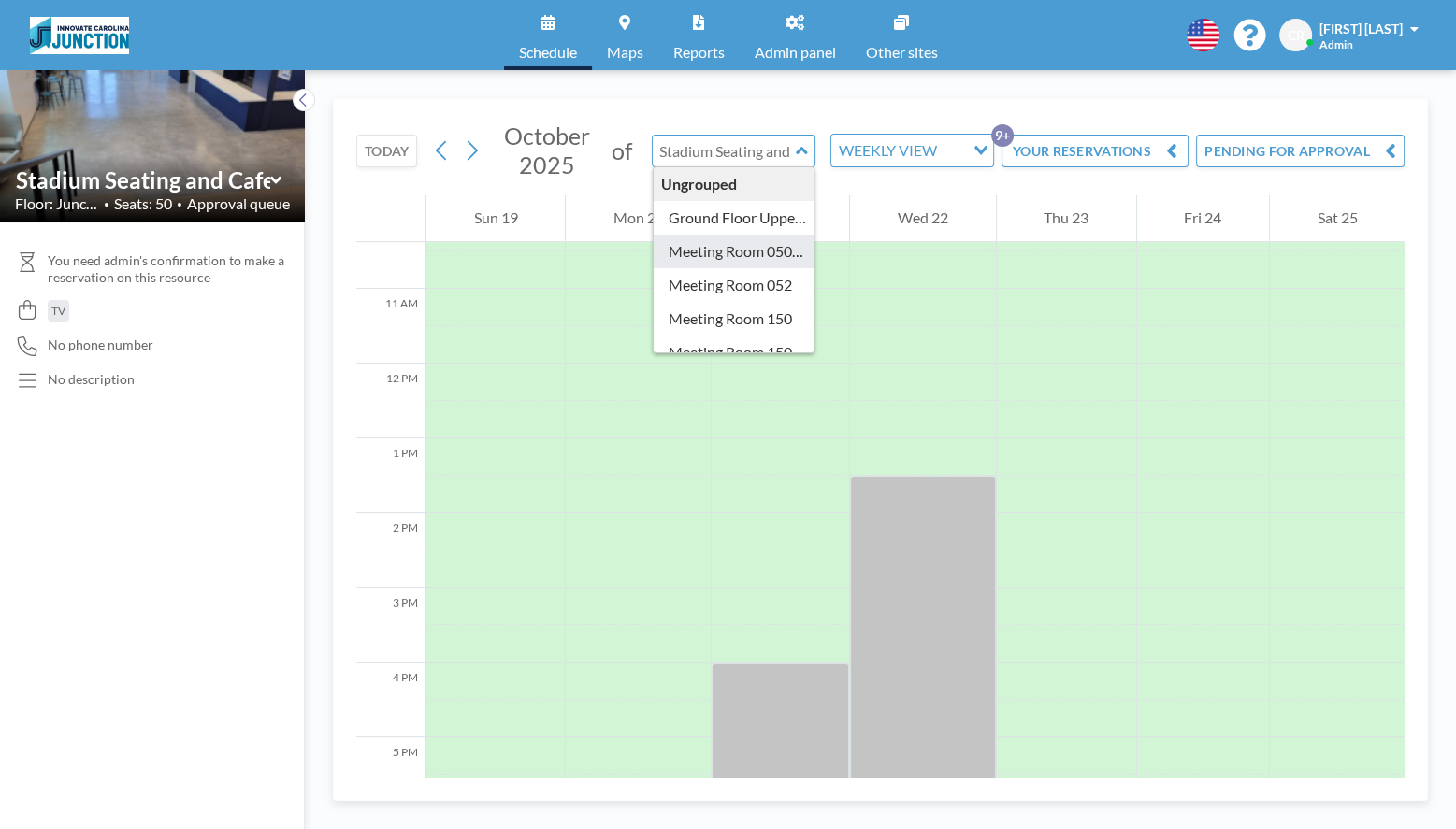 type on "Meeting Room 050/051" 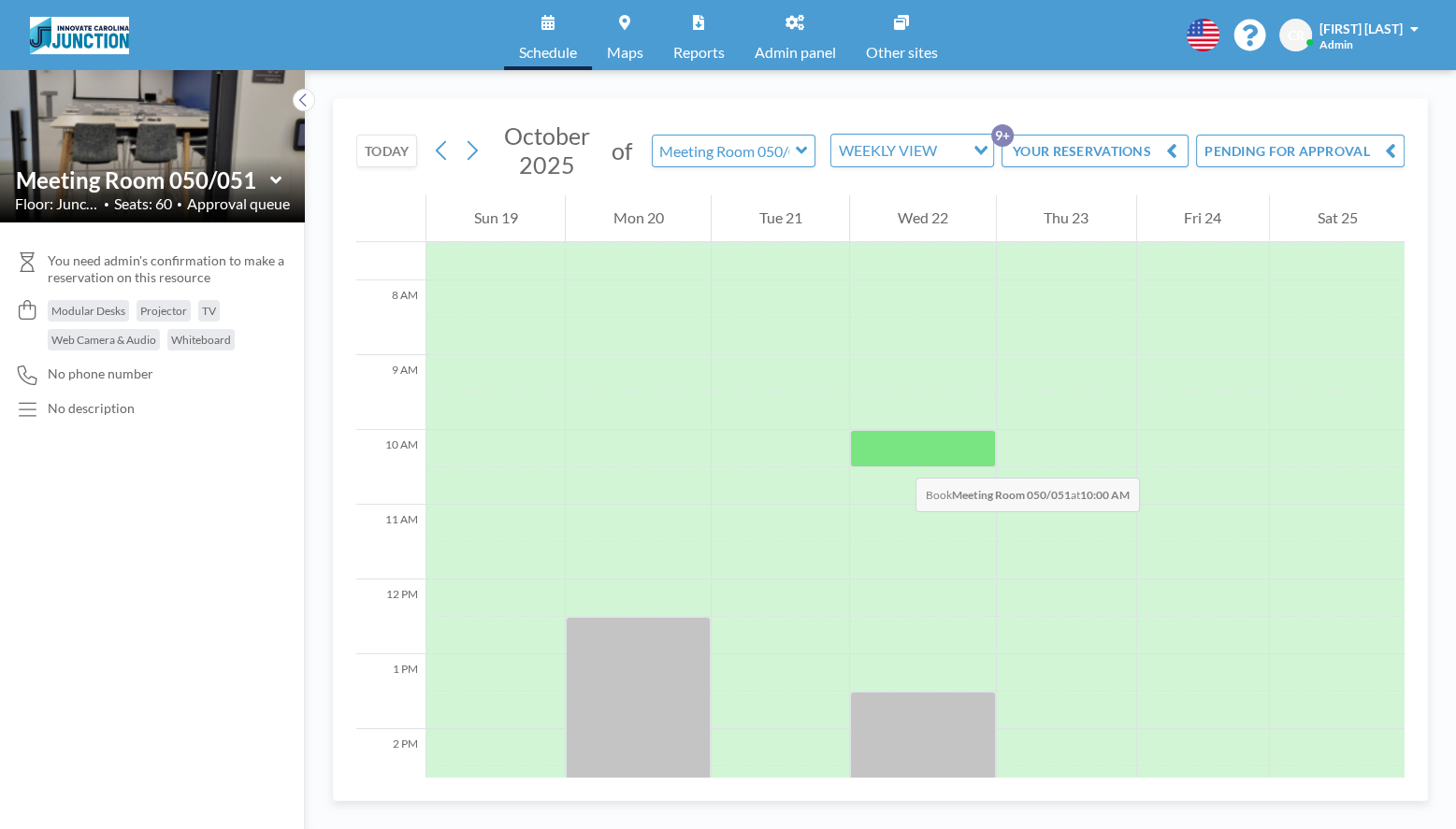 scroll, scrollTop: 561, scrollLeft: 0, axis: vertical 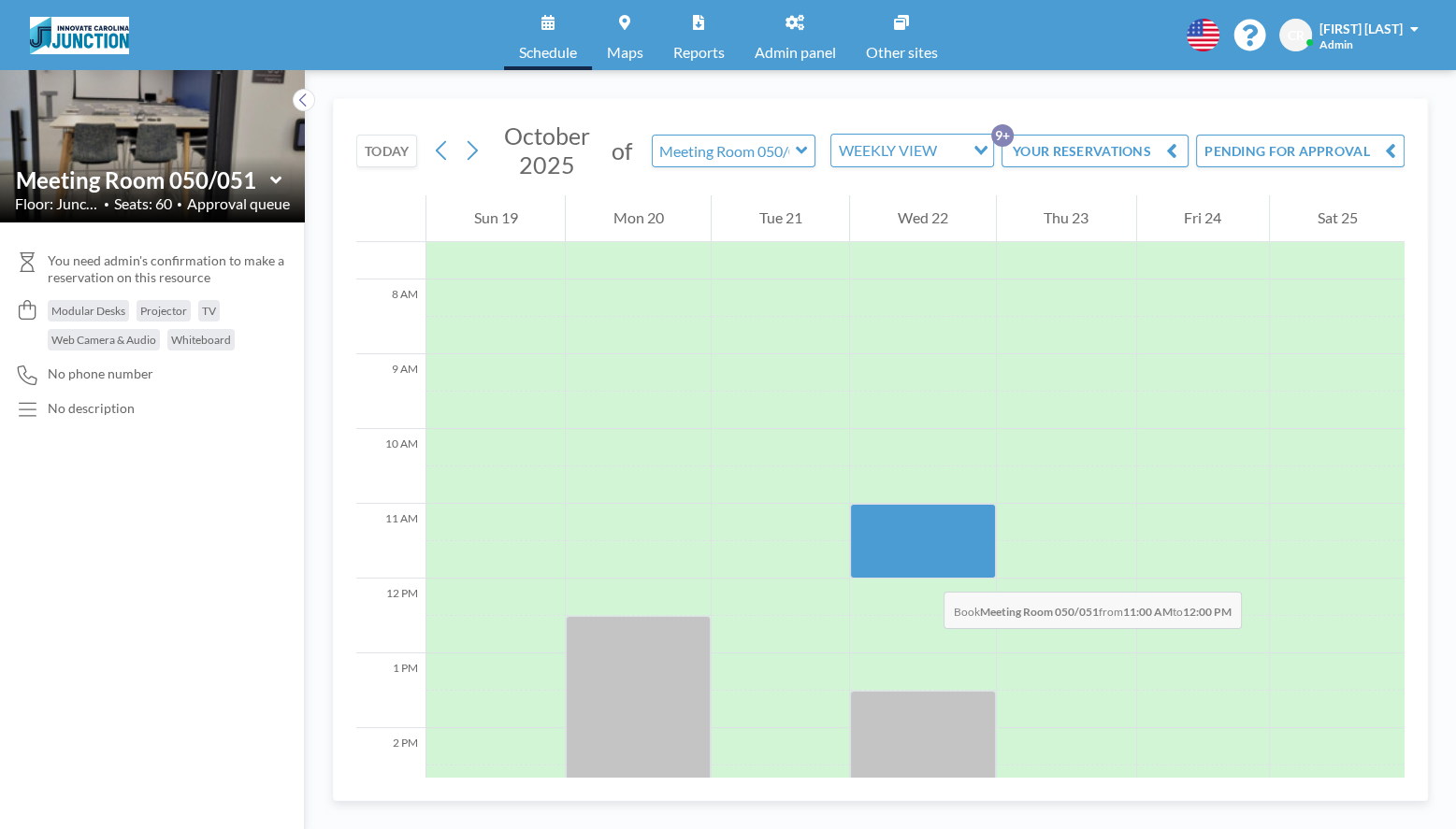 drag, startPoint x: 925, startPoint y: 514, endPoint x: 925, endPoint y: 573, distance: 59 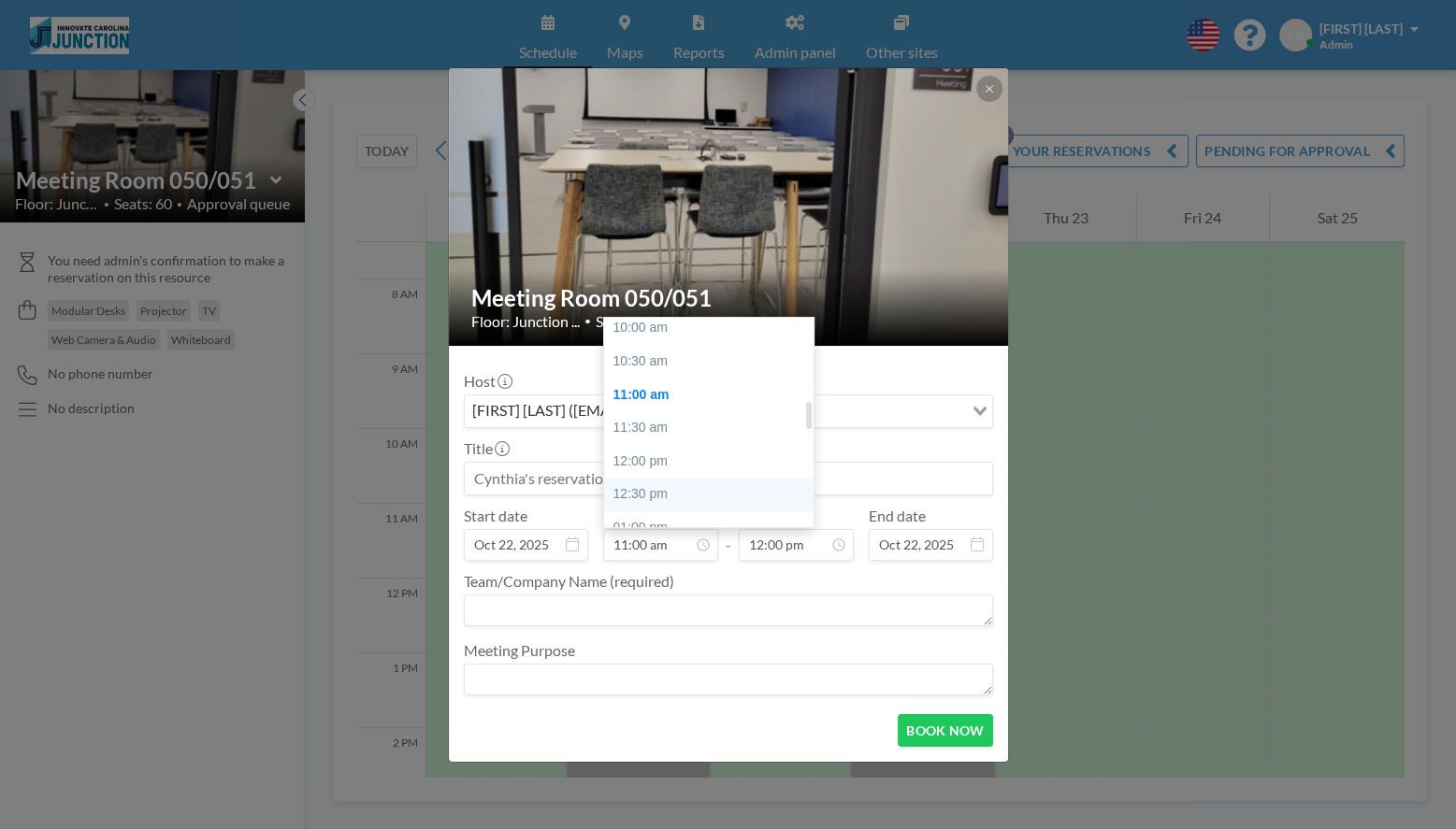 scroll, scrollTop: 642, scrollLeft: 0, axis: vertical 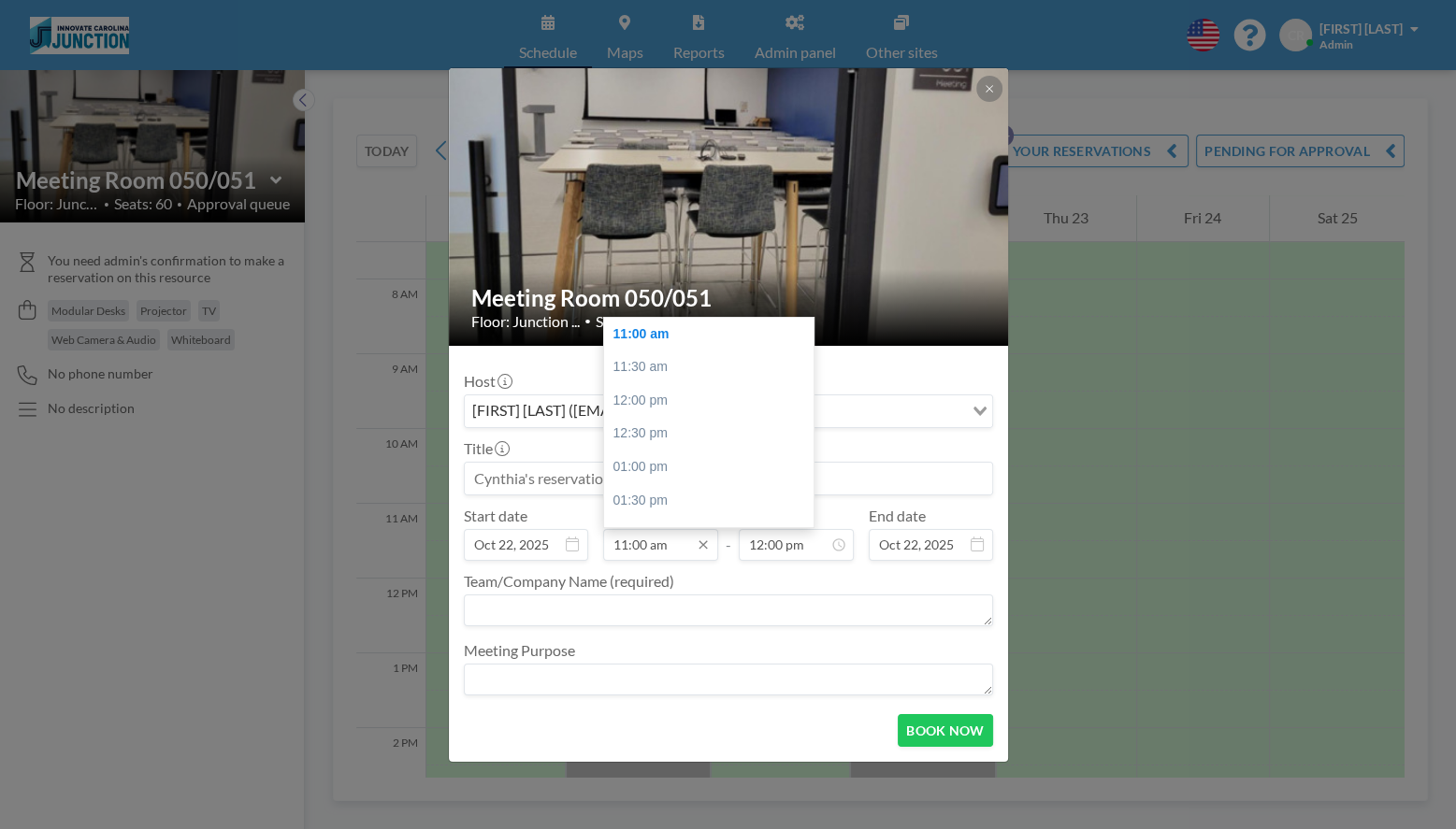 click on "11:00 am" at bounding box center [660, 545] 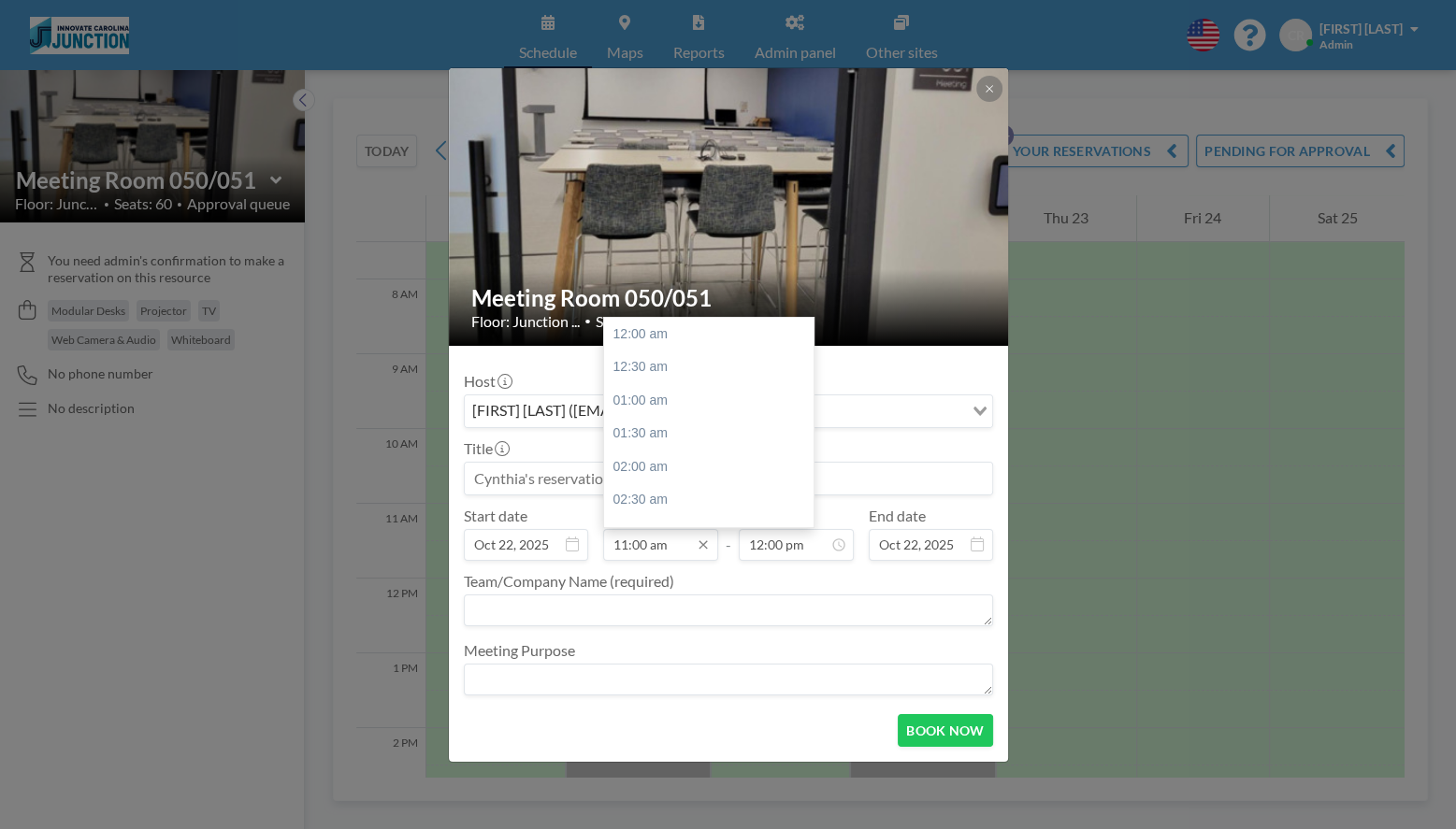 scroll, scrollTop: 732, scrollLeft: 0, axis: vertical 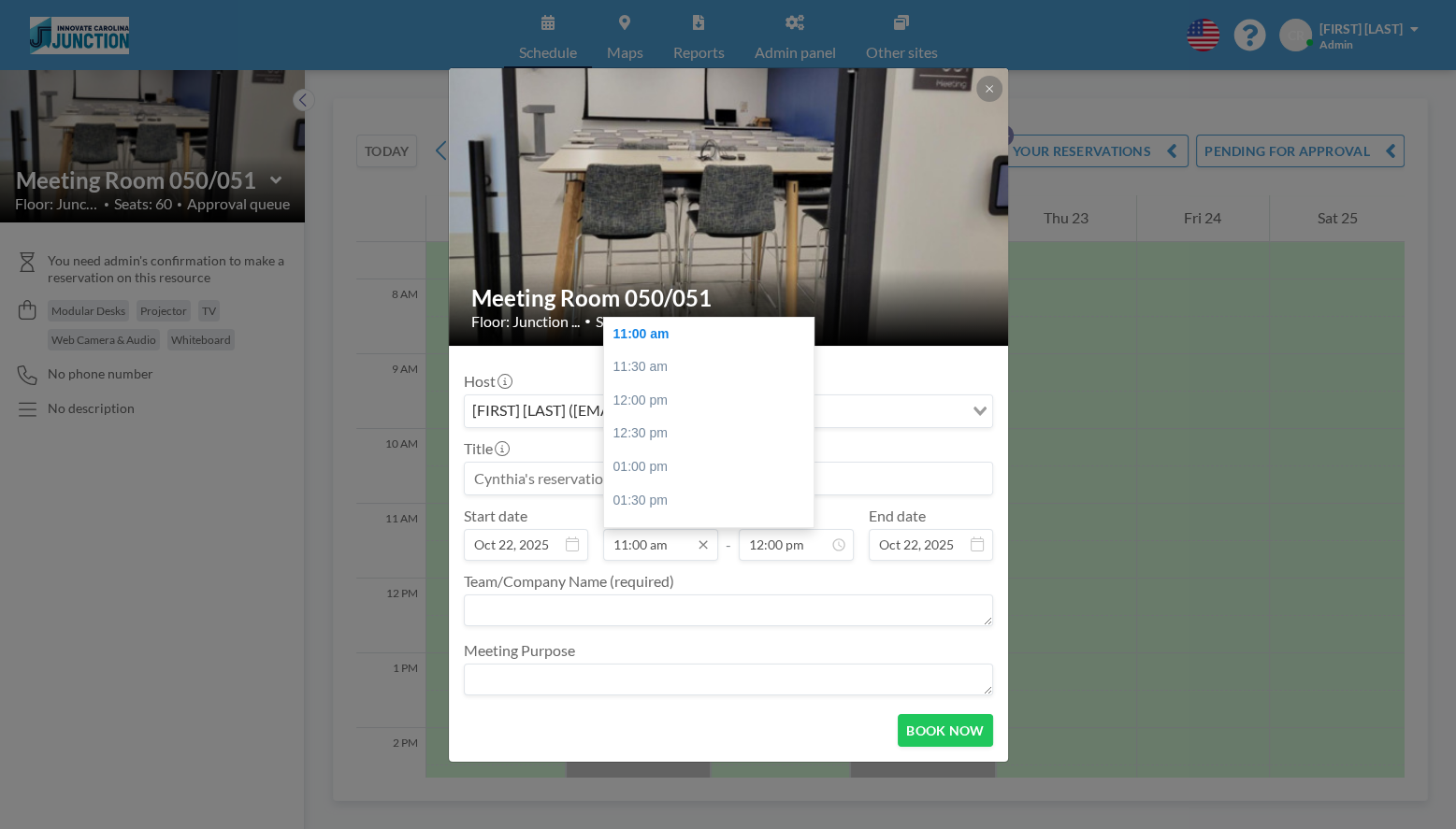 click on "11:00 am" at bounding box center (660, 545) 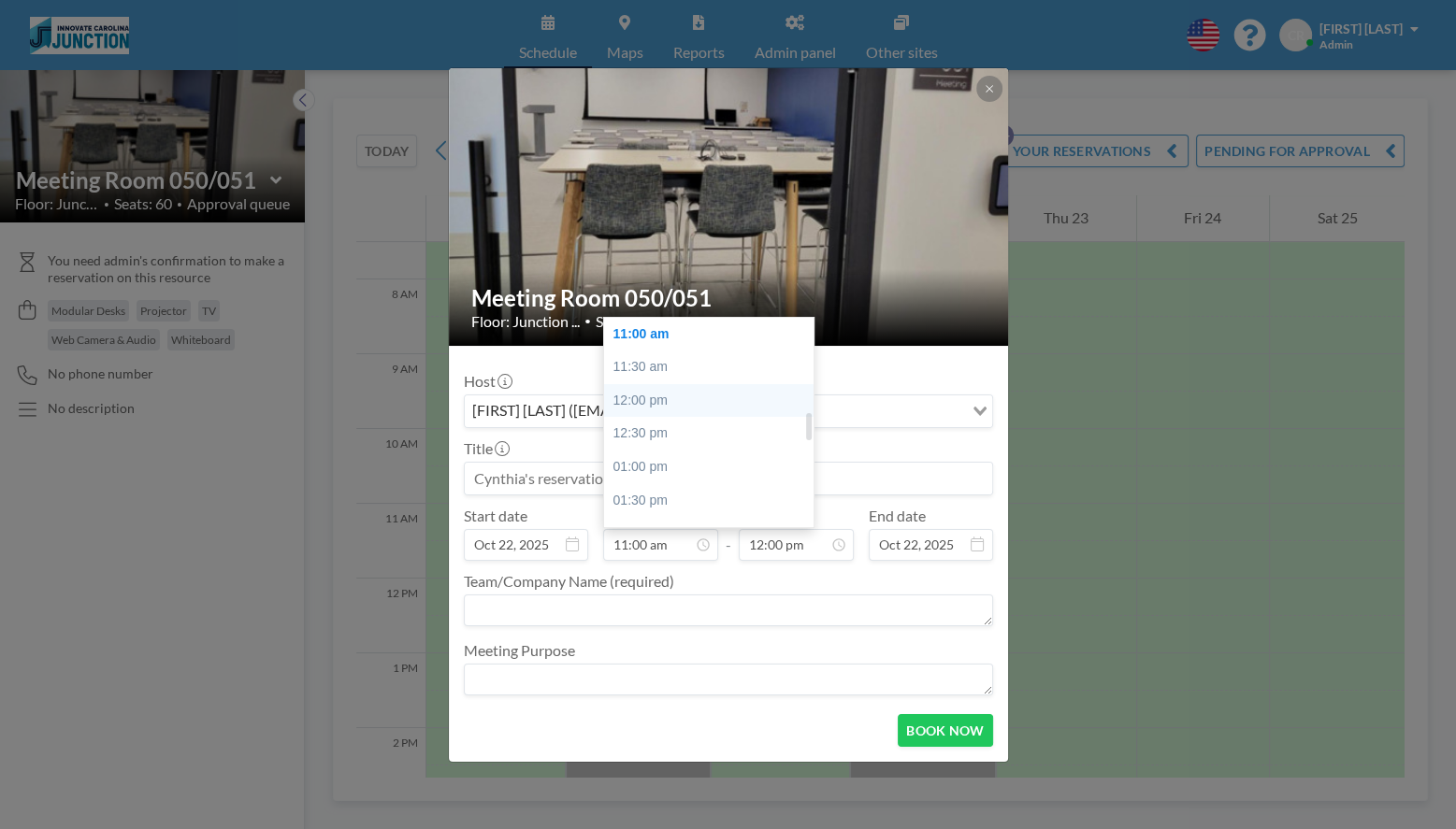 scroll, scrollTop: 552, scrollLeft: 0, axis: vertical 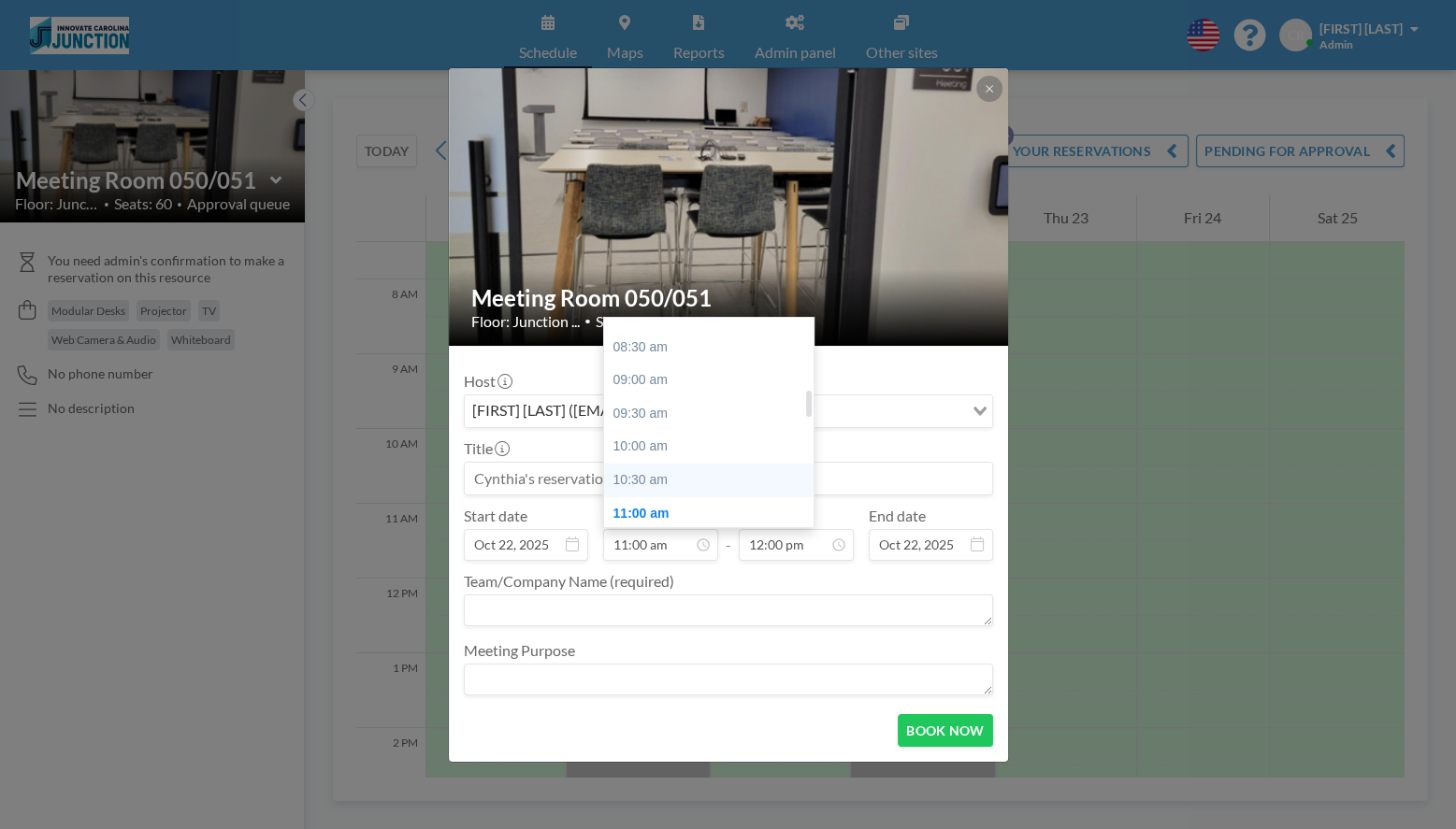 click on "10:30 am" at bounding box center [709, 480] 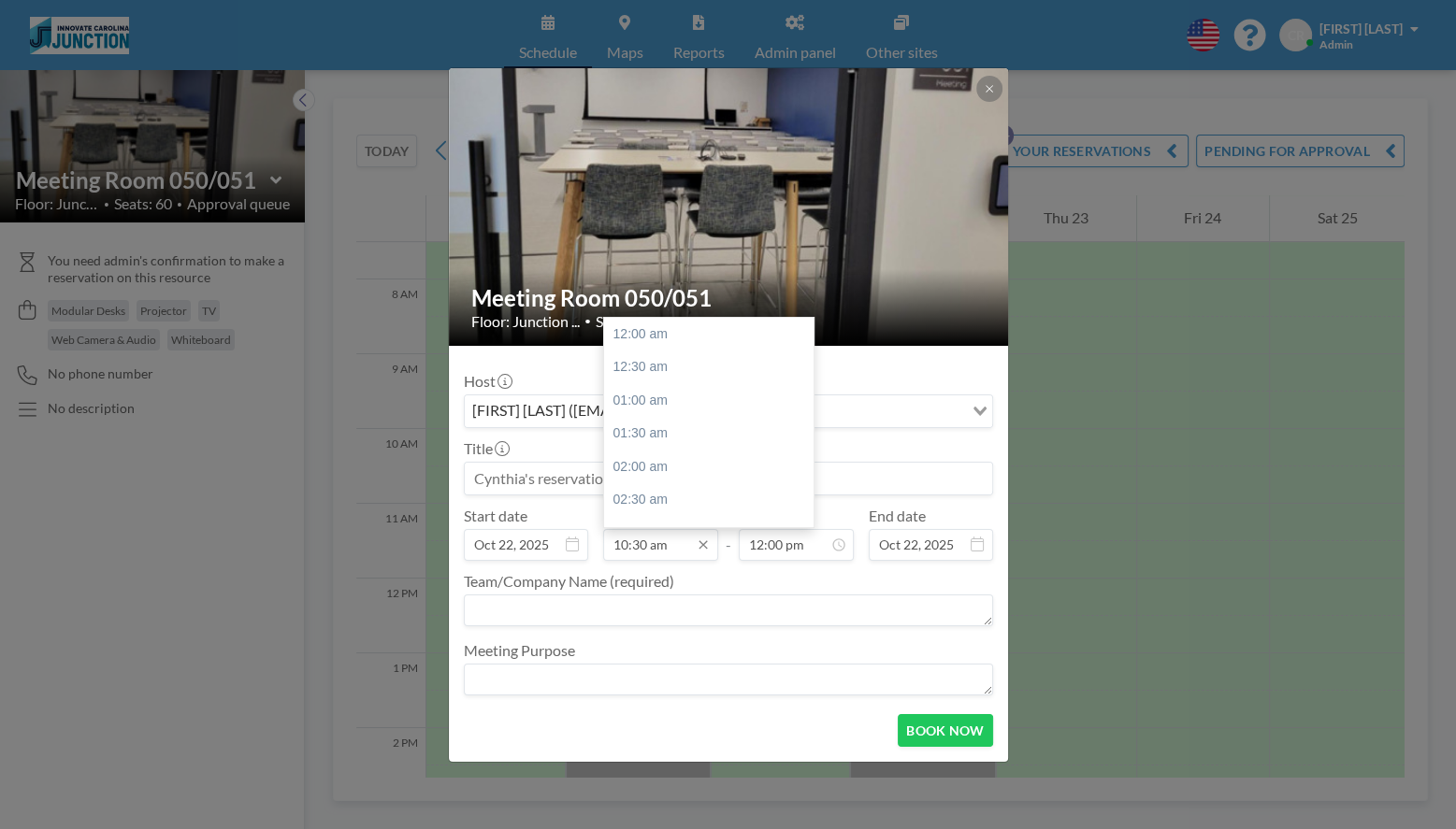 scroll, scrollTop: 699, scrollLeft: 0, axis: vertical 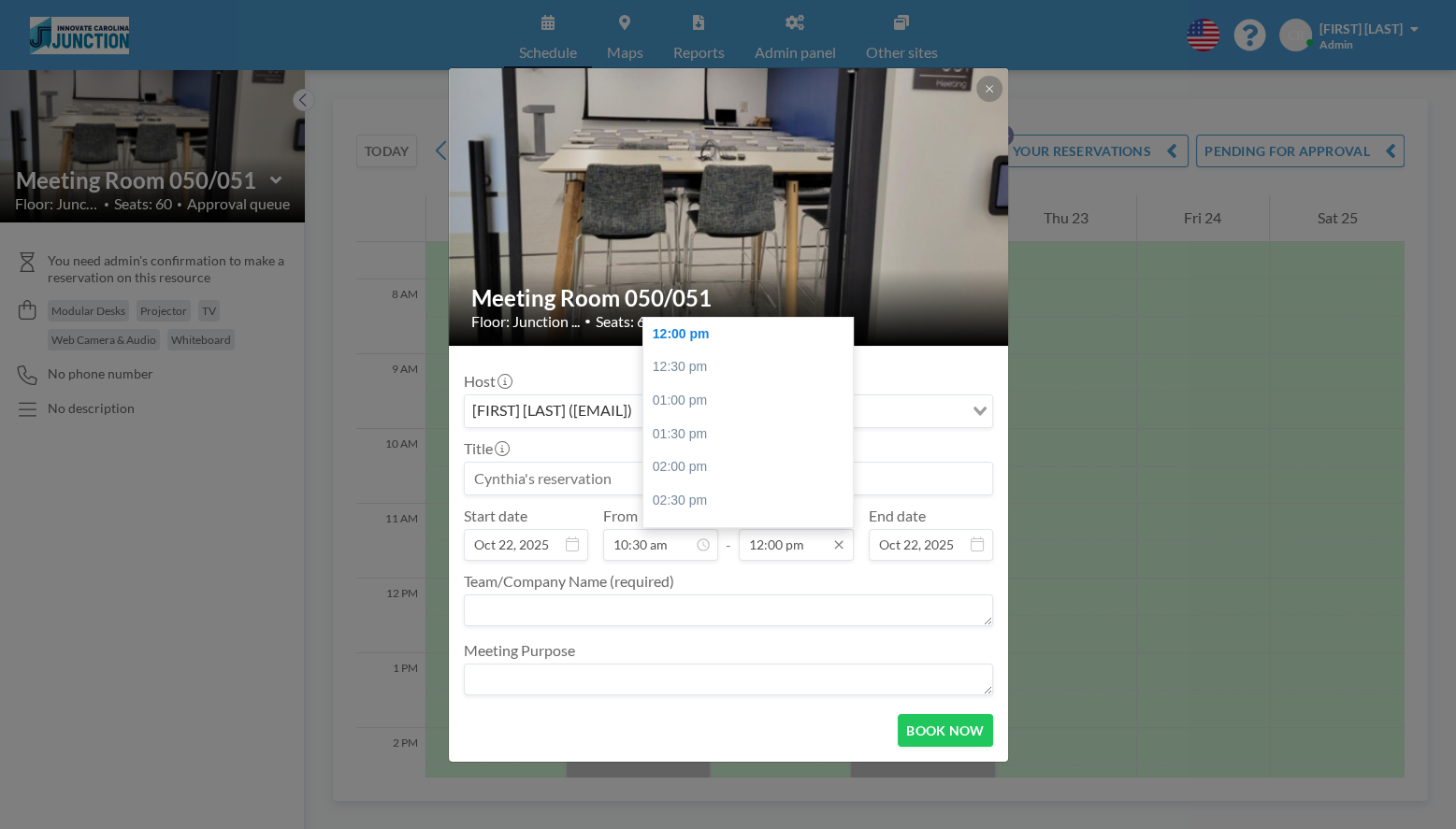 click on "12:00 pm" at bounding box center [796, 545] 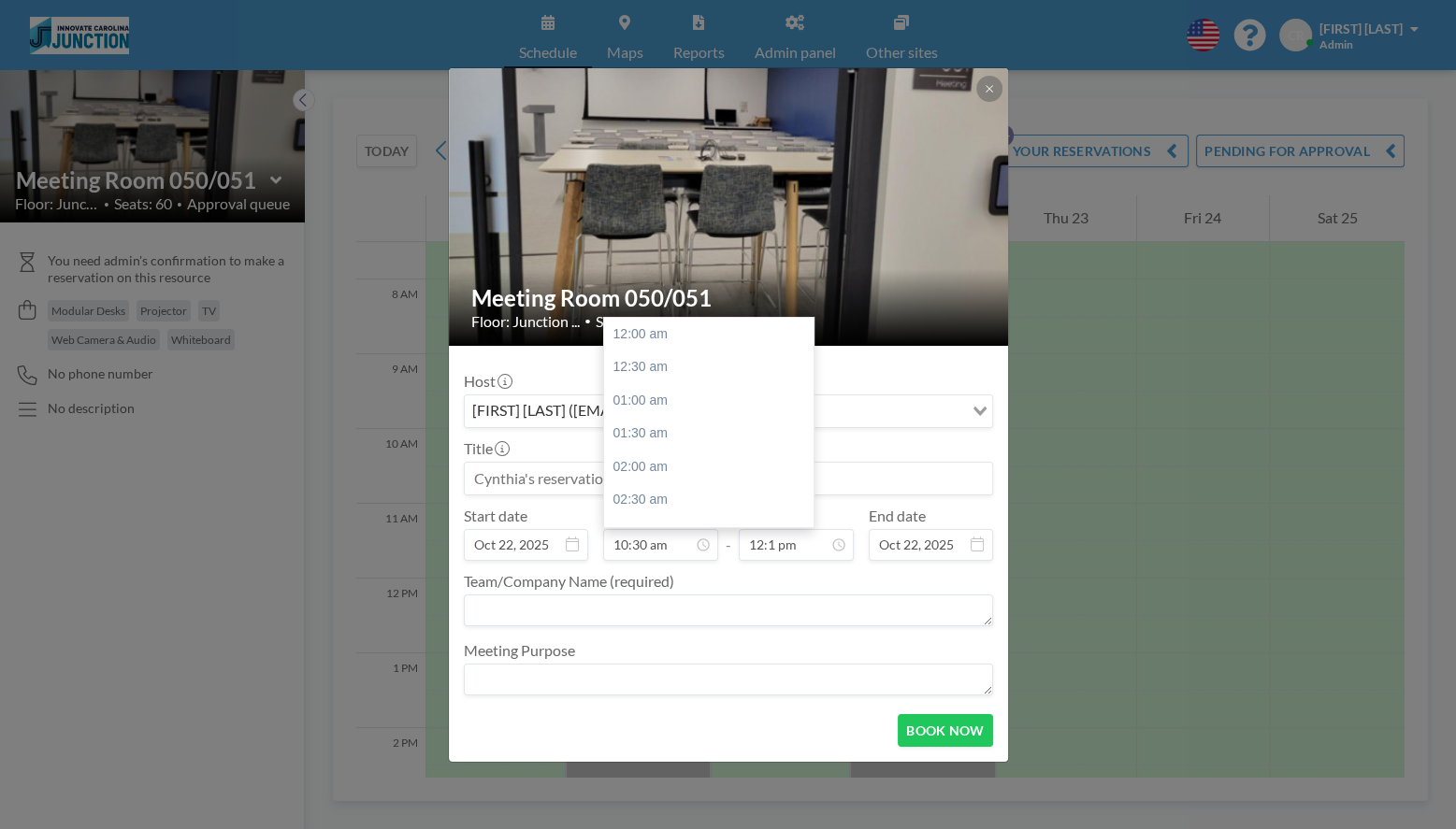 scroll, scrollTop: 0, scrollLeft: 0, axis: both 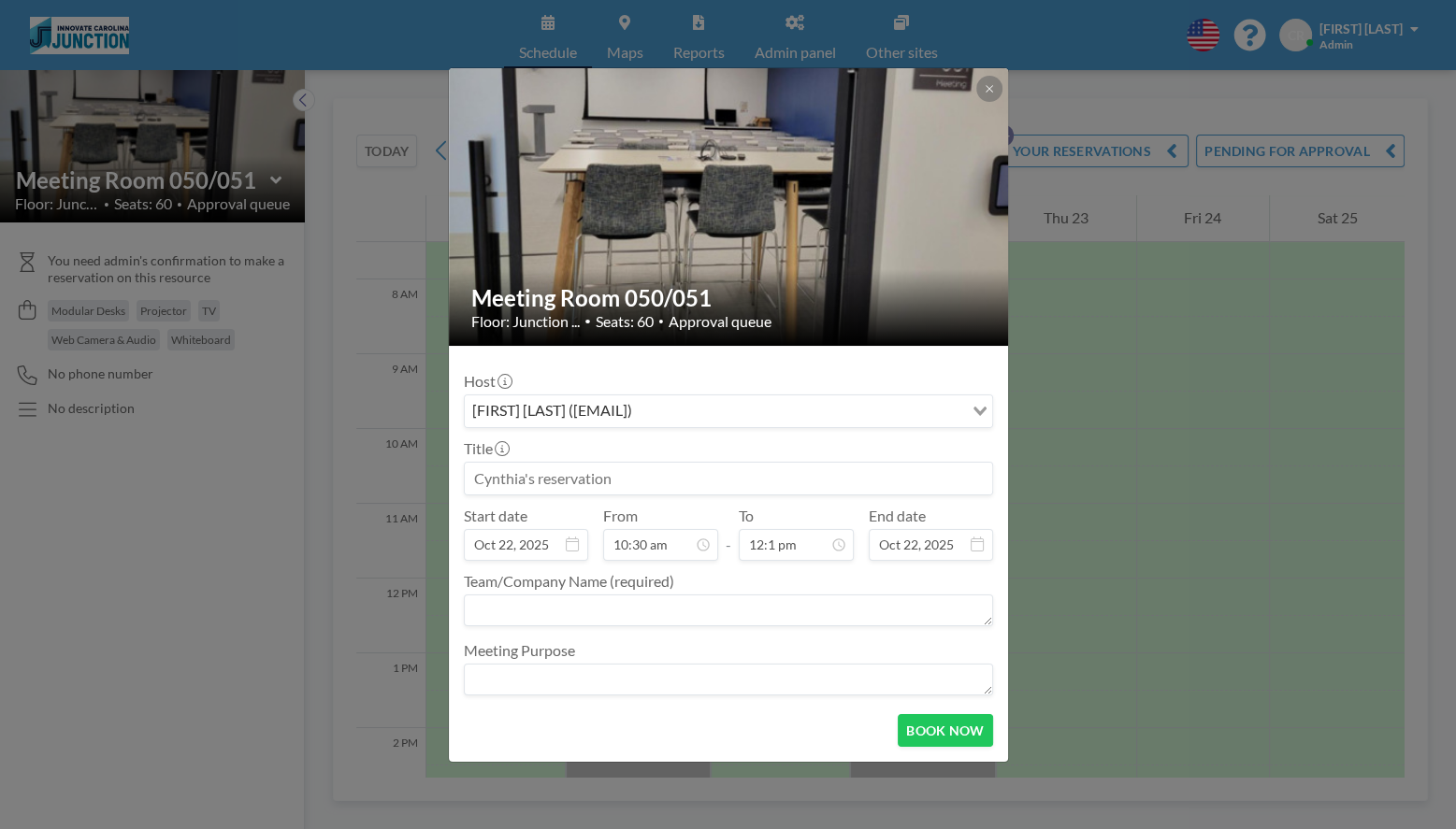 type on "12:1 pm" 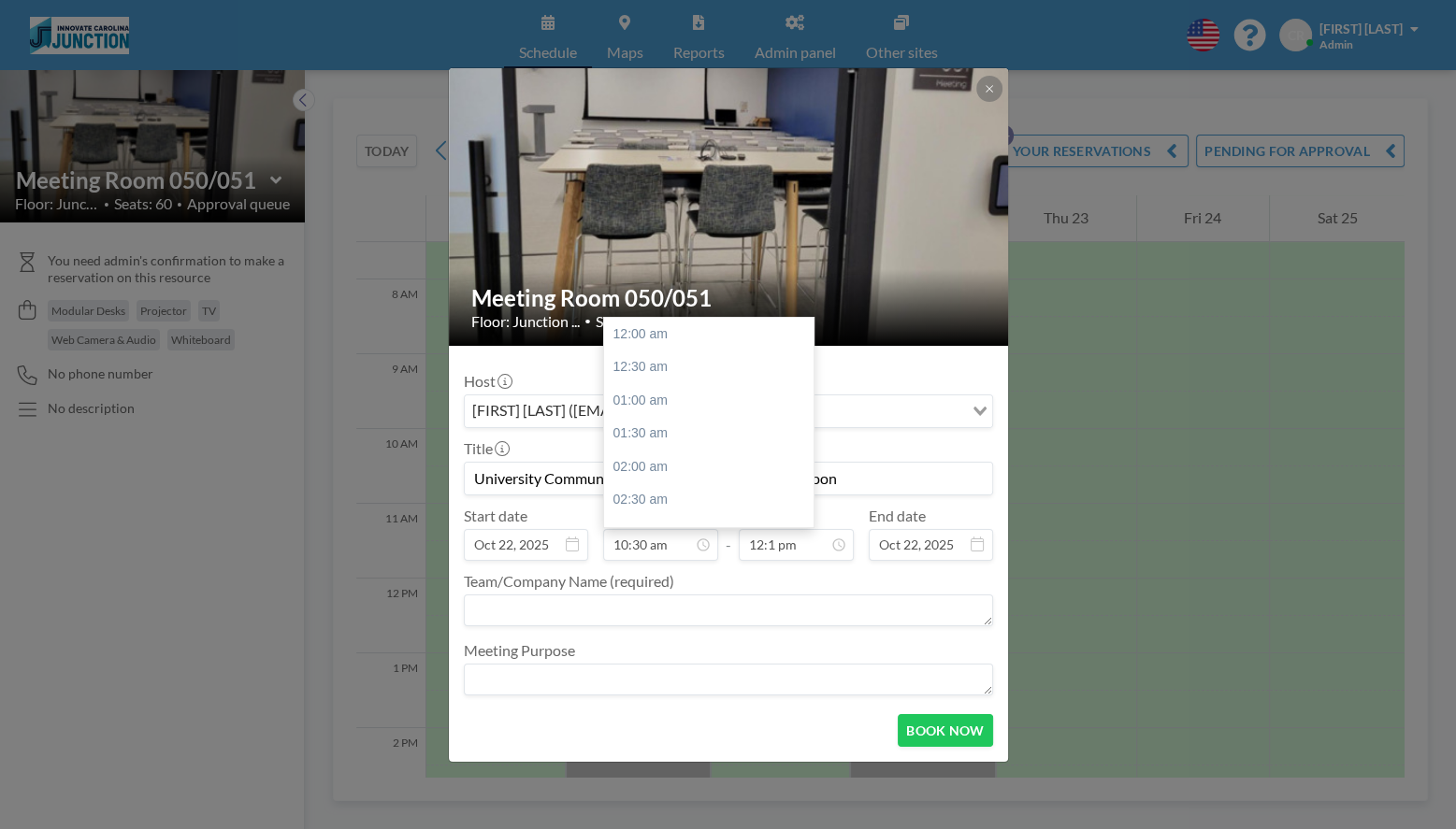 scroll, scrollTop: 699, scrollLeft: 0, axis: vertical 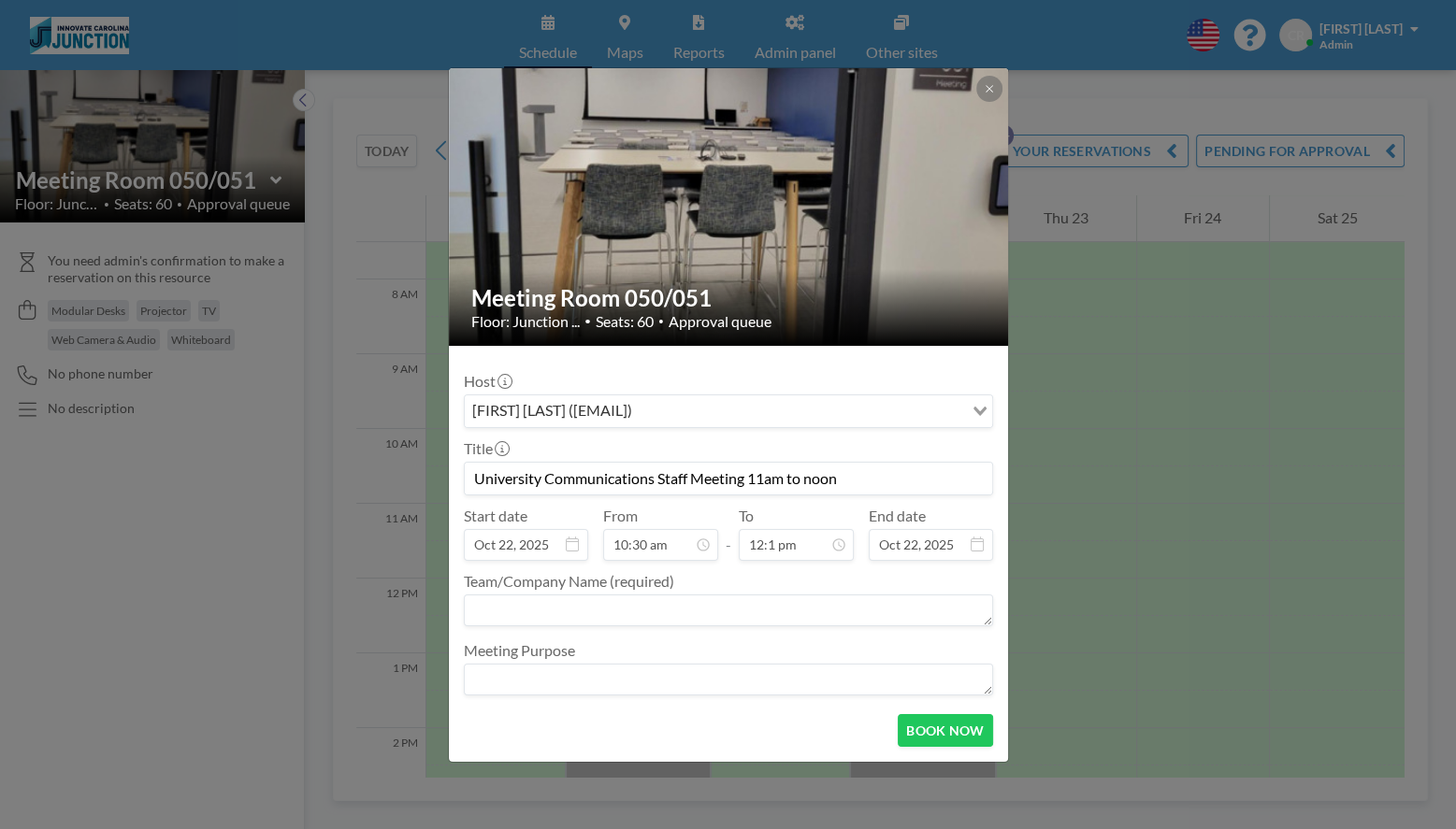 type on "University Communications Staff Meeting 11am to noon" 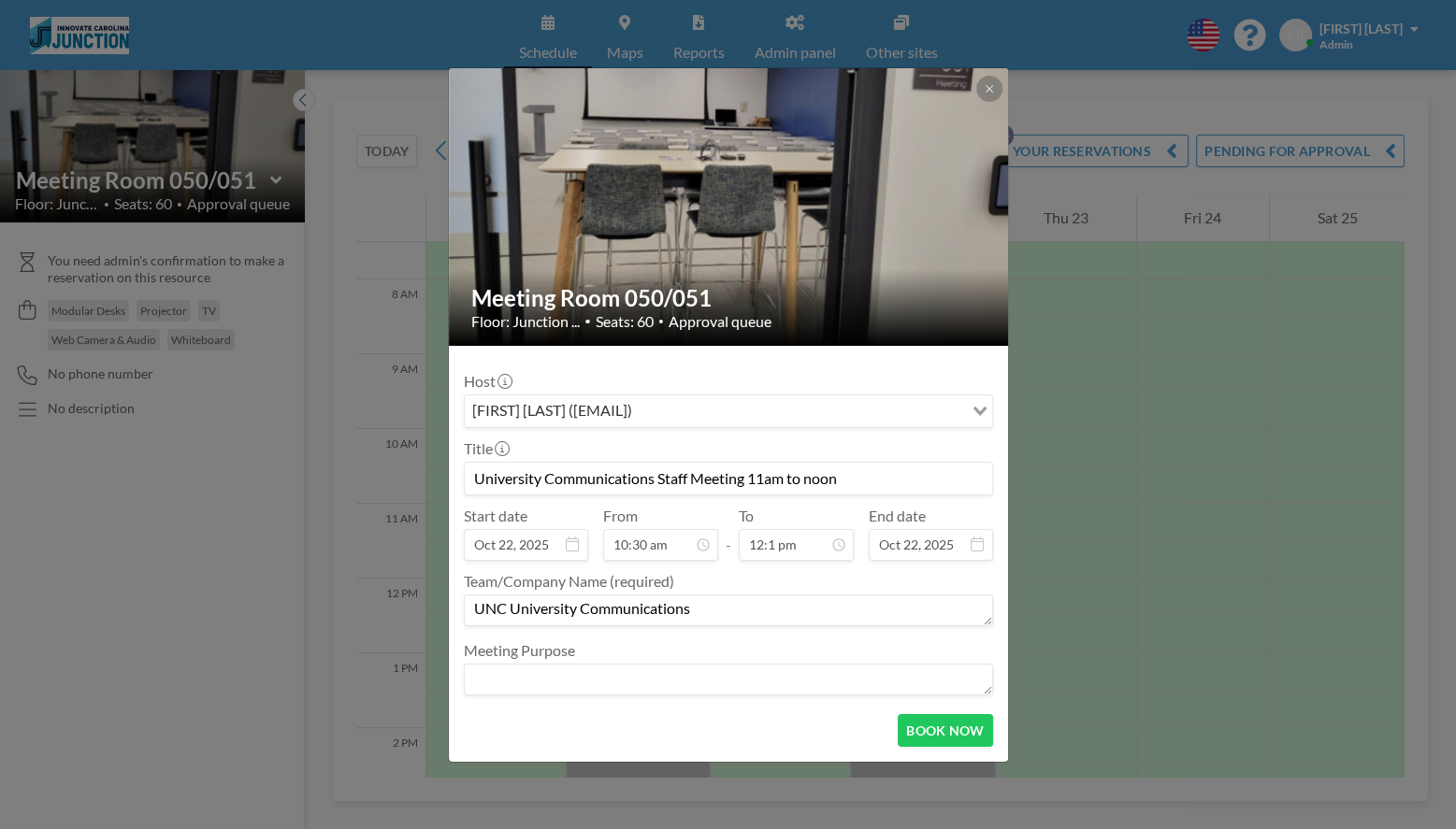 type on "UNC University Communications" 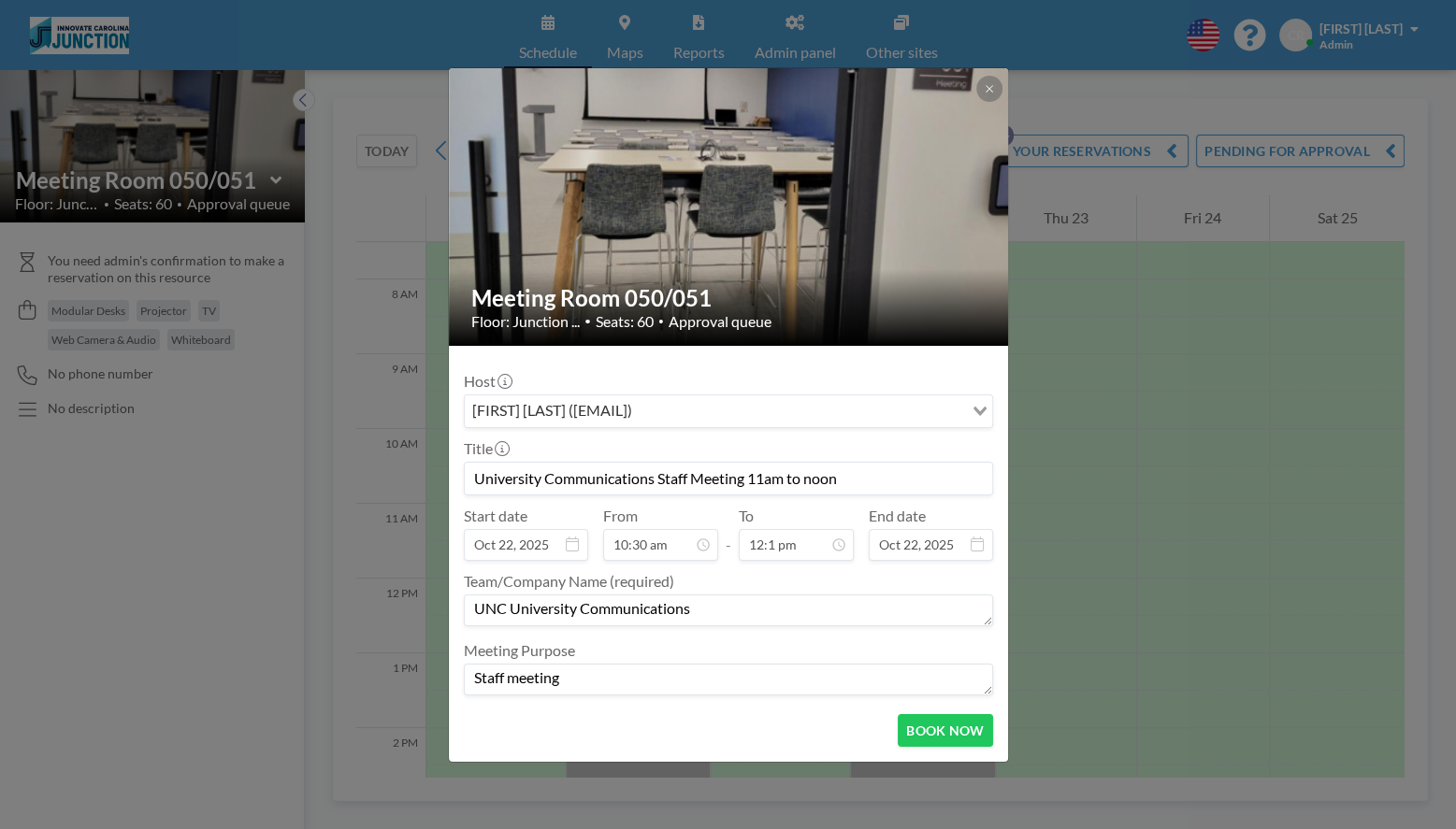 type on "Staff meeting" 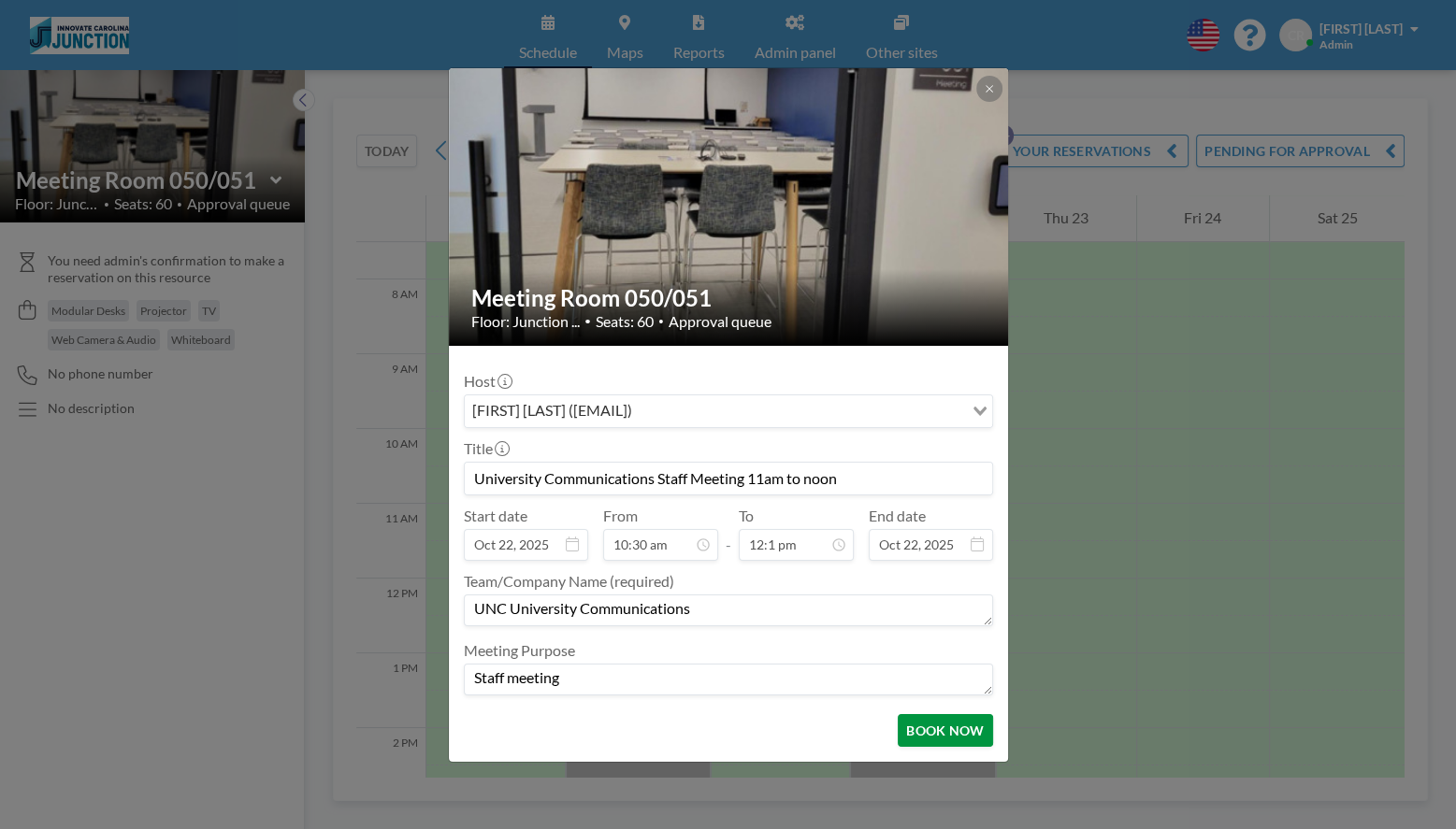 click on "BOOK NOW" at bounding box center (944, 730) 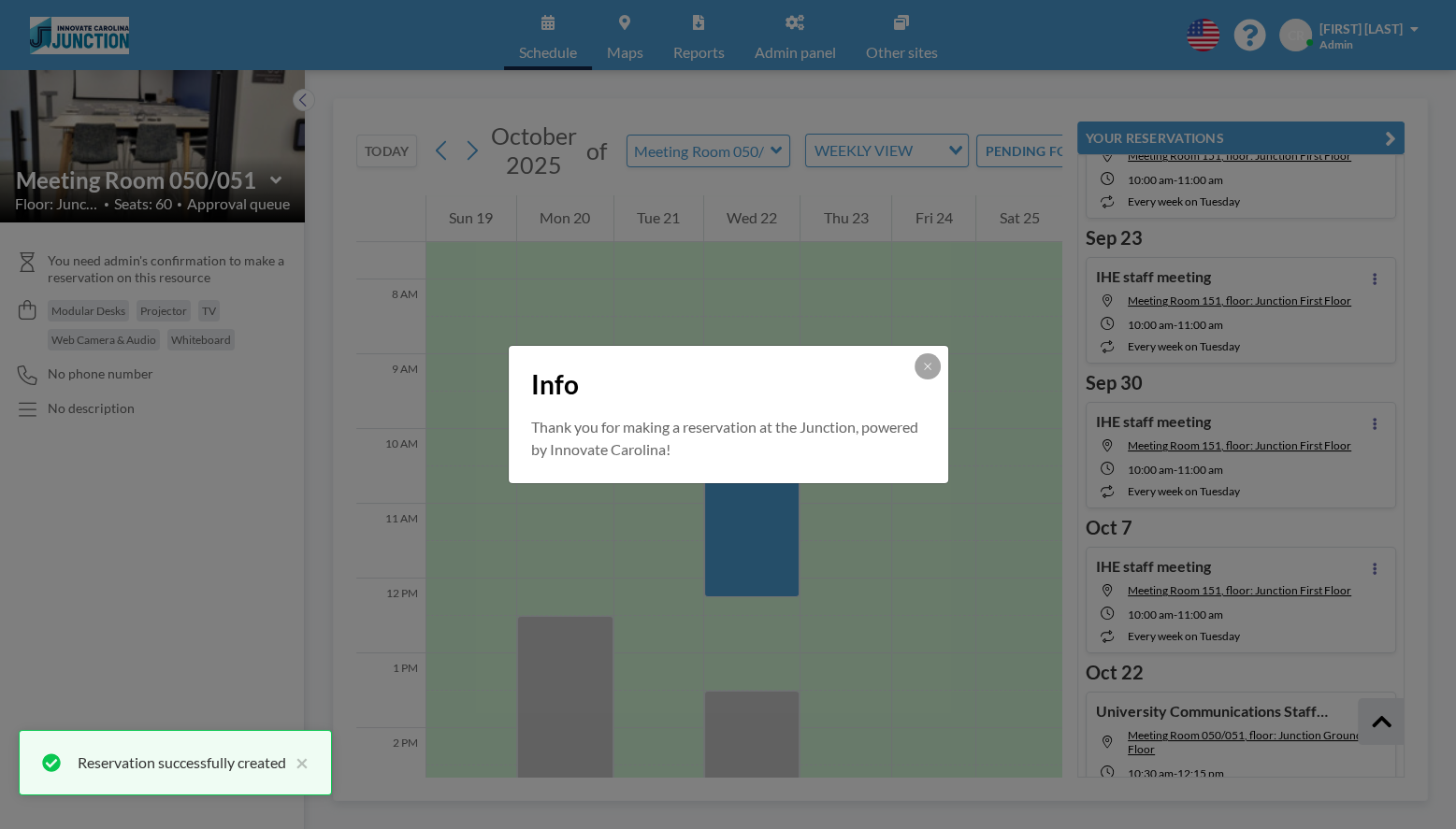 scroll, scrollTop: 936, scrollLeft: 0, axis: vertical 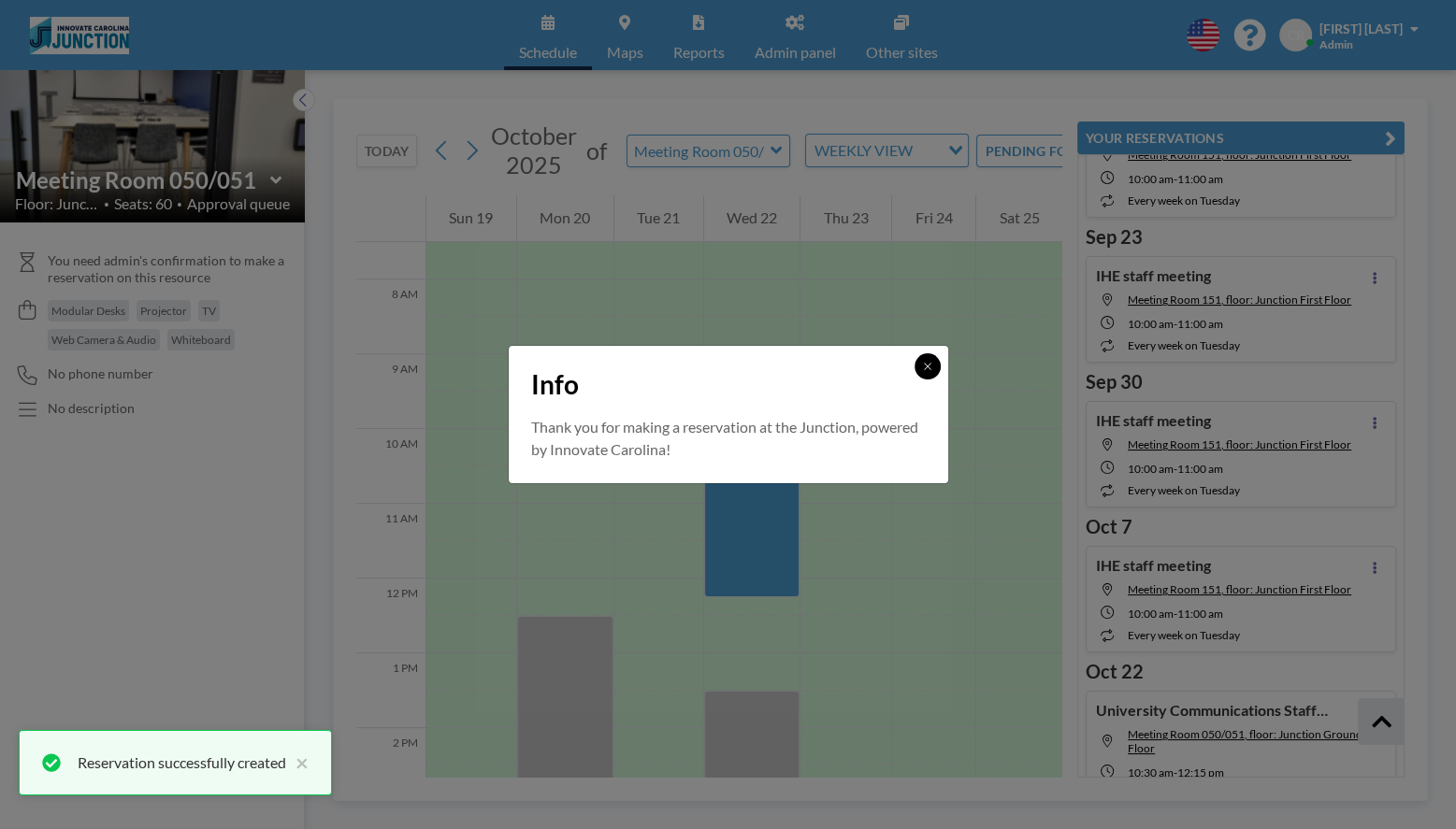 click at bounding box center (928, 366) 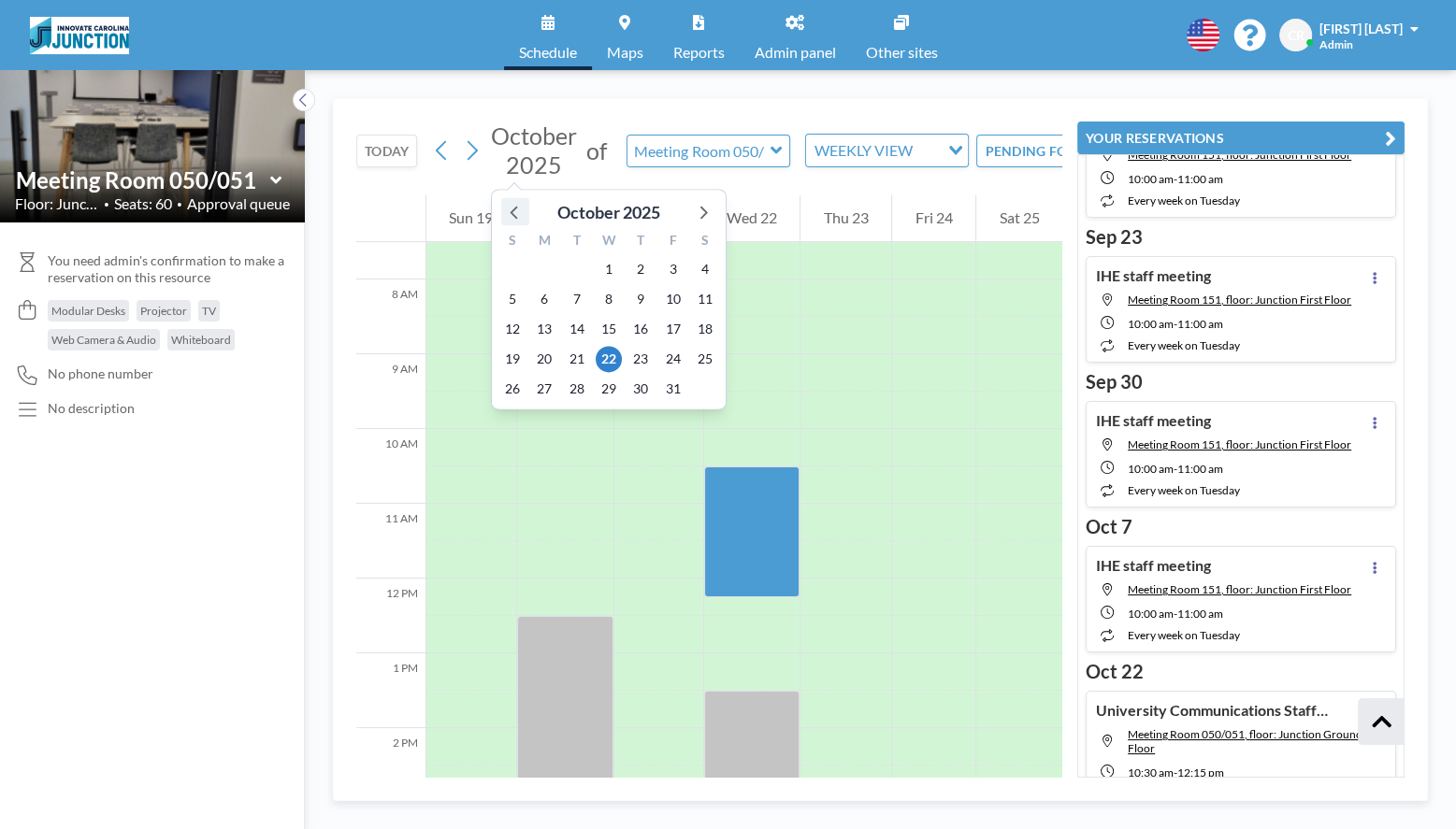 click 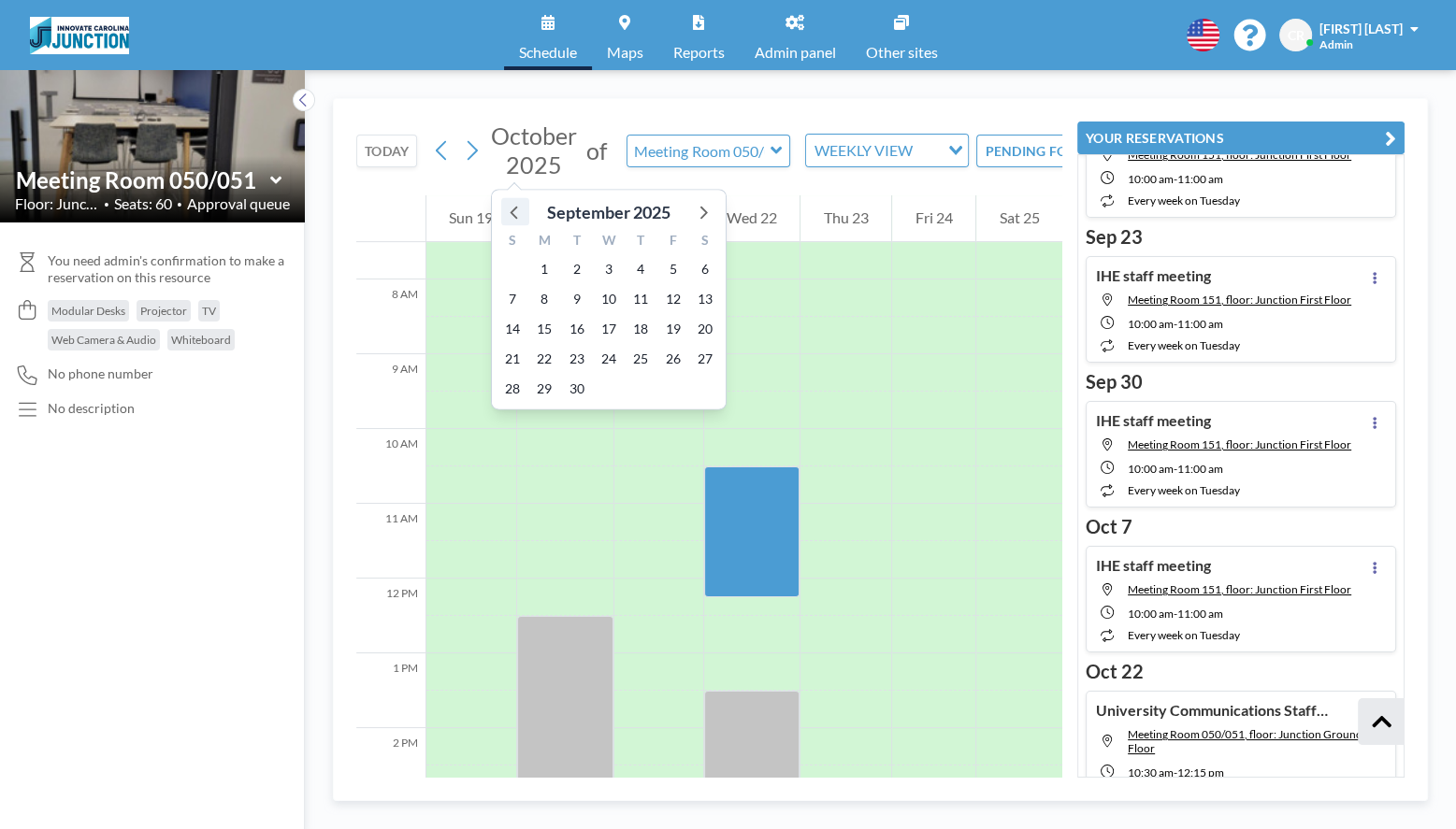 click 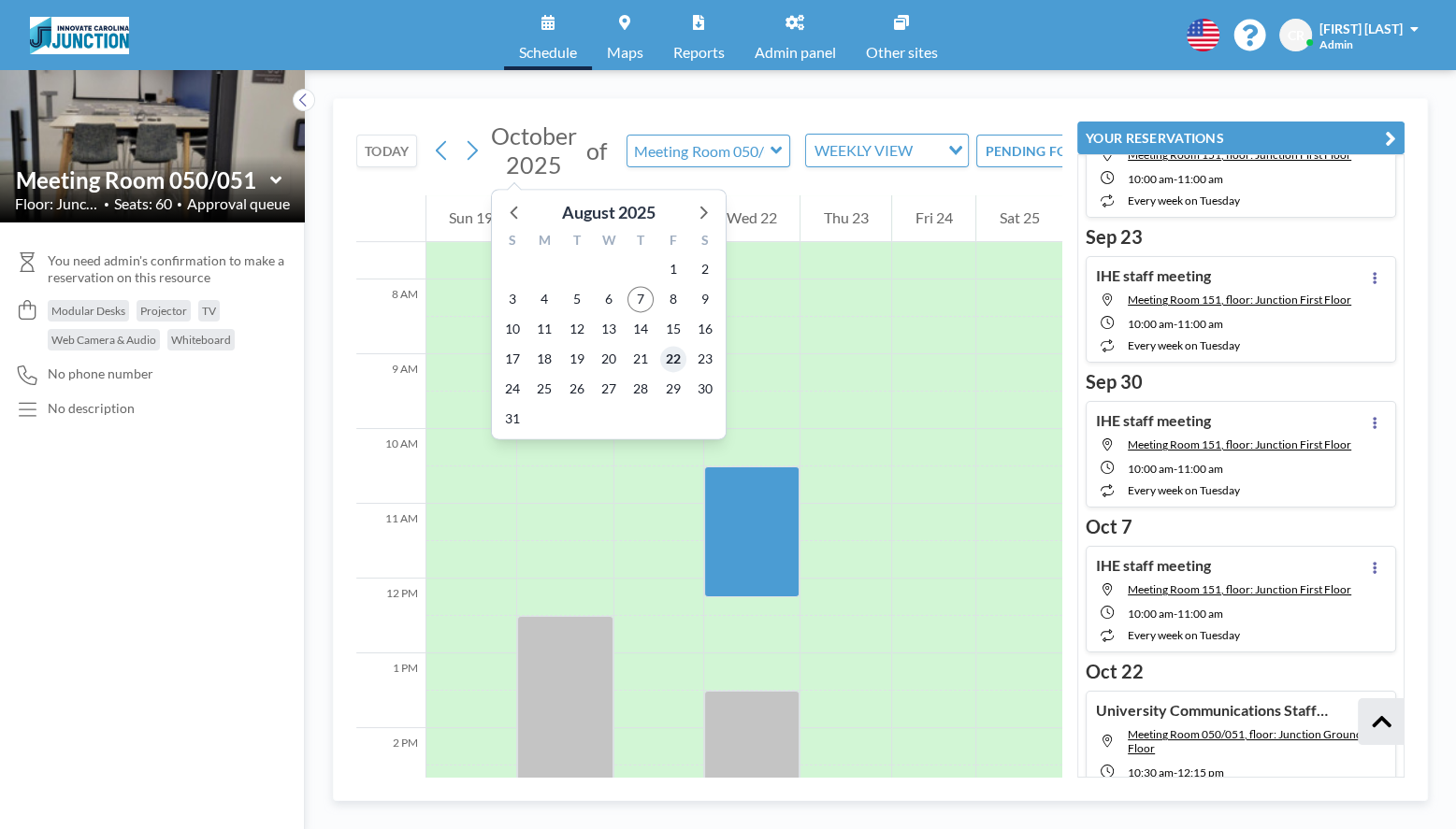 click on "22" at bounding box center (673, 359) 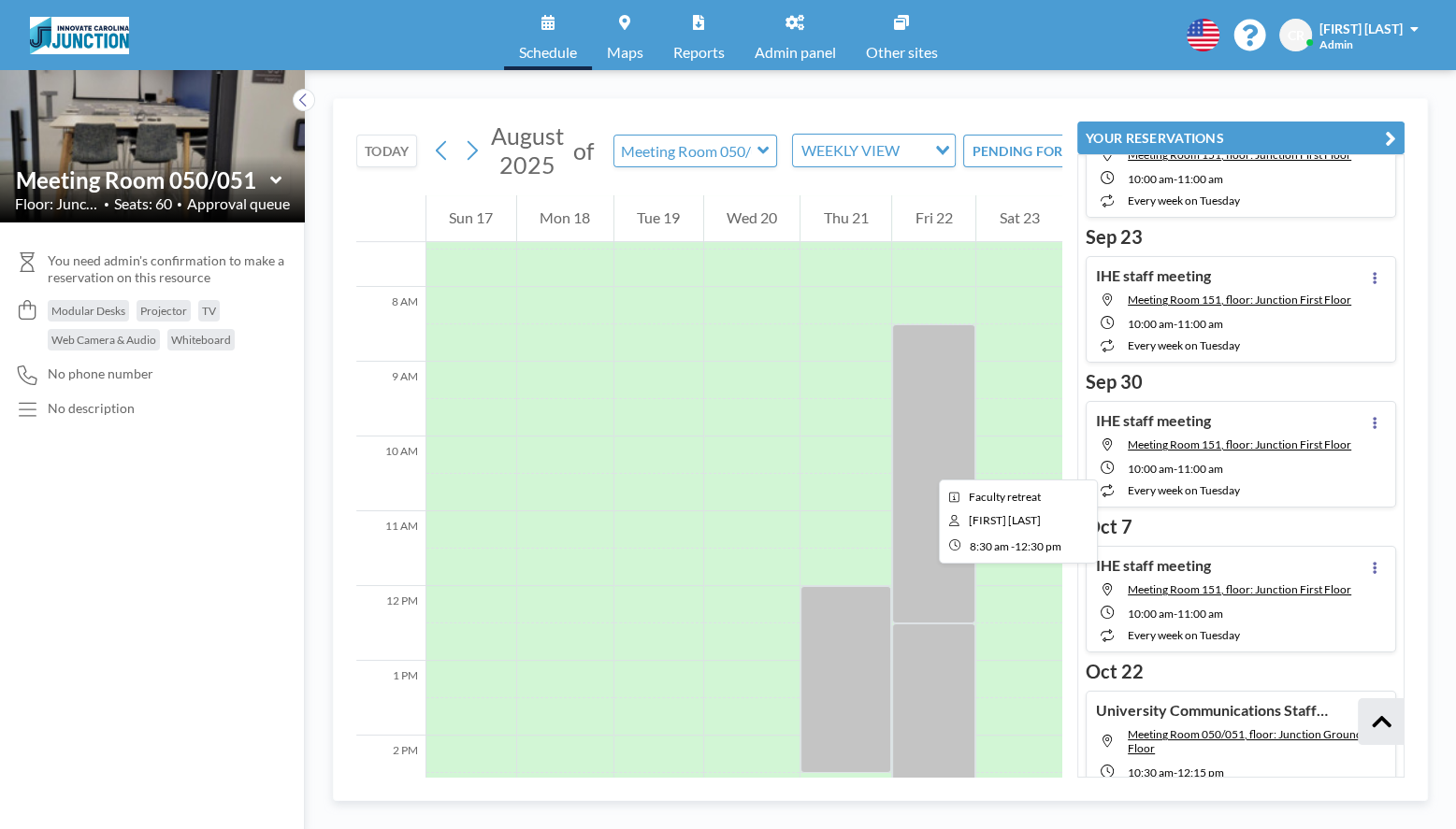 scroll, scrollTop: 561, scrollLeft: 0, axis: vertical 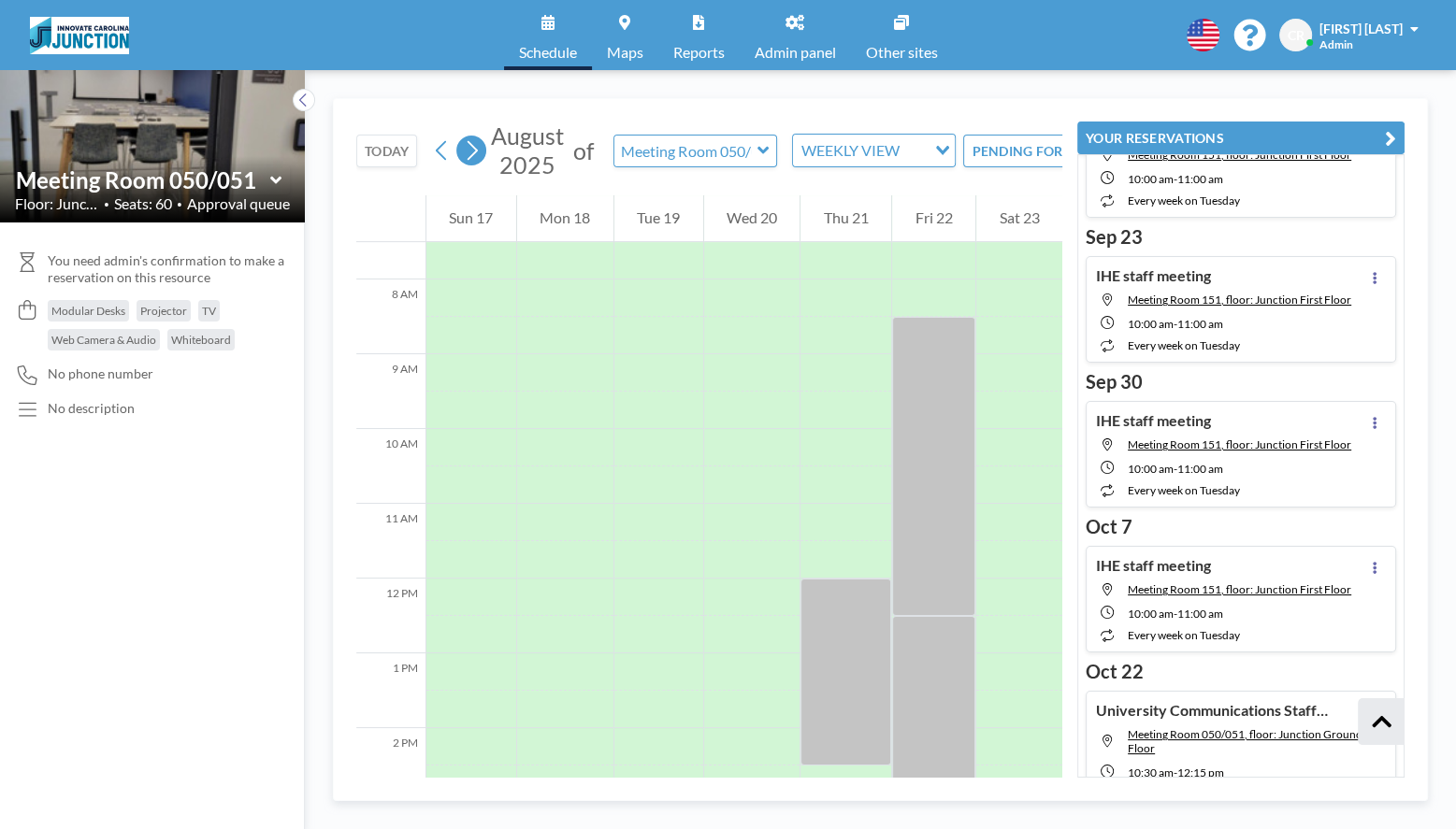 click 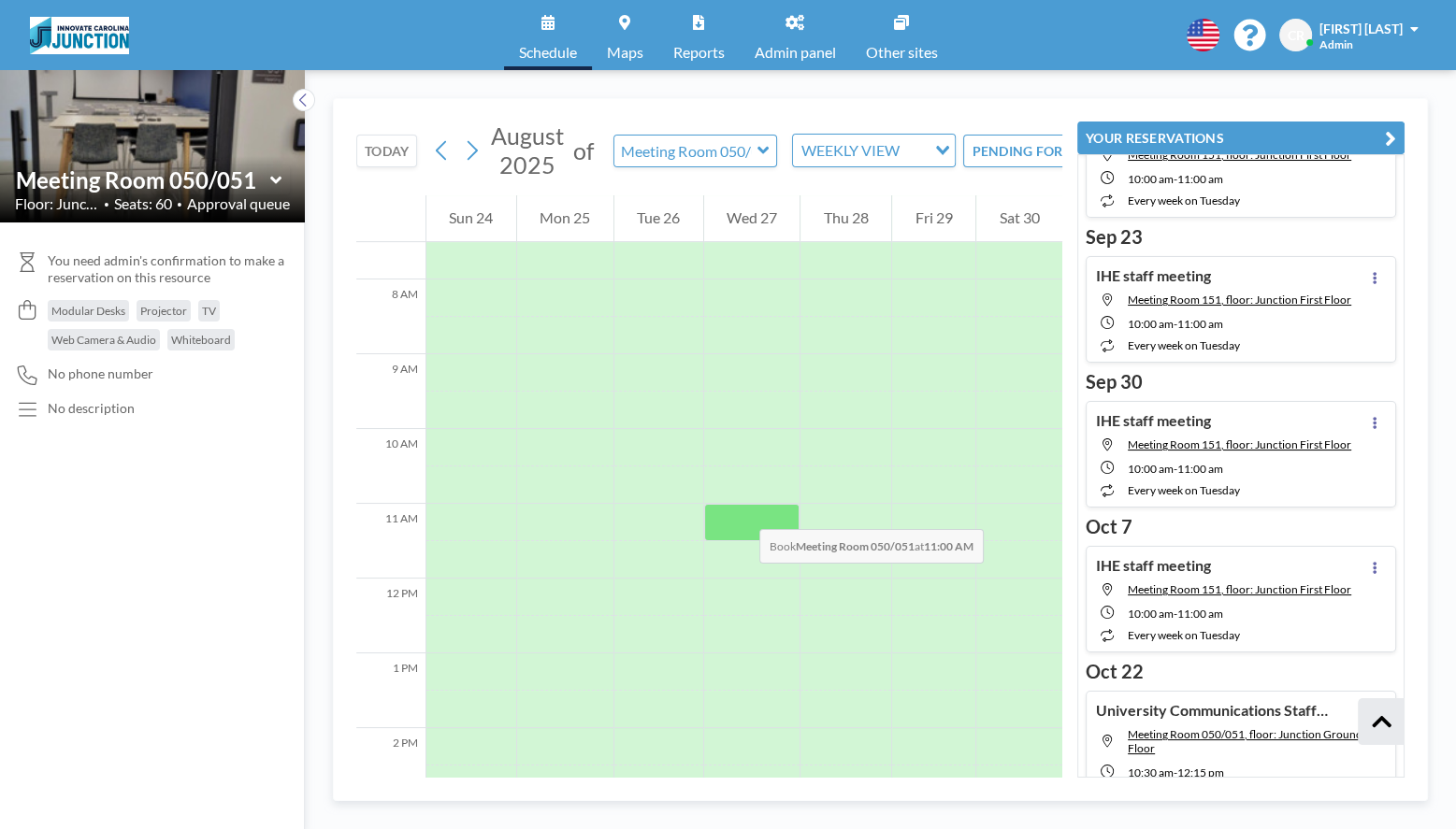 scroll, scrollTop: 776, scrollLeft: 0, axis: vertical 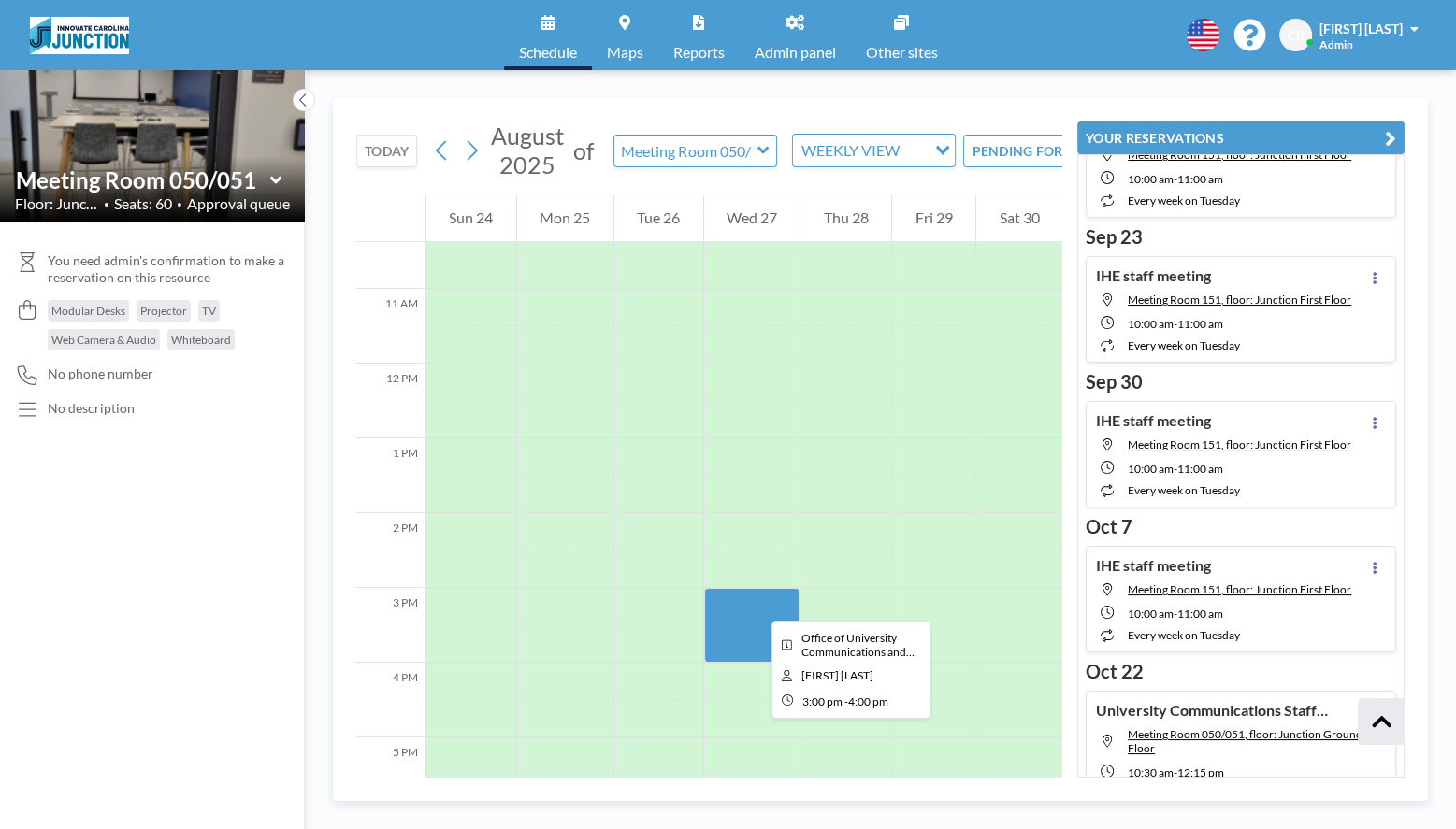 click at bounding box center [752, 625] 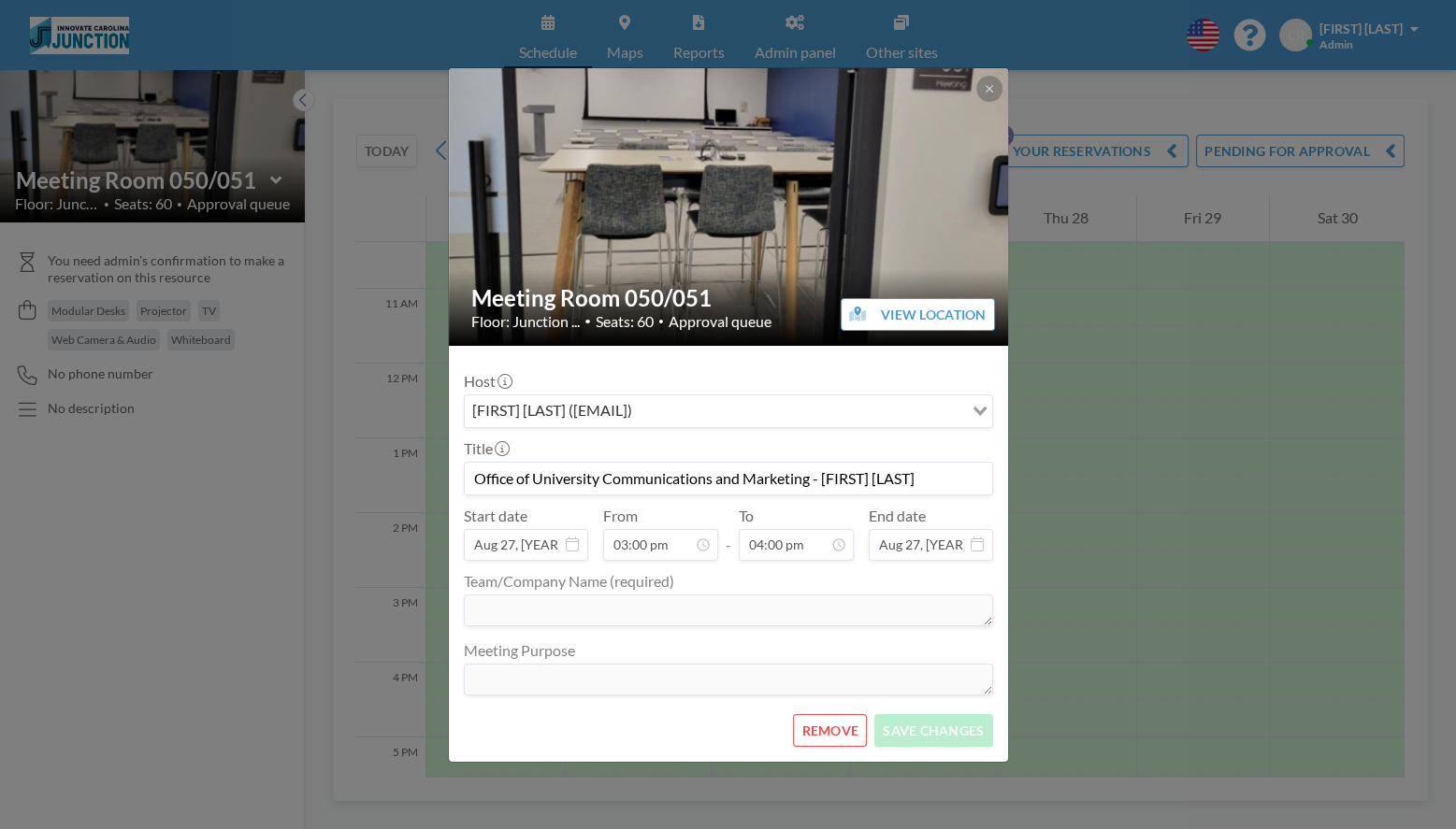 scroll, scrollTop: 1065, scrollLeft: 0, axis: vertical 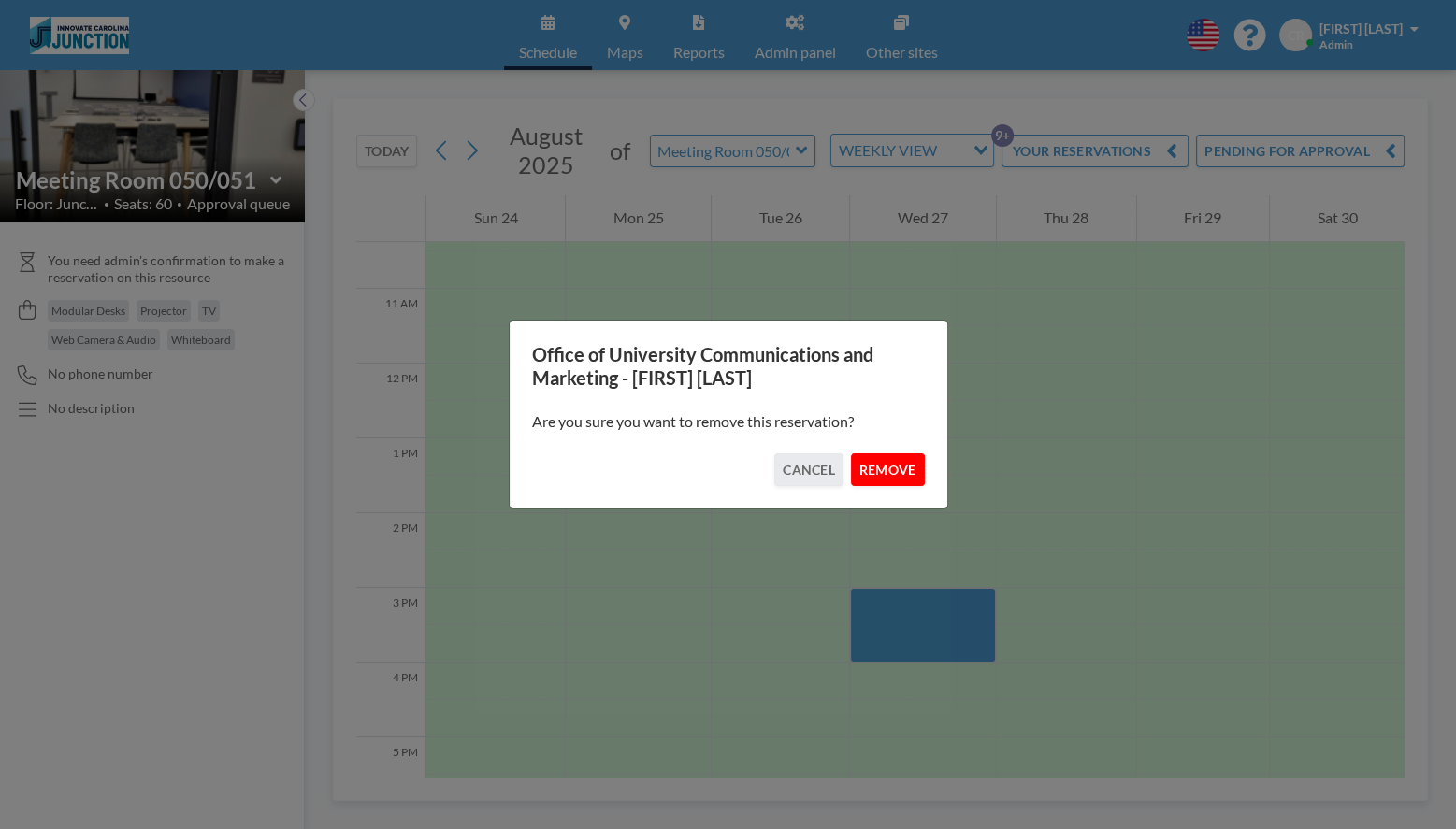 click on "REMOVE" at bounding box center (887, 469) 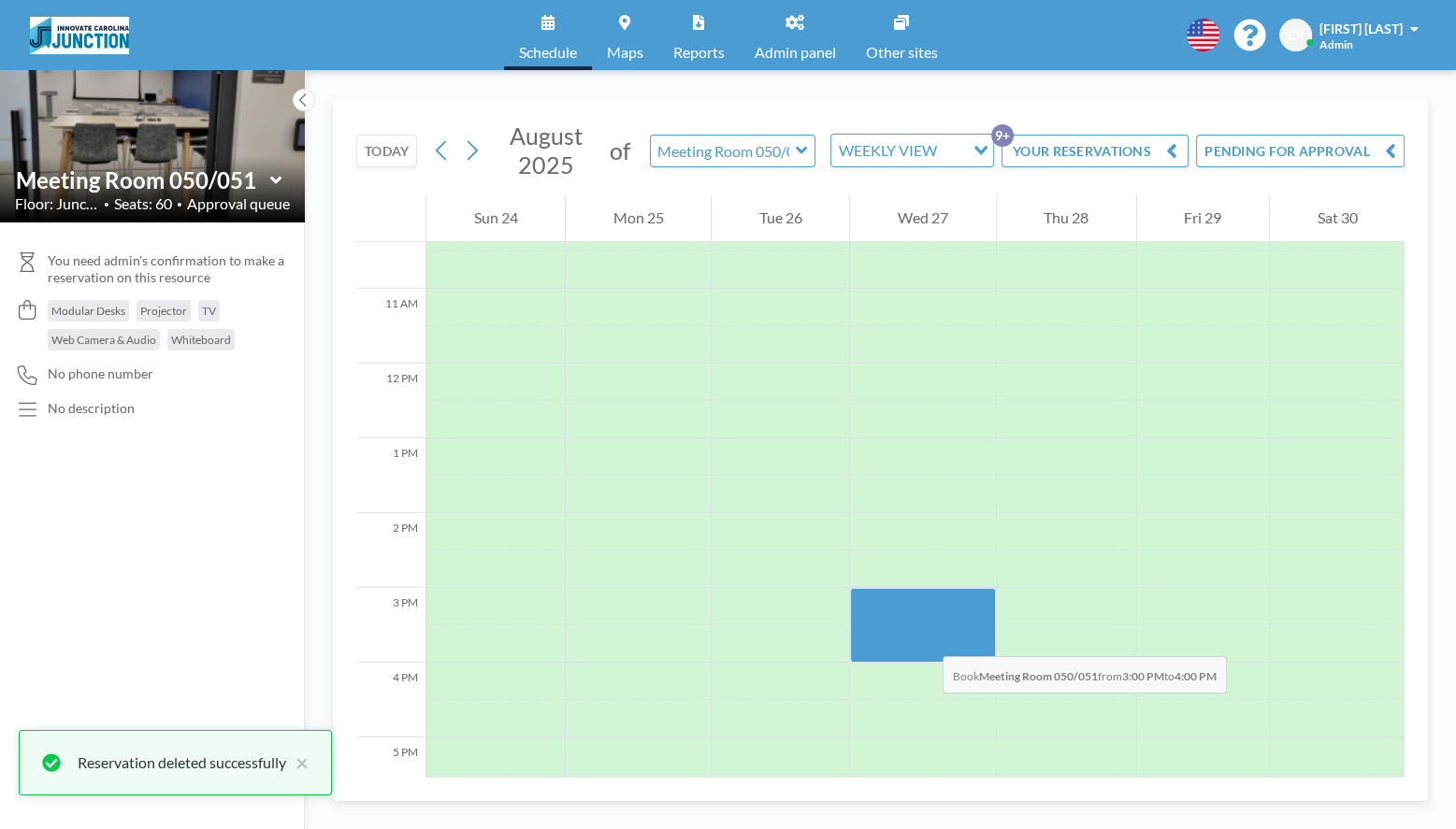 drag, startPoint x: 930, startPoint y: 596, endPoint x: 924, endPoint y: 637, distance: 41.436699 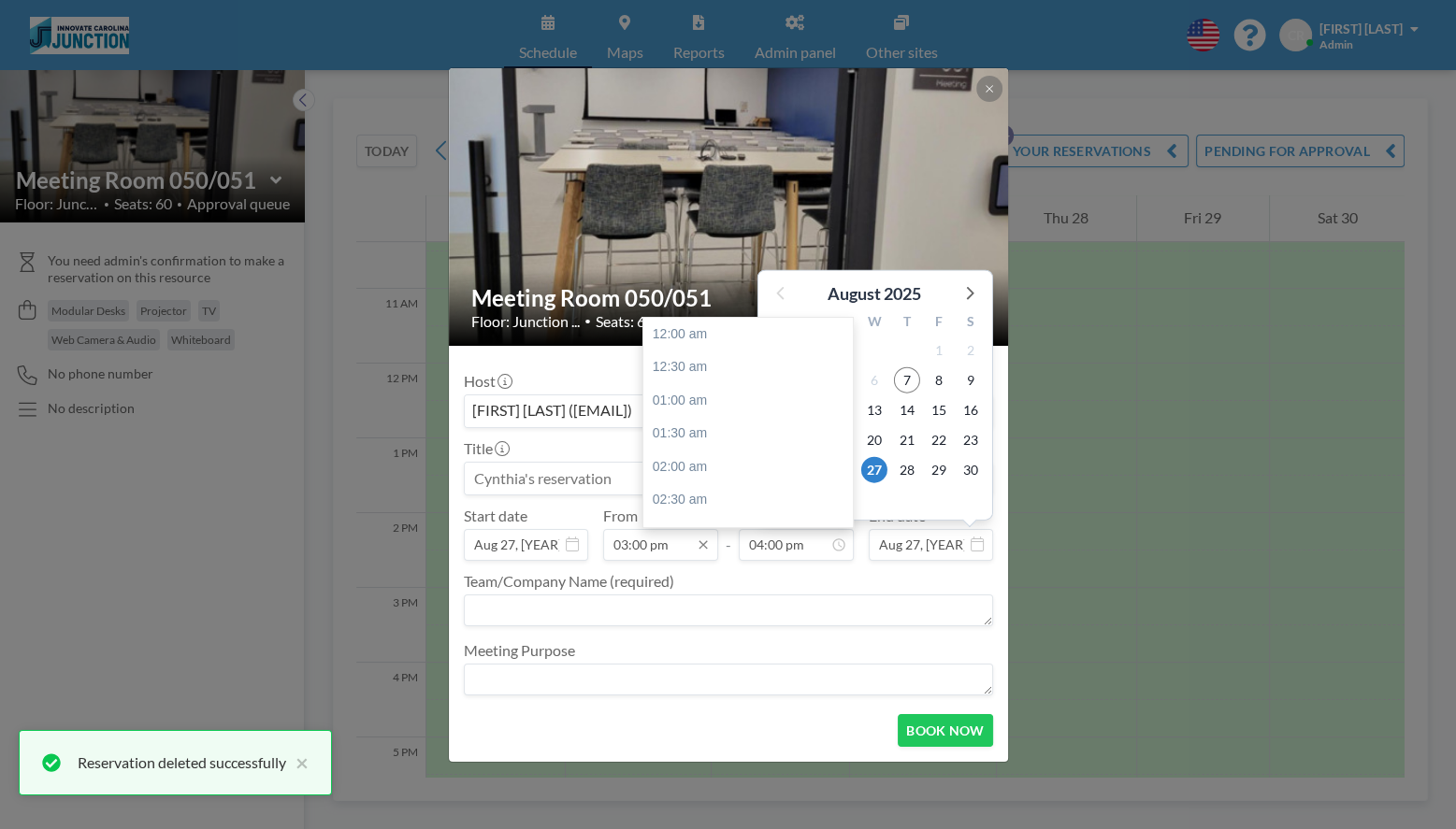 scroll, scrollTop: 1065, scrollLeft: 0, axis: vertical 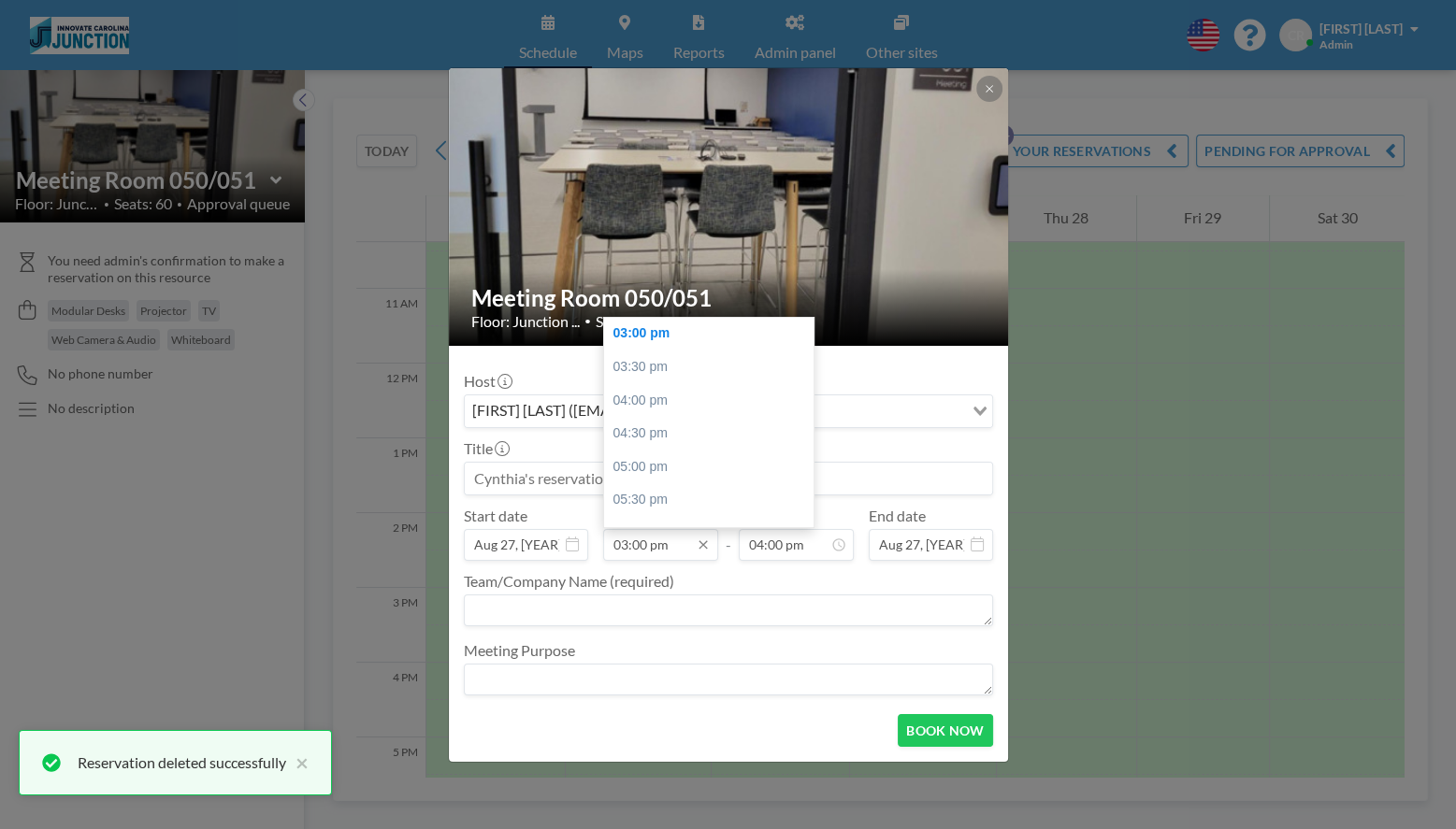 click on "03:00 pm" at bounding box center (660, 545) 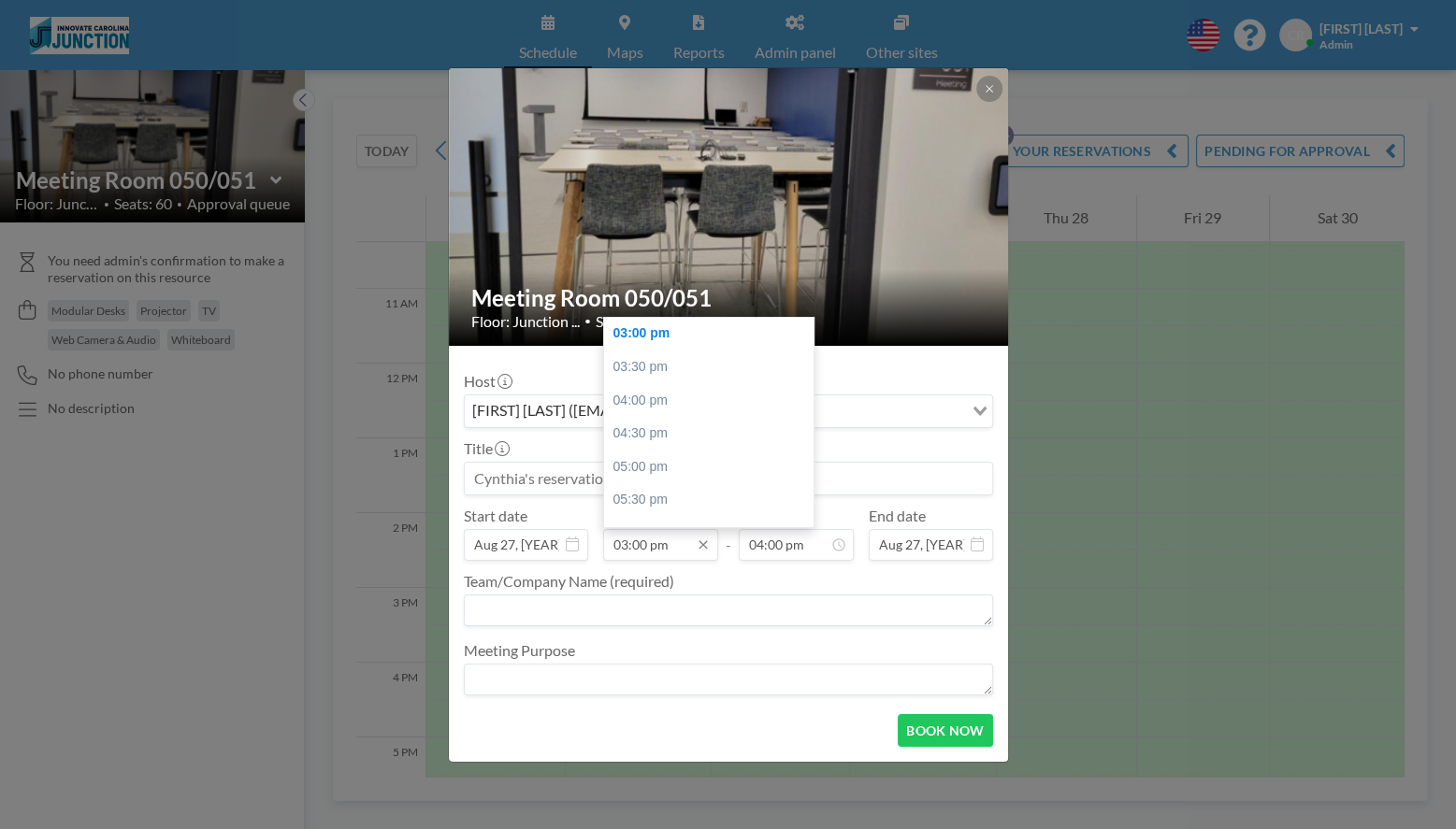 click on "03:00 pm" at bounding box center (660, 545) 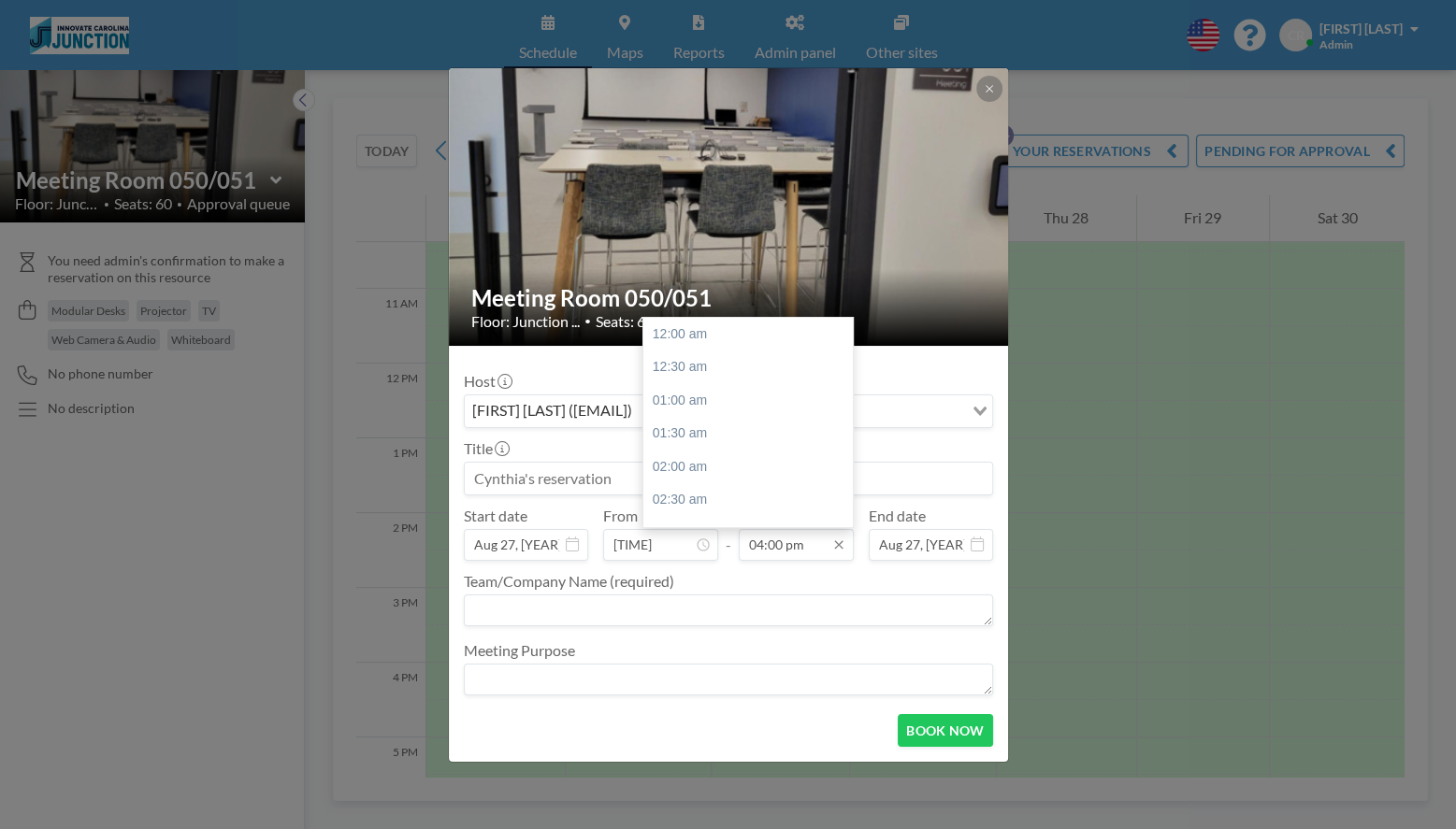 scroll, scrollTop: 1065, scrollLeft: 0, axis: vertical 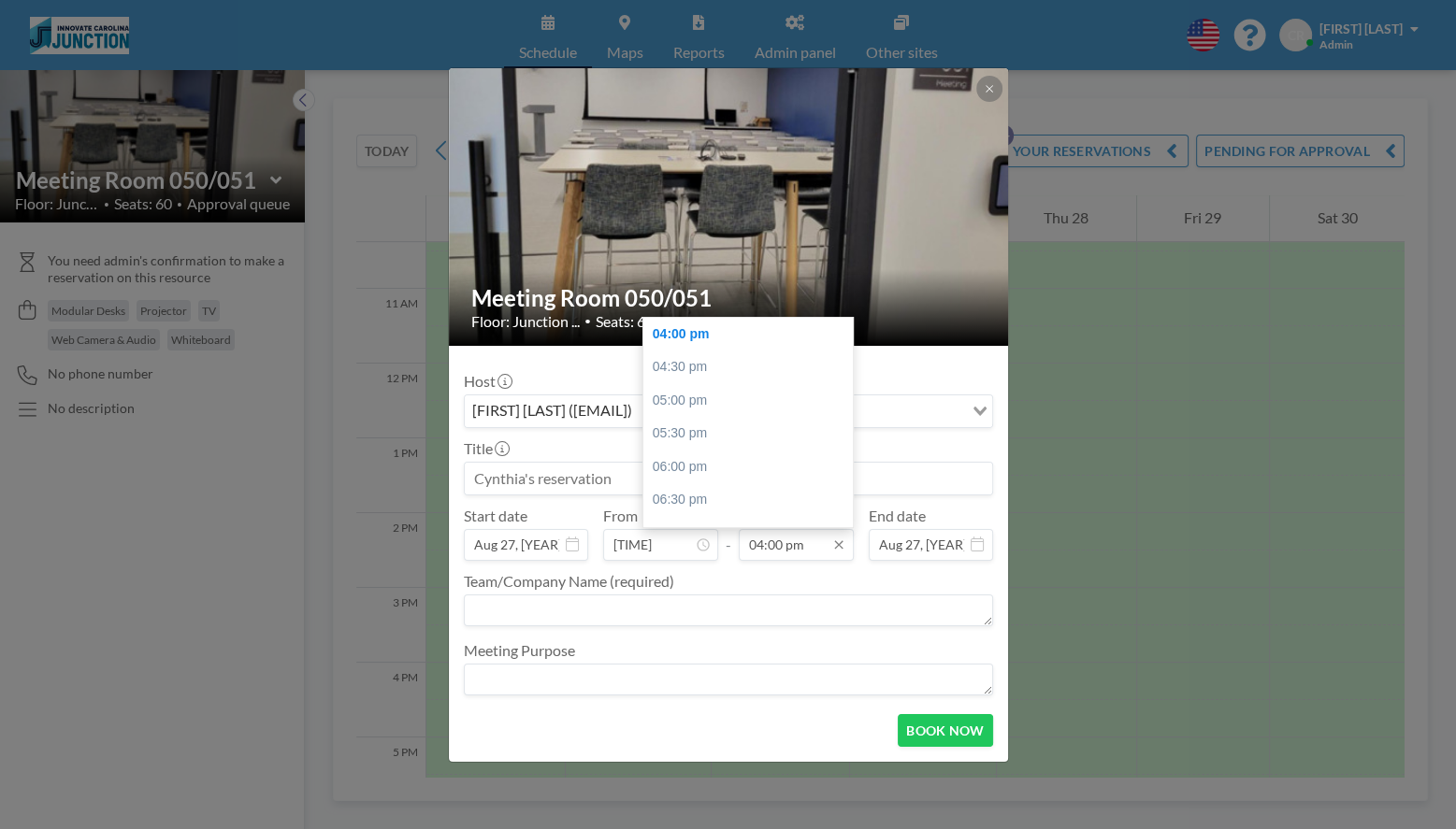type on "[TIME]" 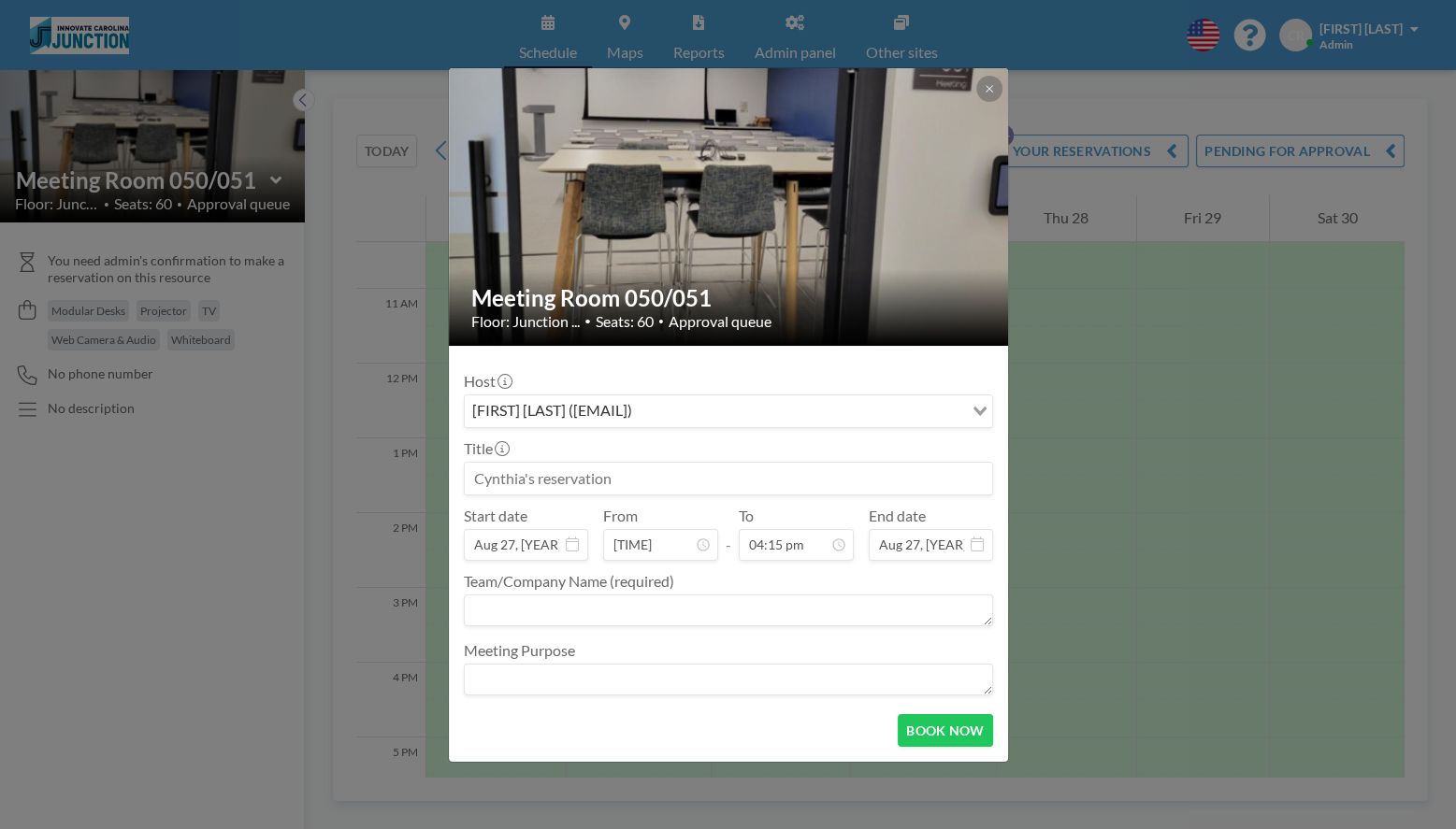 type on "04:15 pm" 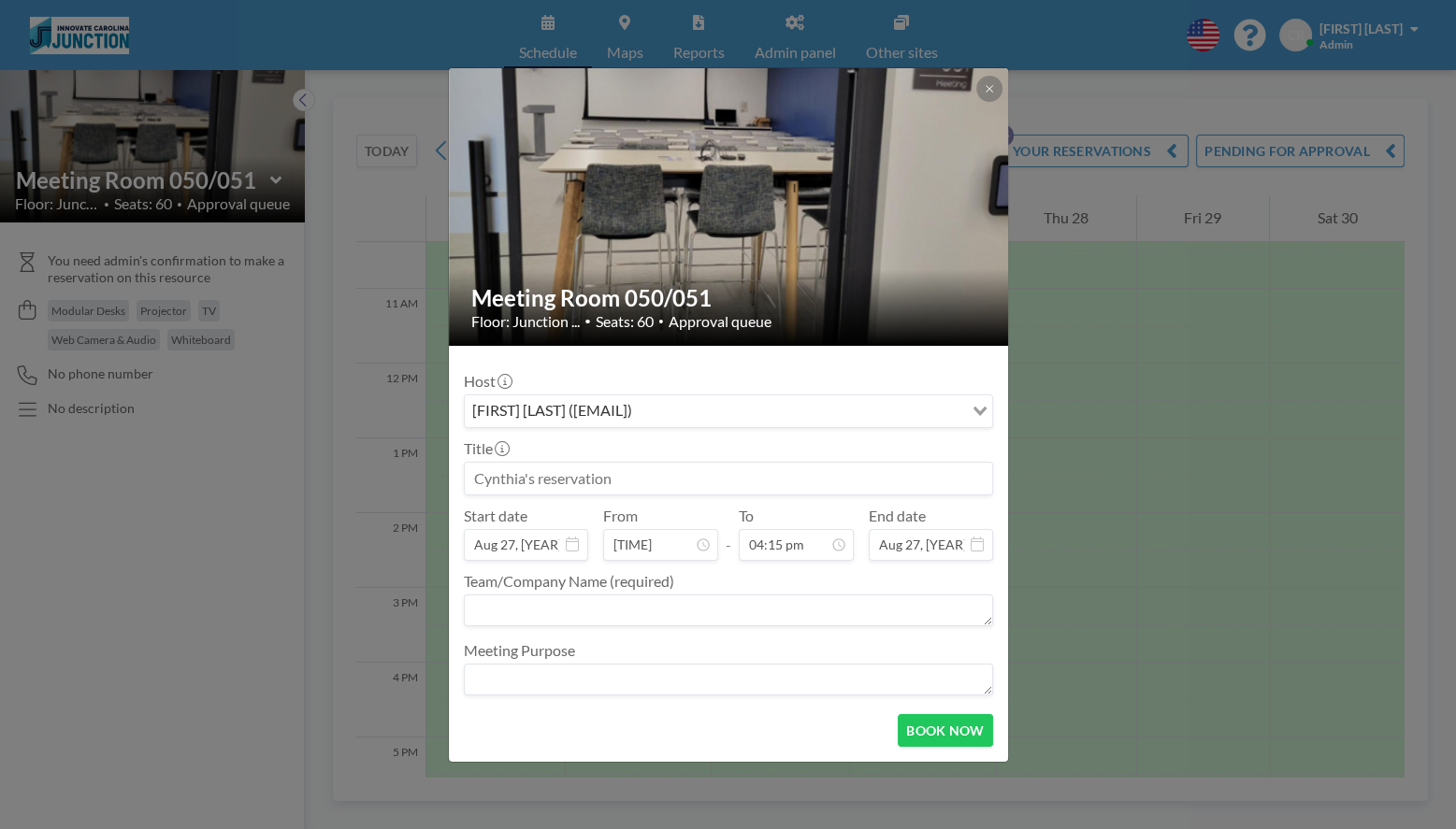 click at bounding box center [728, 479] 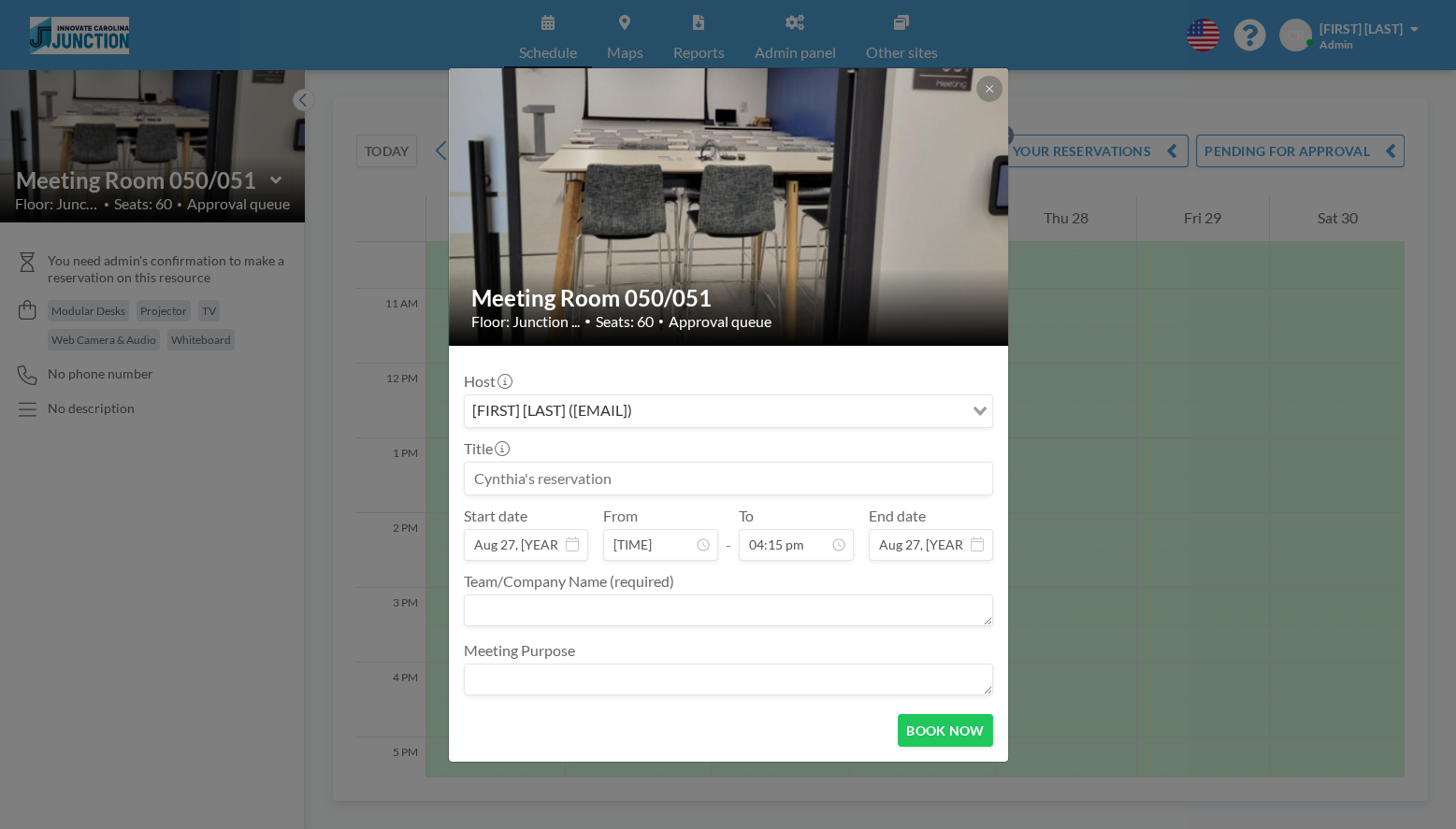 paste on "Office of University Communications and Marketing - [FIRST] [LAST]" 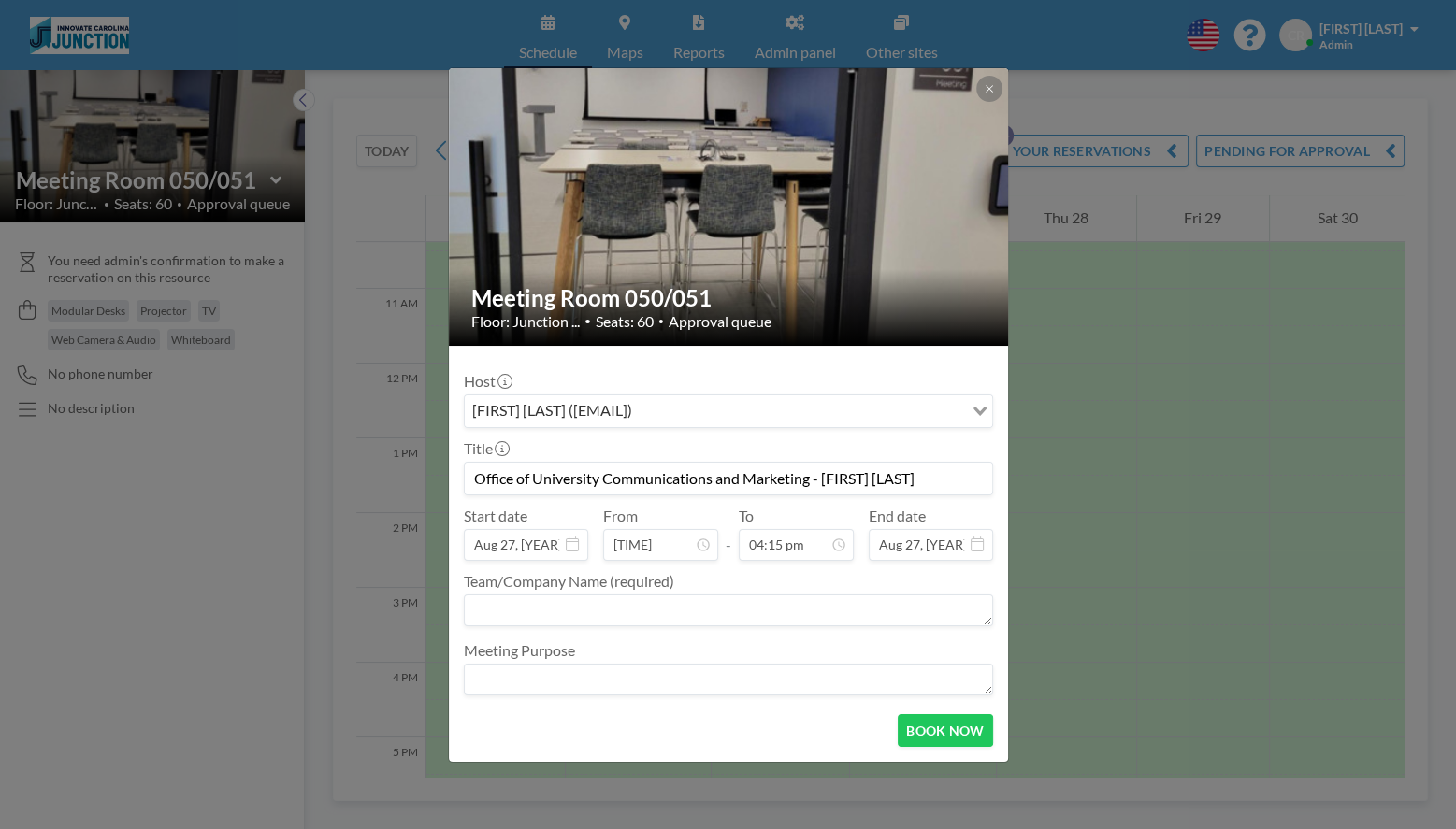 scroll, scrollTop: 0, scrollLeft: 33, axis: horizontal 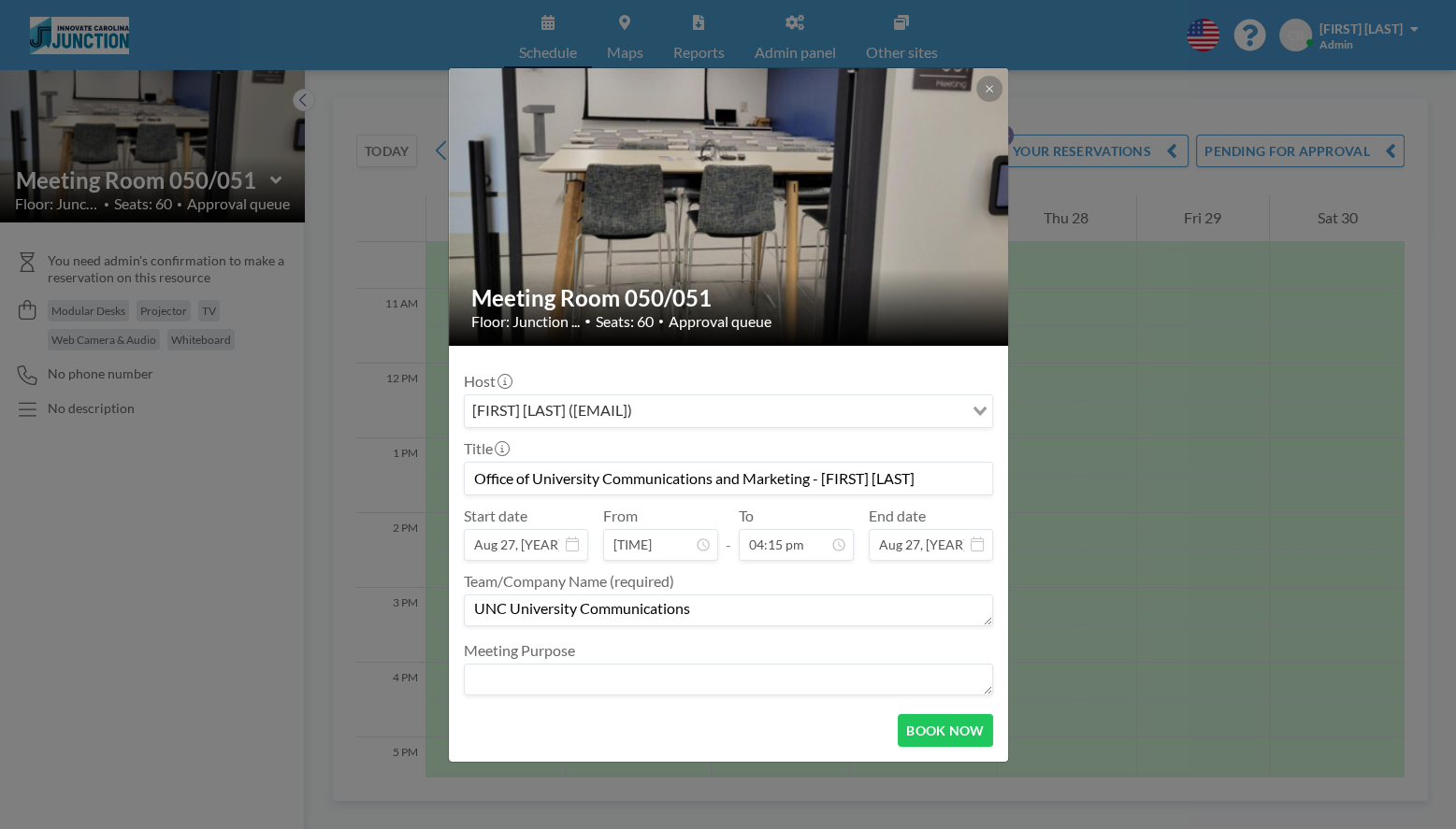 type on "UNC University Communications" 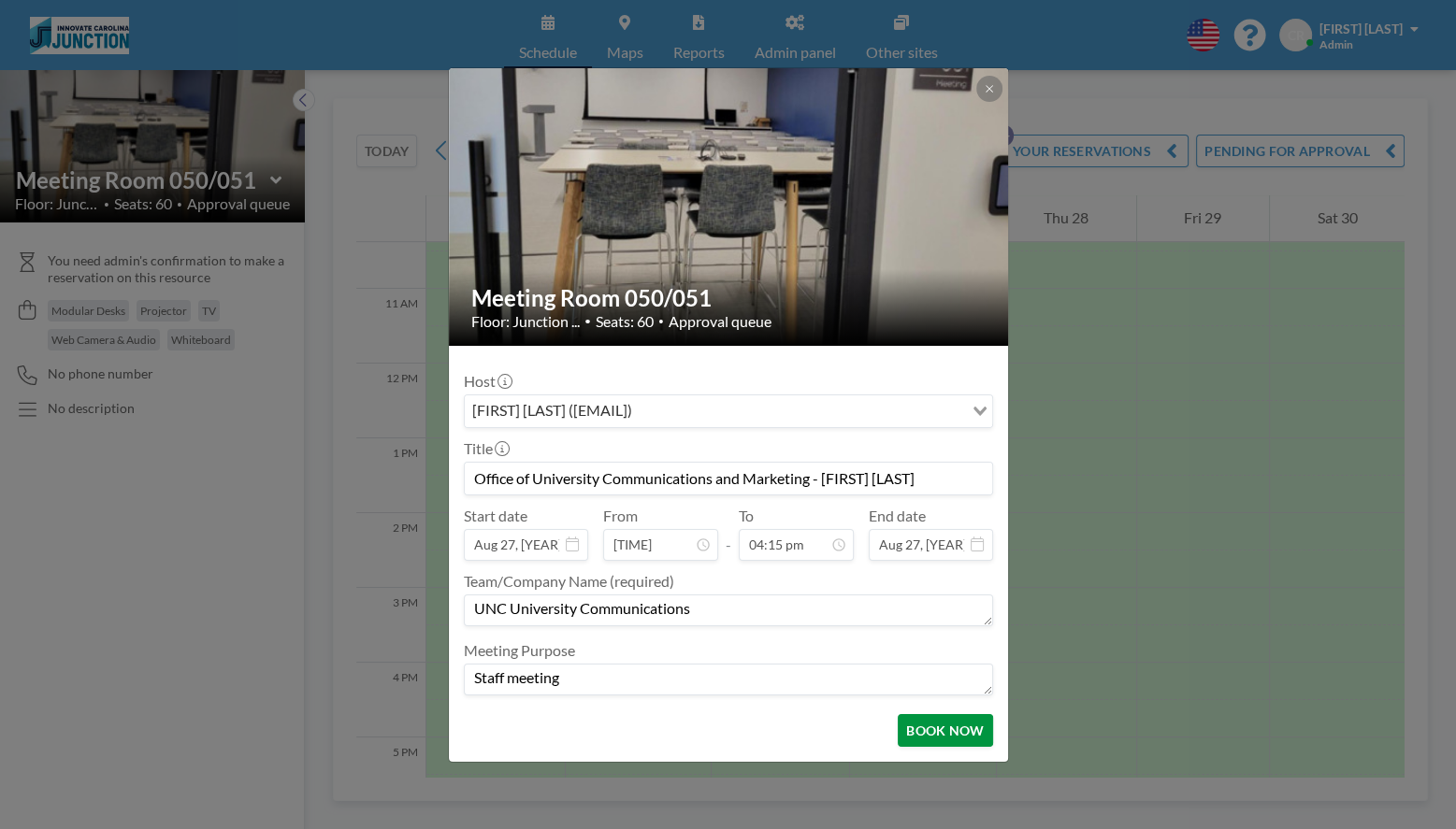 type on "Staff meeting" 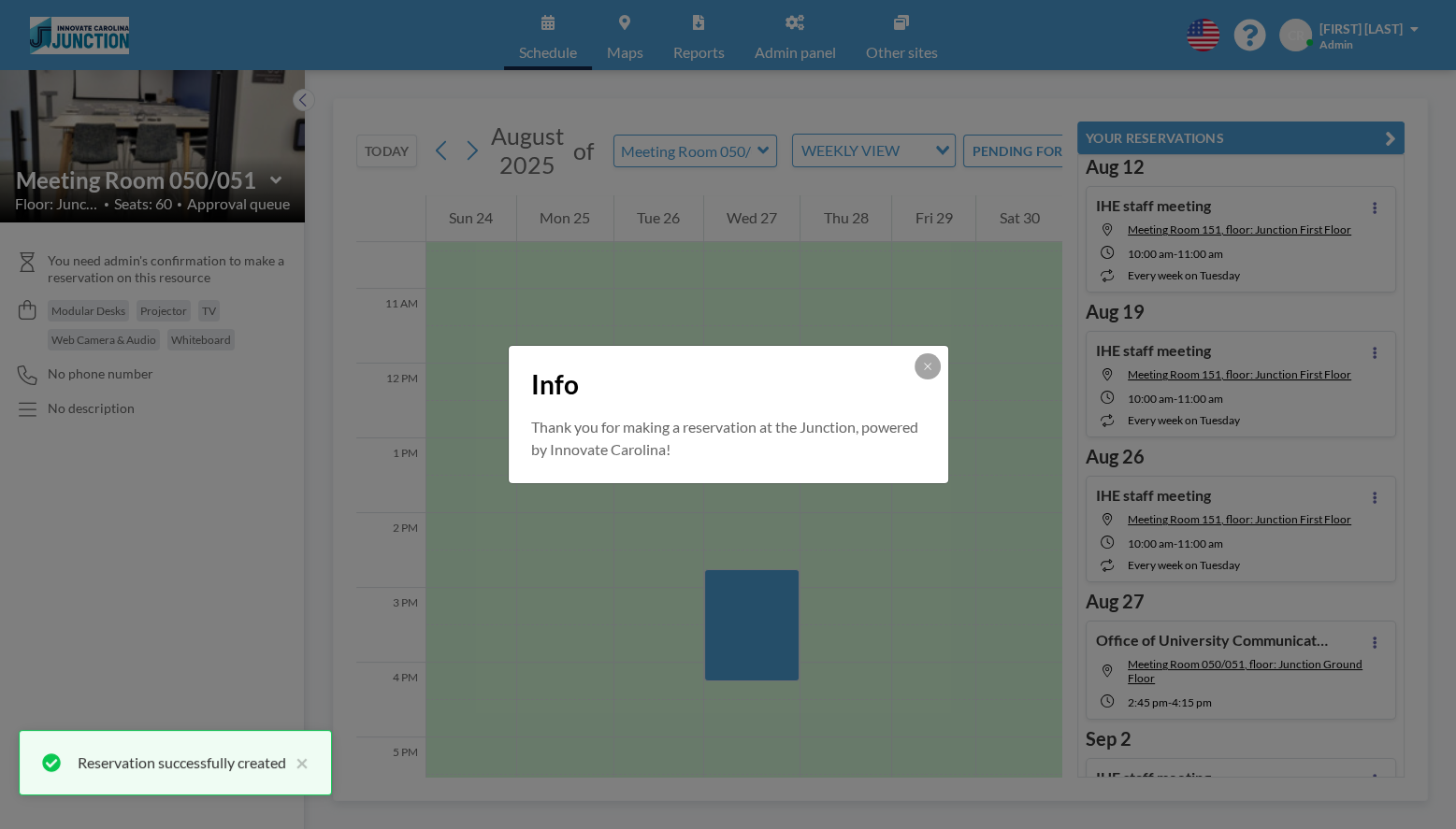 scroll, scrollTop: 177, scrollLeft: 0, axis: vertical 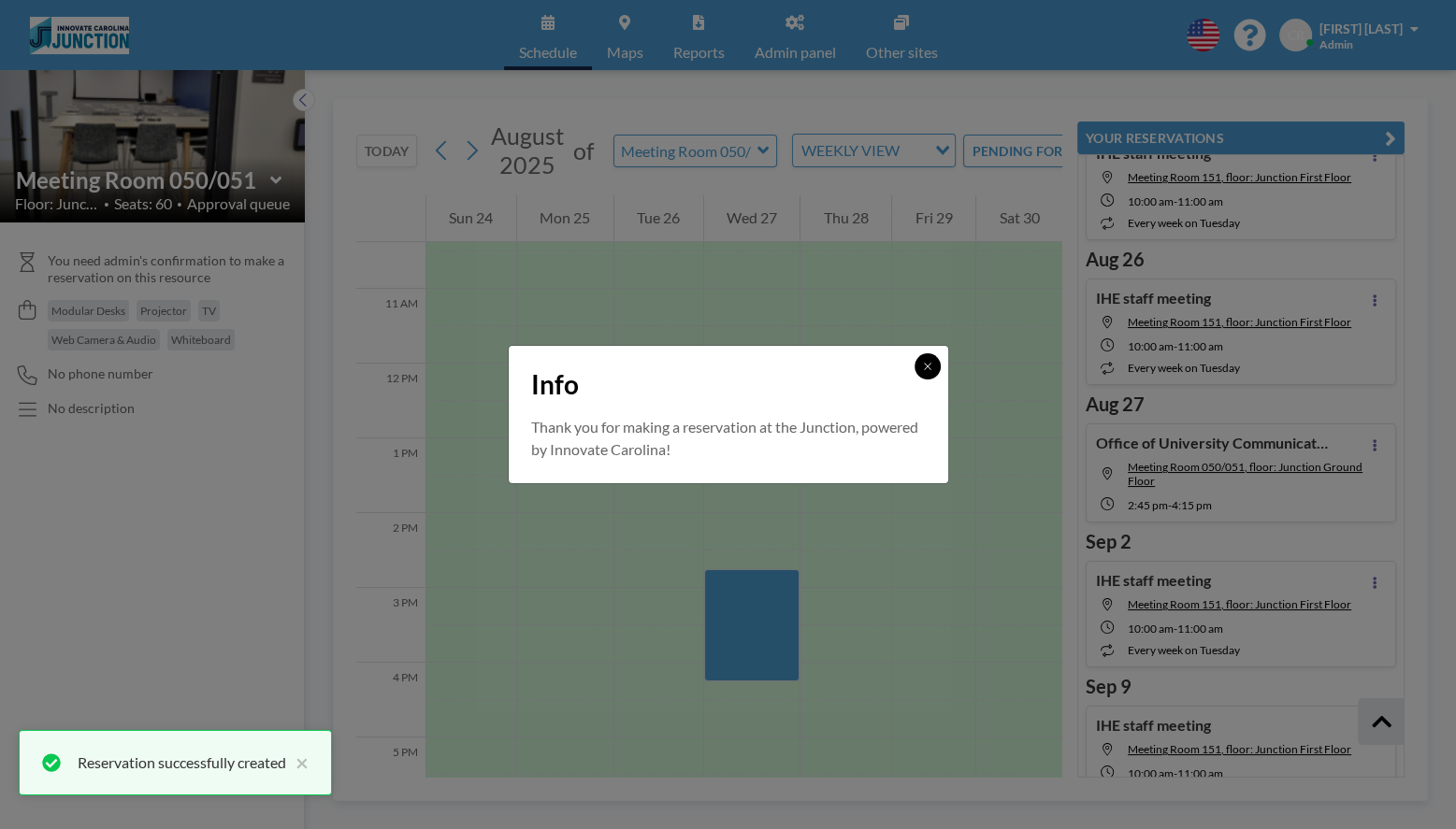 click 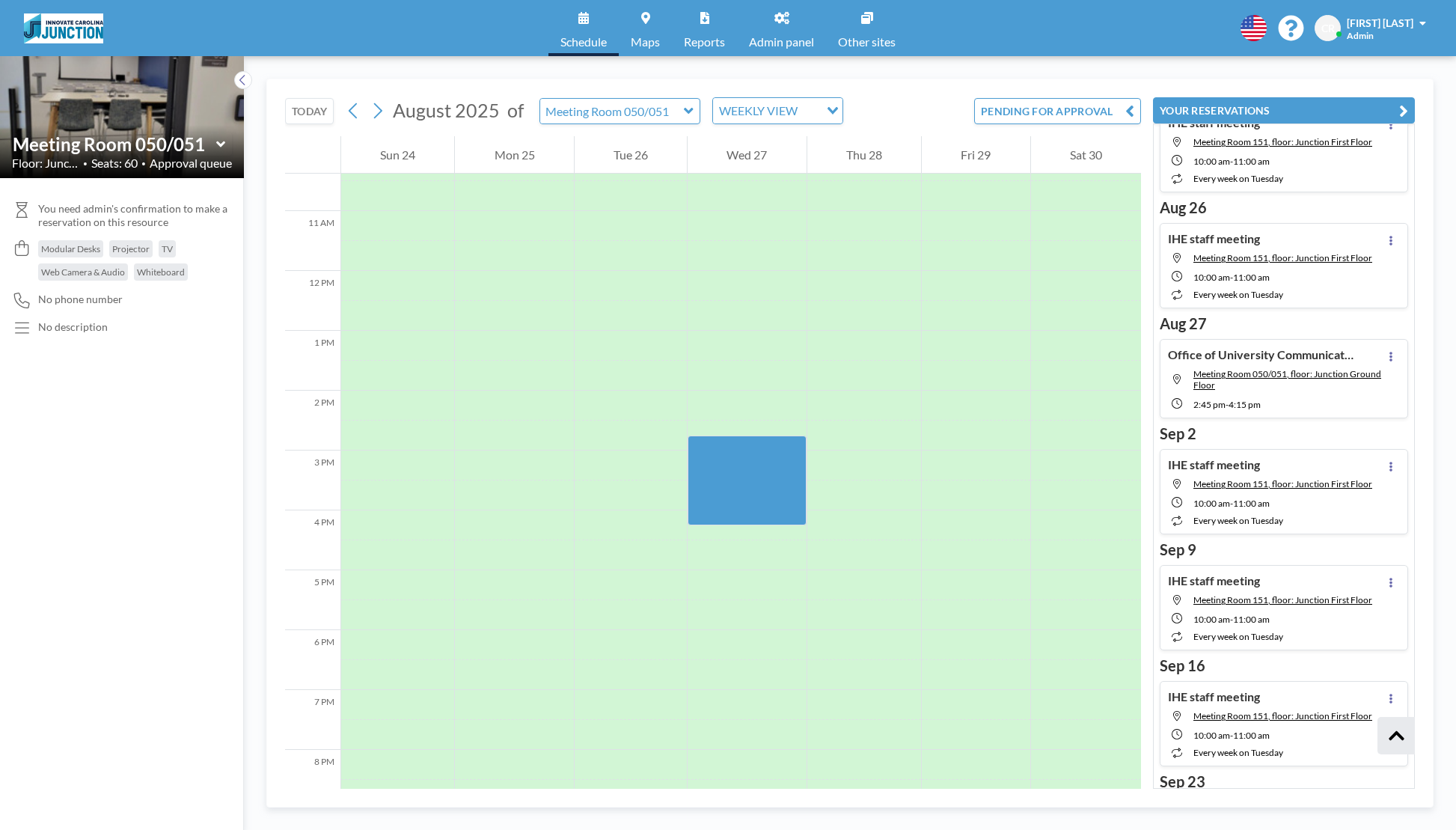 scroll, scrollTop: 159, scrollLeft: 0, axis: vertical 